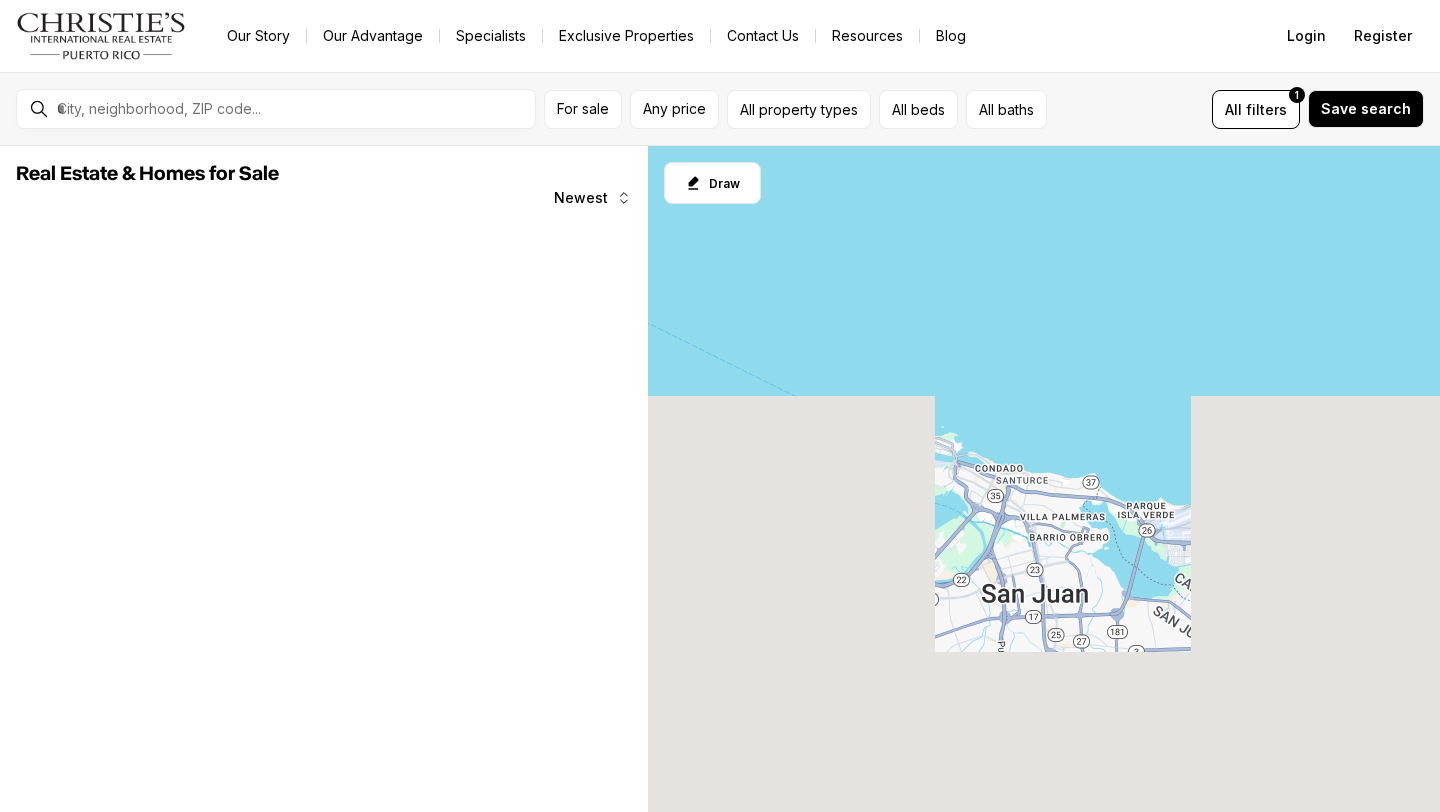 scroll, scrollTop: 0, scrollLeft: 0, axis: both 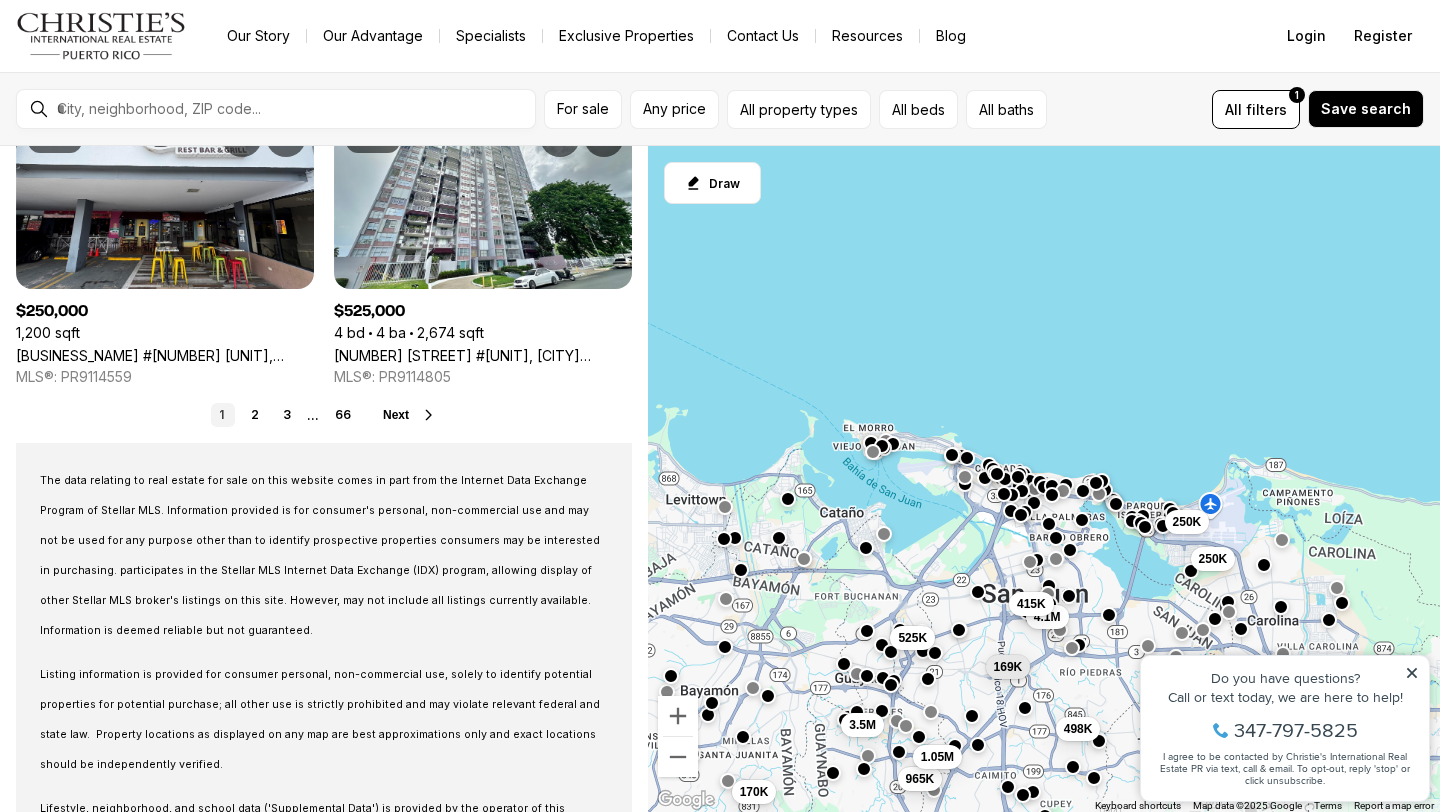 click on "For sale Any price All property types All beds All baths All filters 1 Save search" at bounding box center [720, 109] 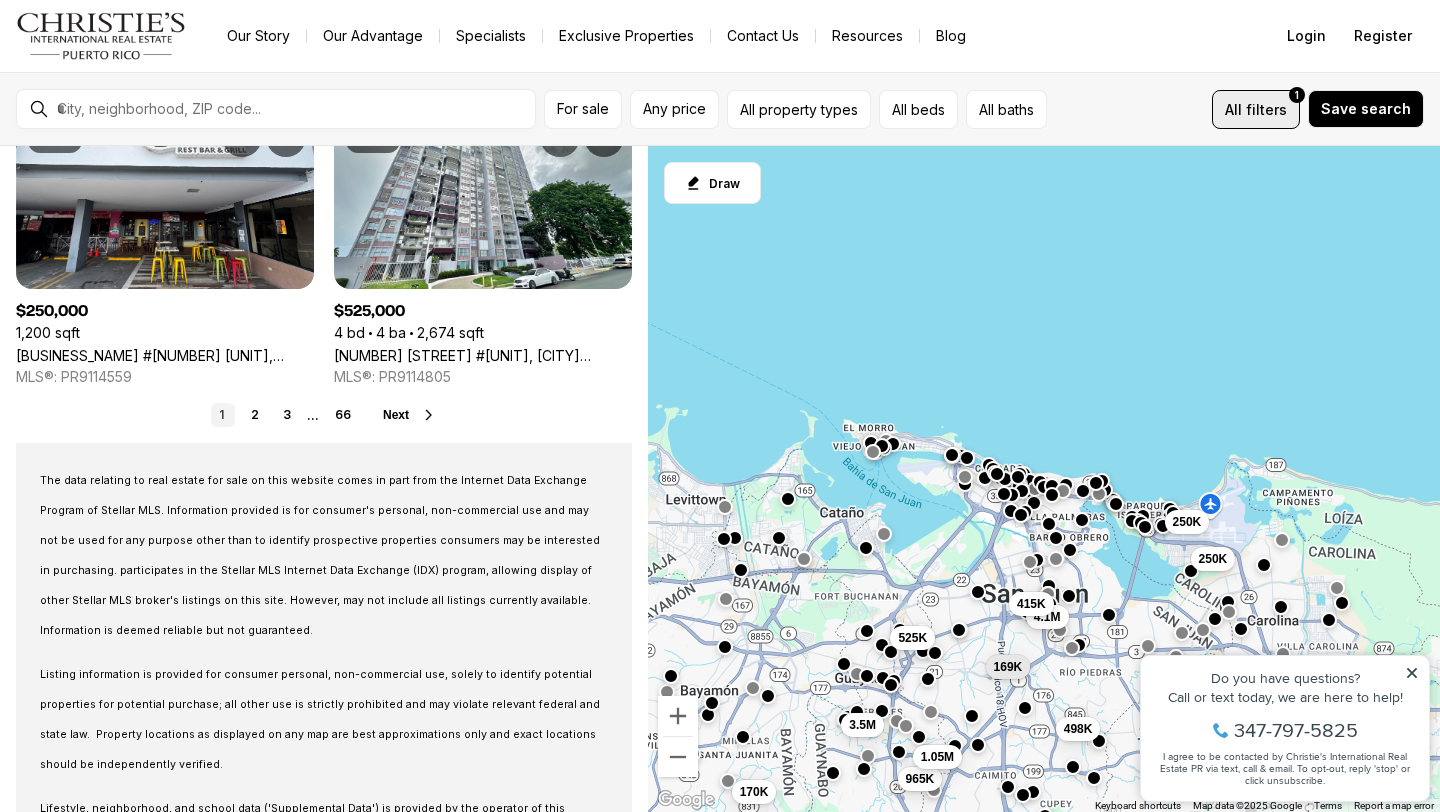 click on "filters" at bounding box center [1266, 109] 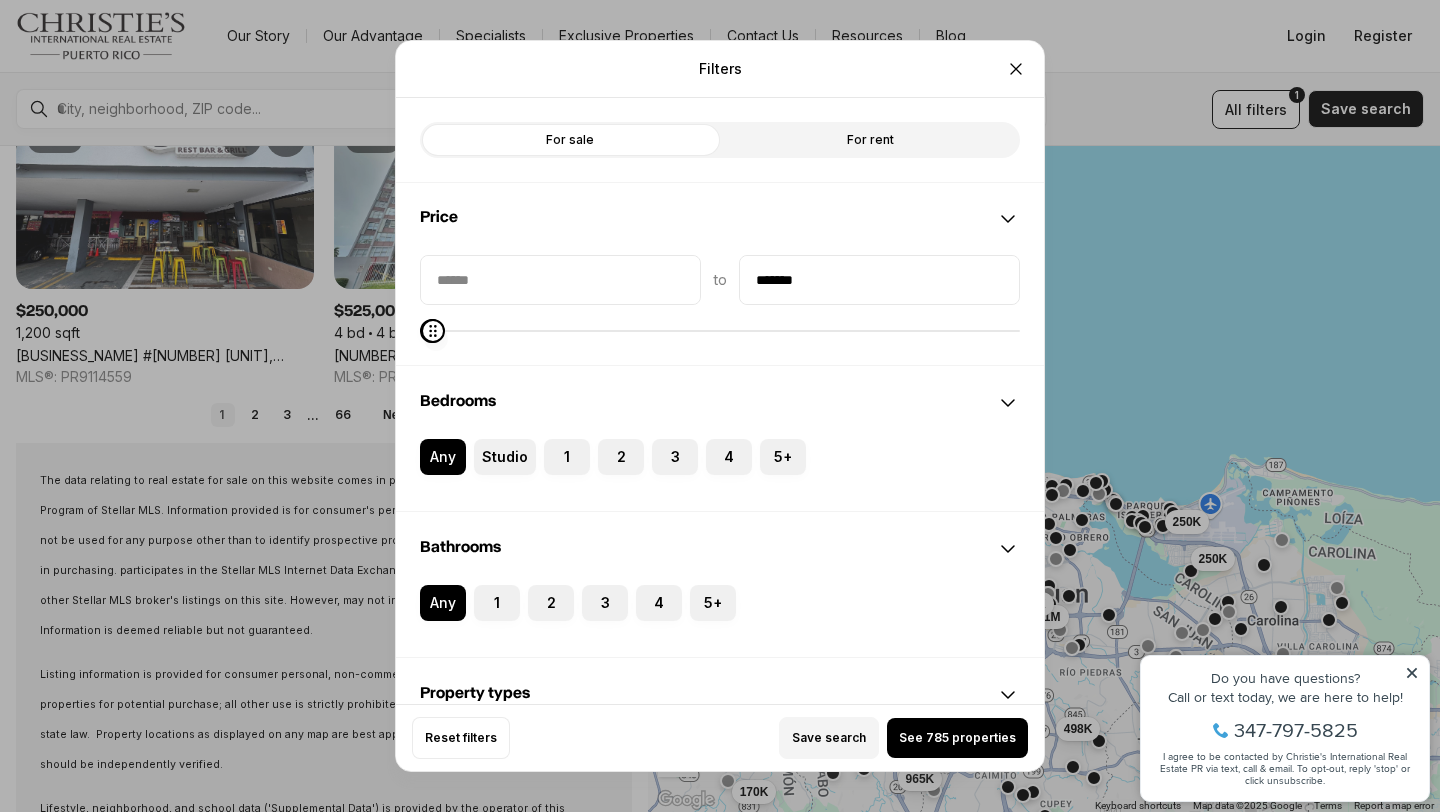 type on "*******" 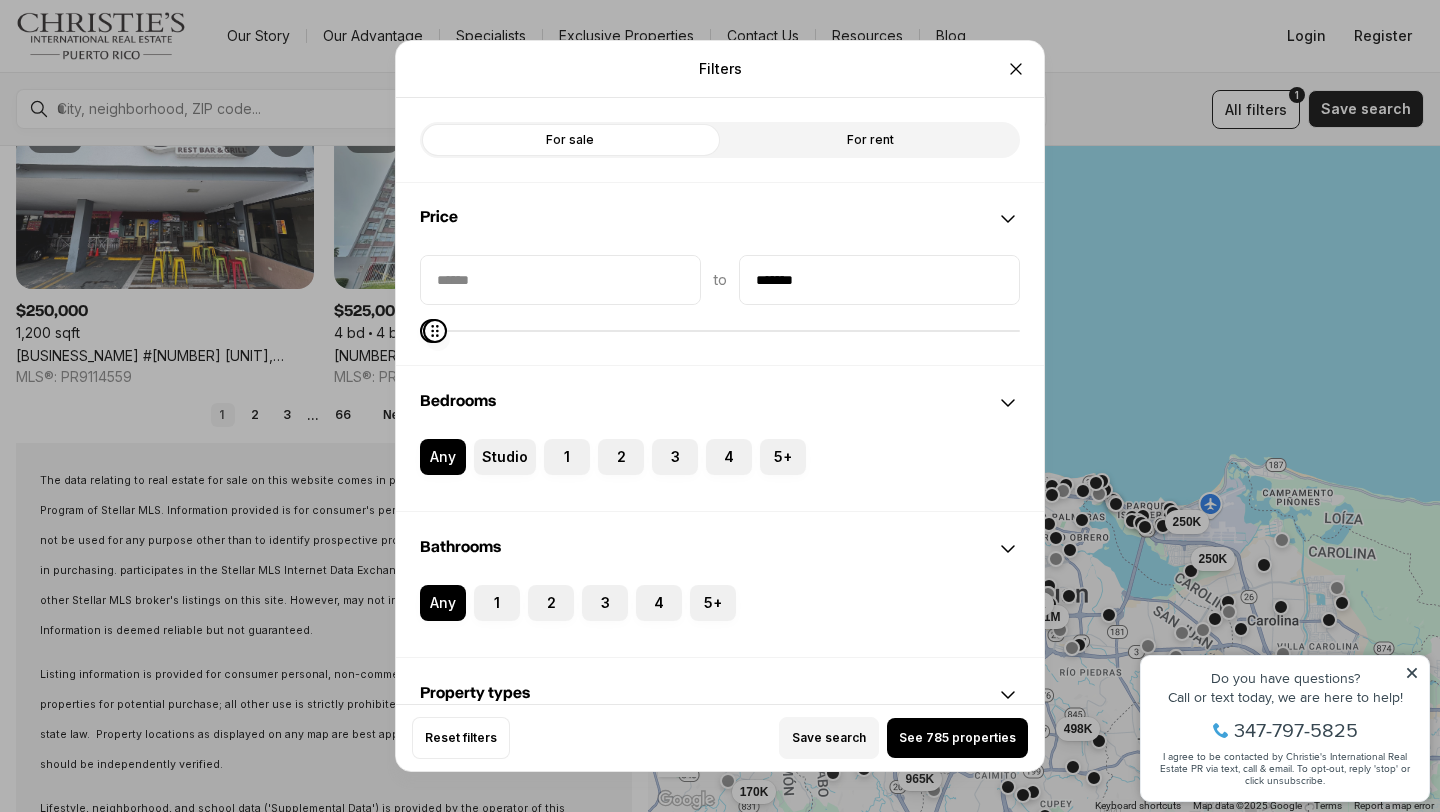 click at bounding box center [435, 331] 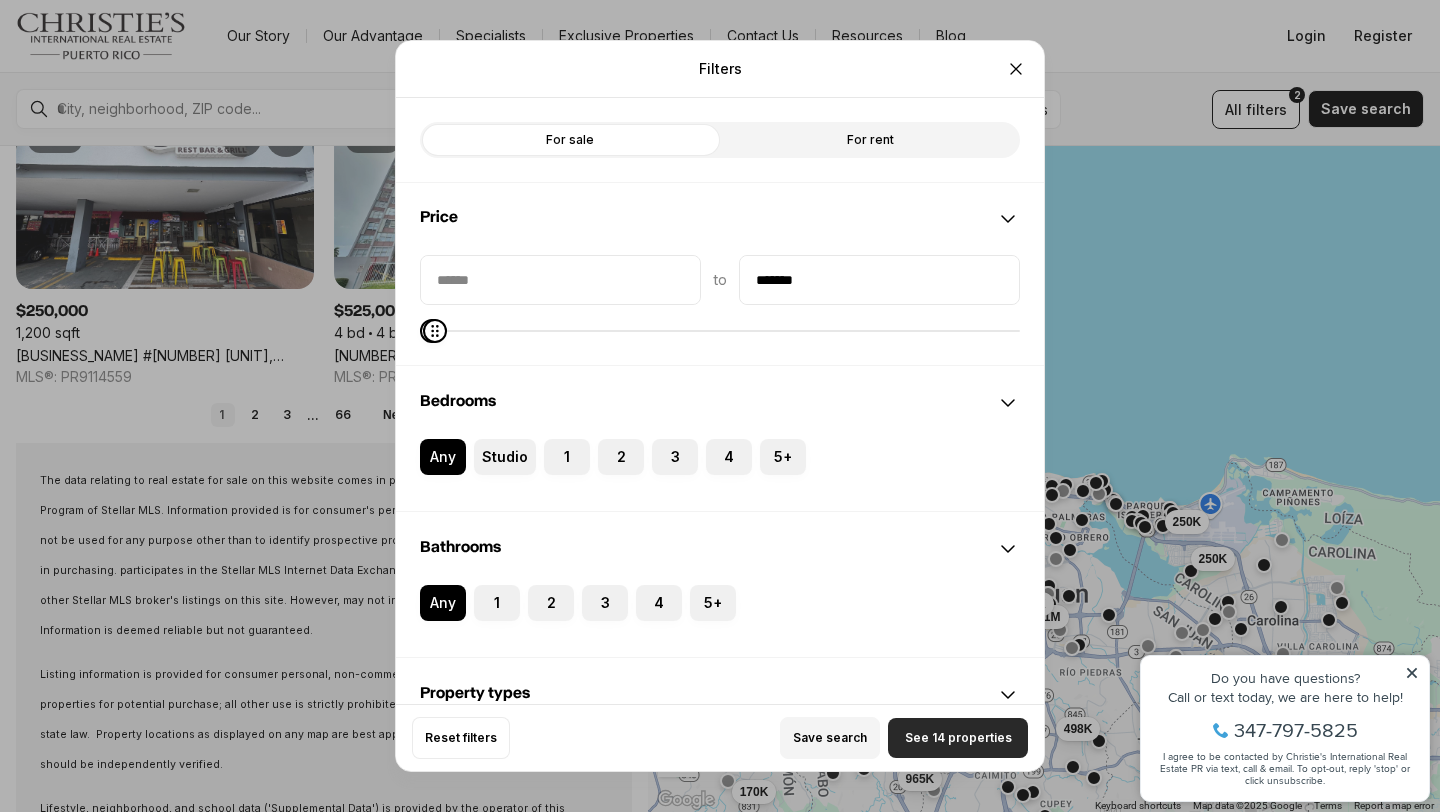 click on "See 14 properties" at bounding box center (958, 738) 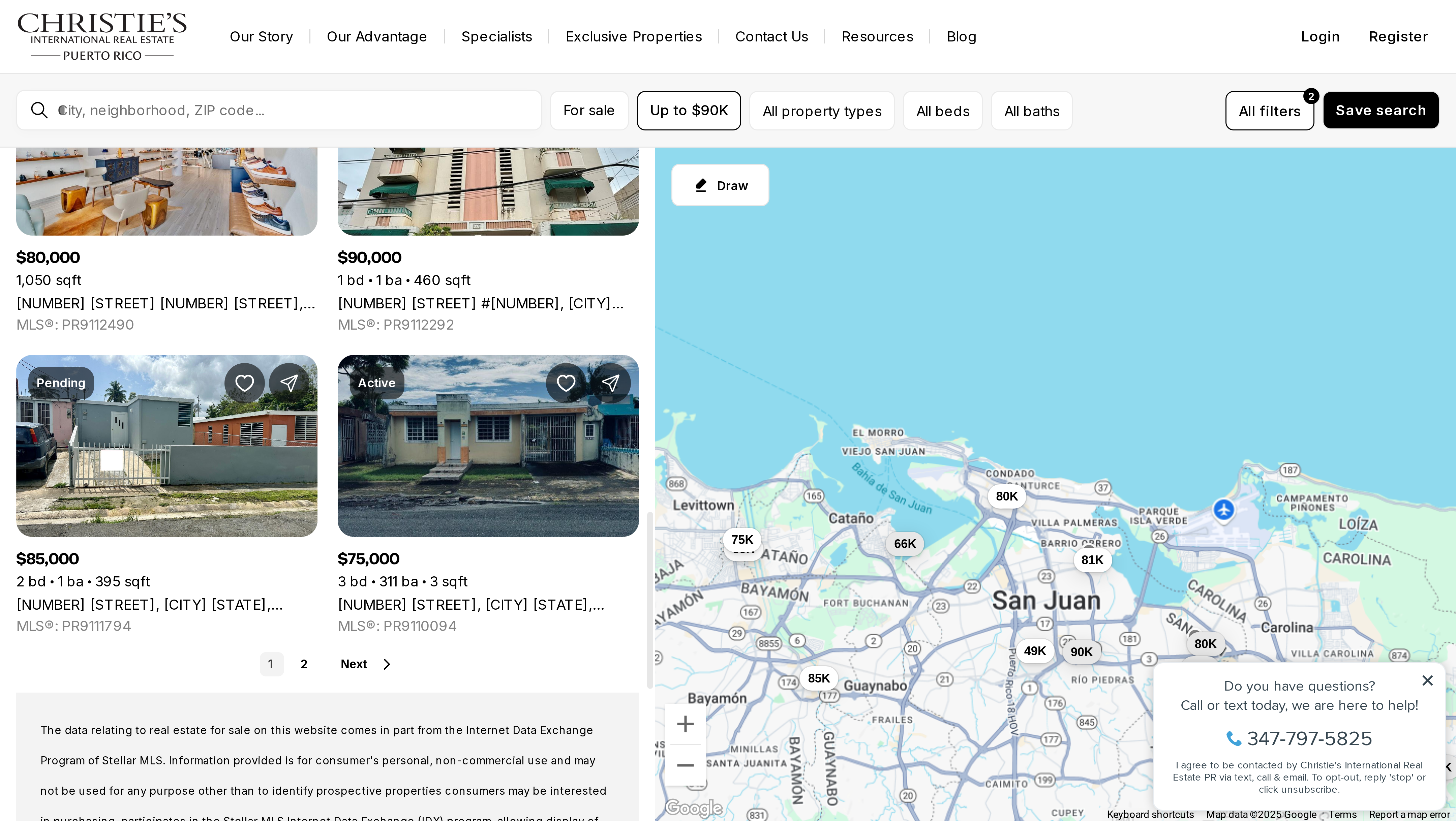 scroll, scrollTop: 461, scrollLeft: 0, axis: vertical 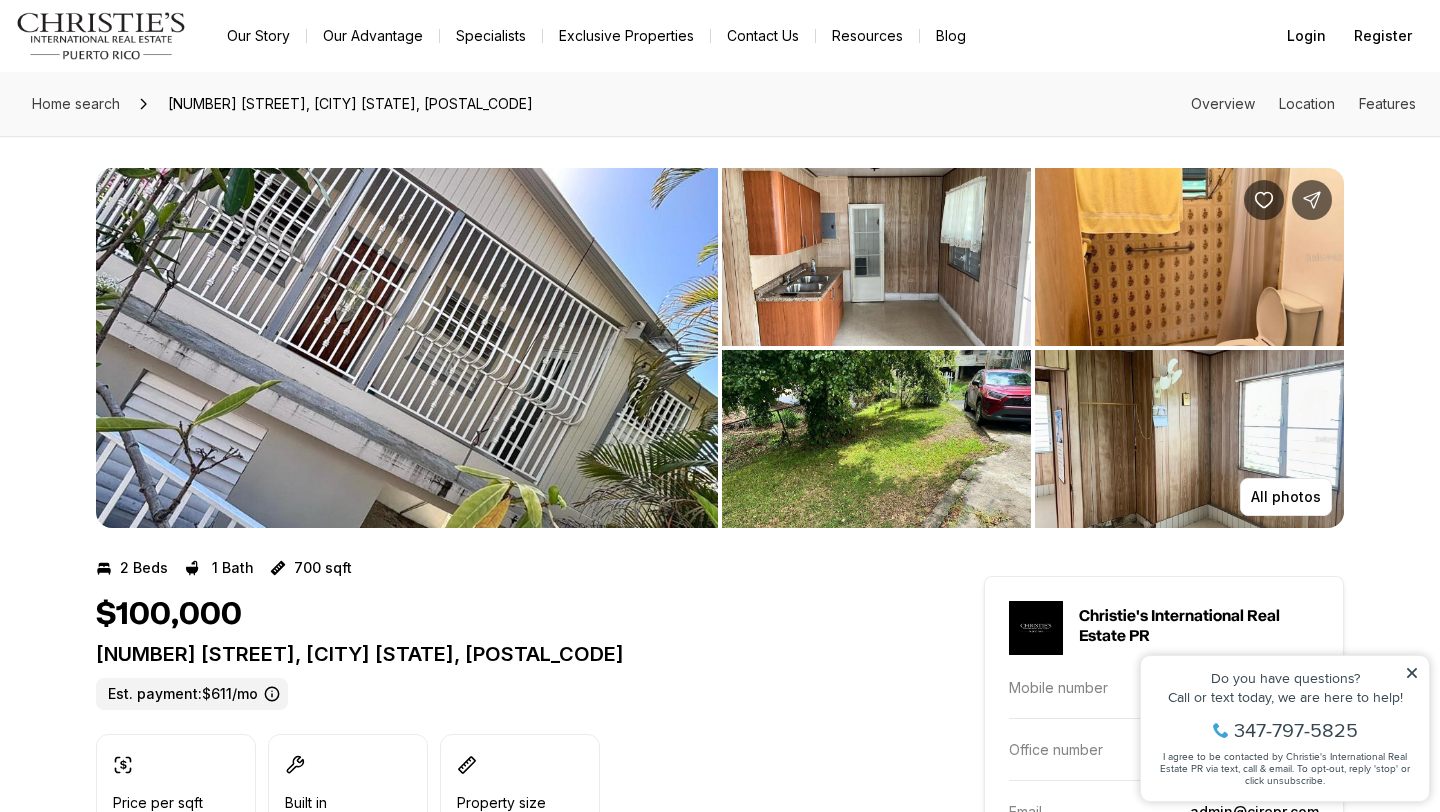 click at bounding box center (407, 348) 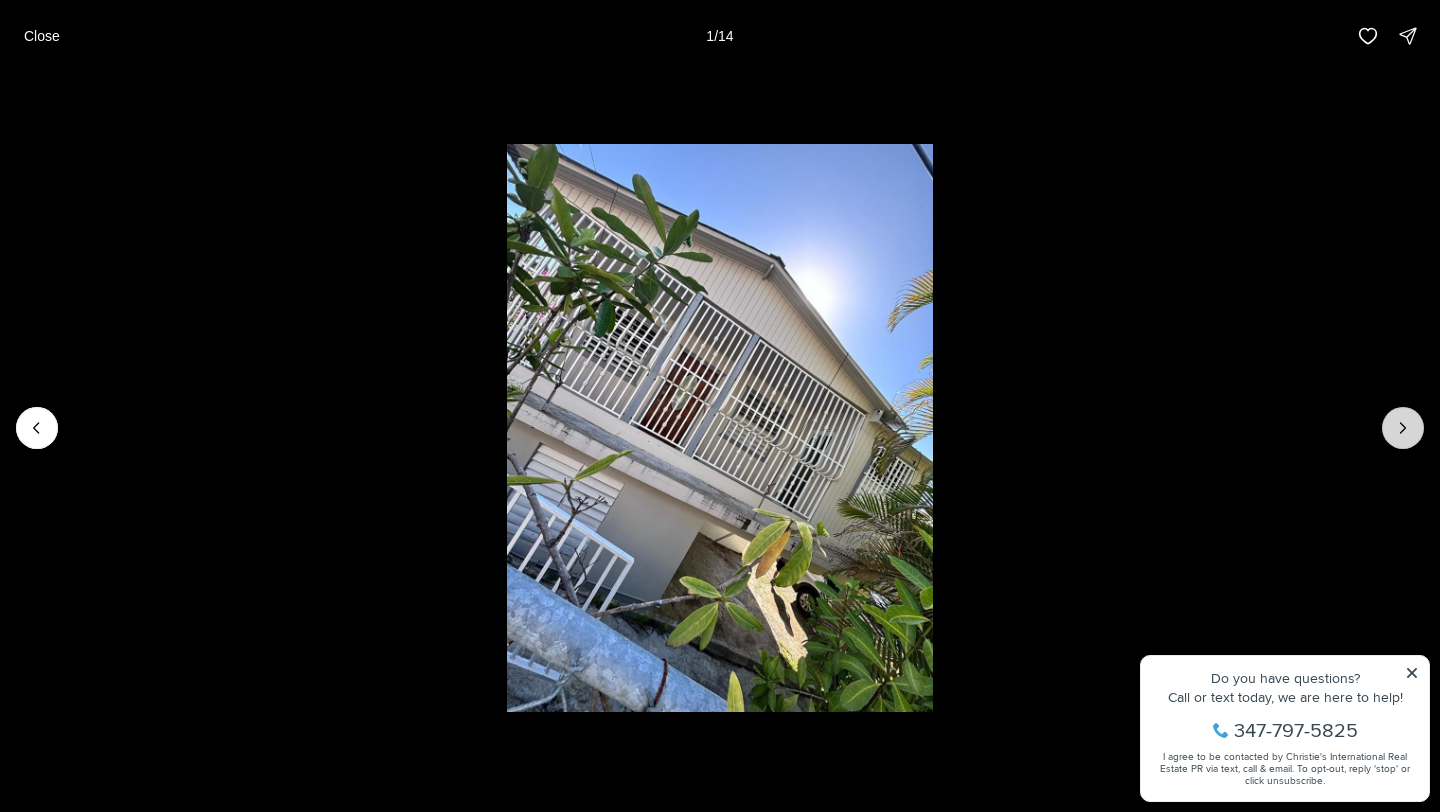 click 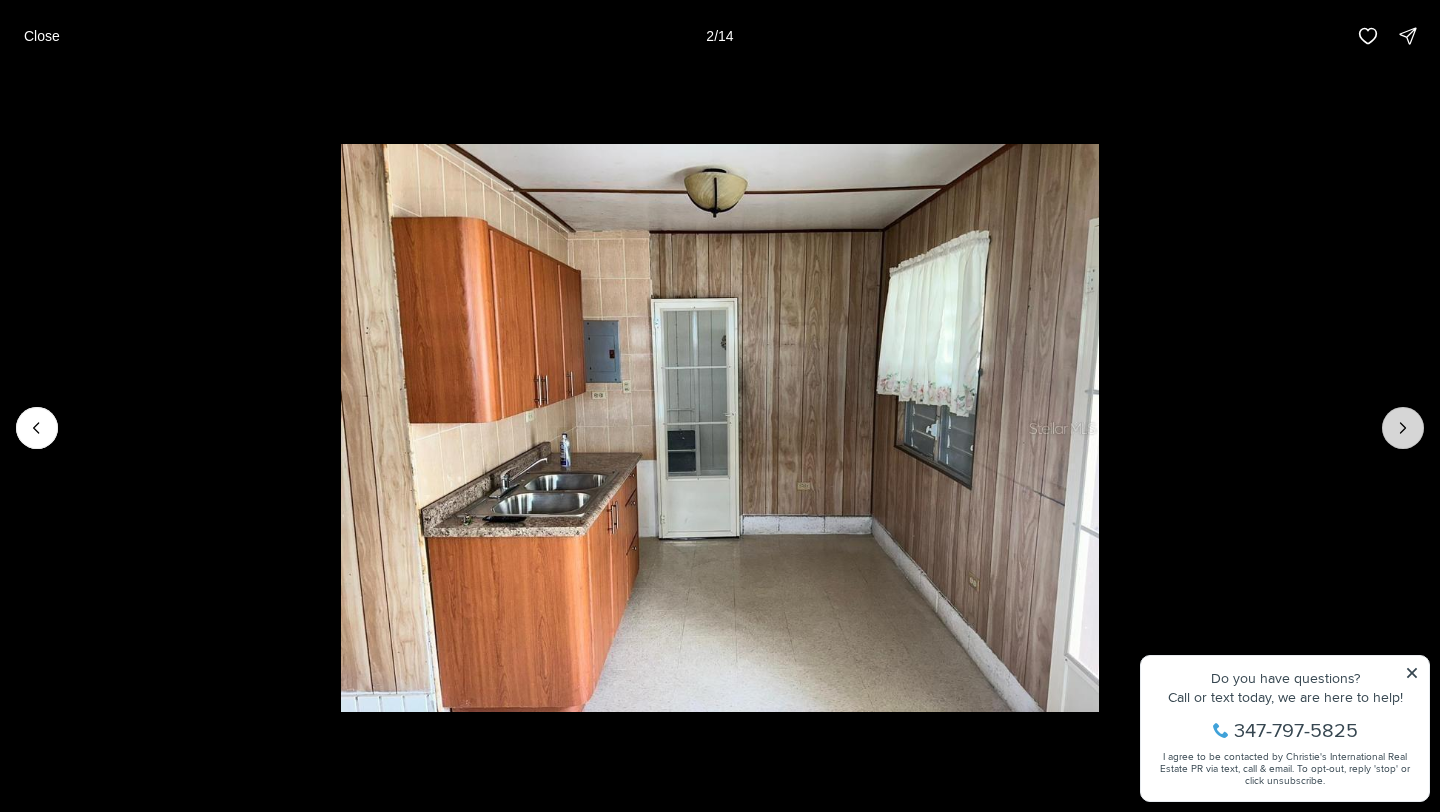 click 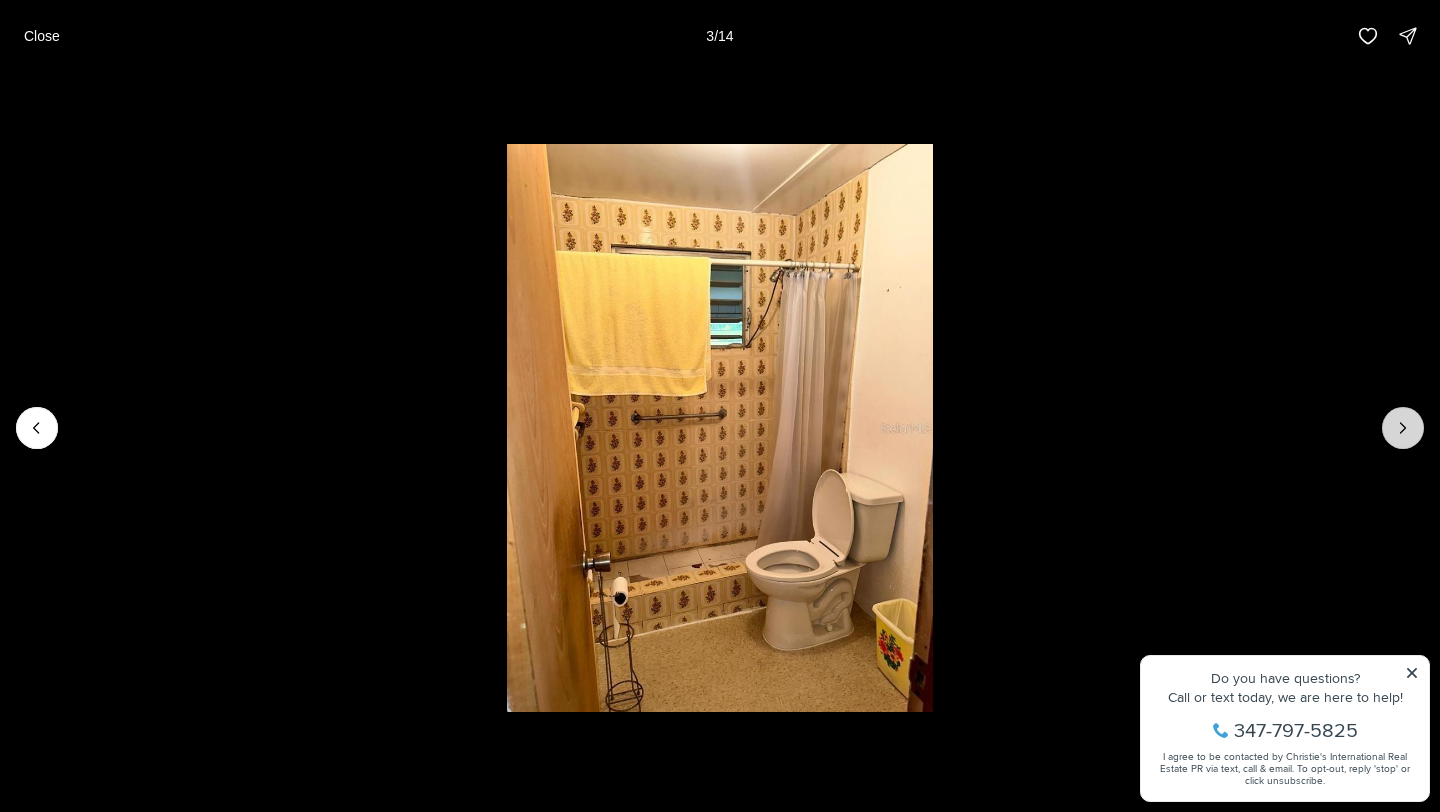 click 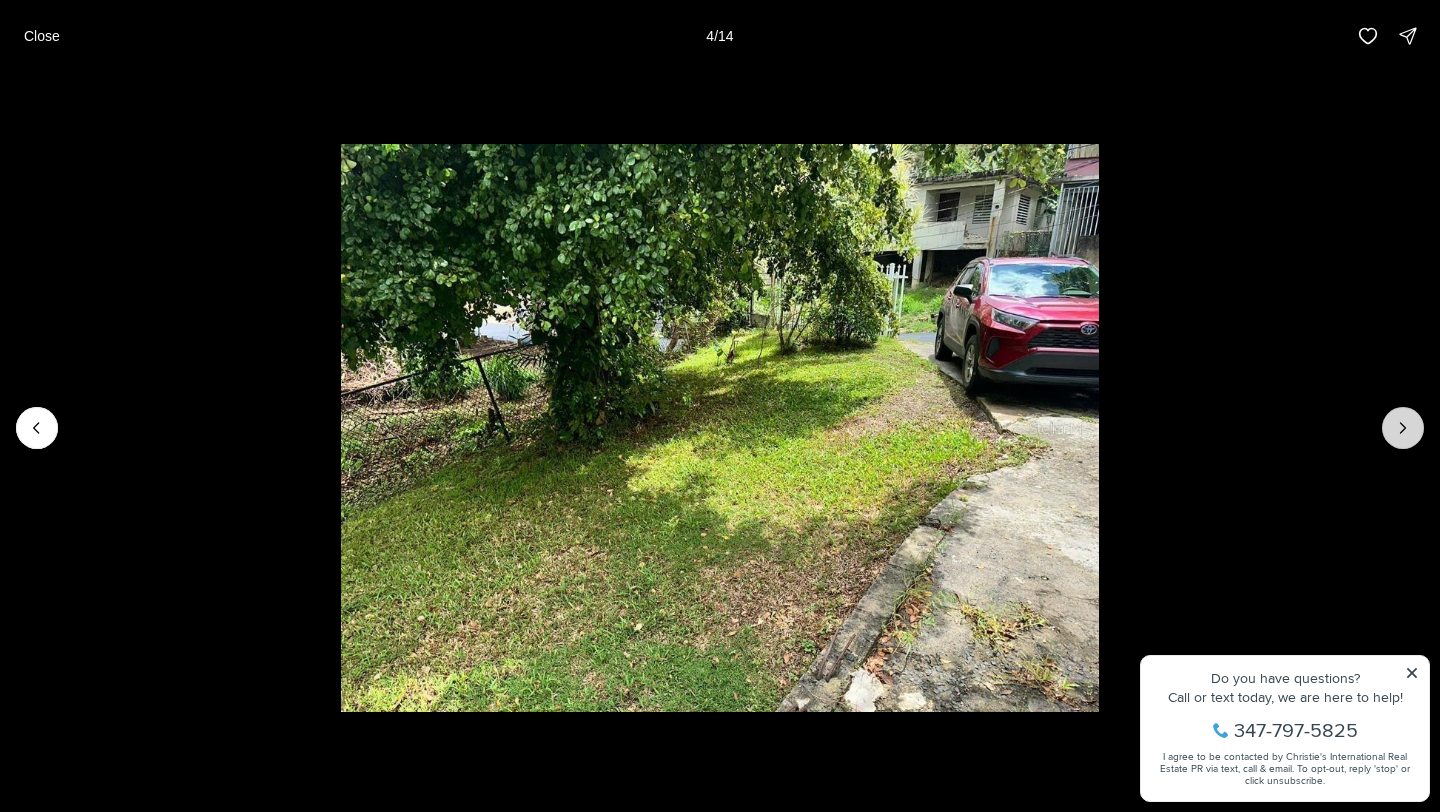click 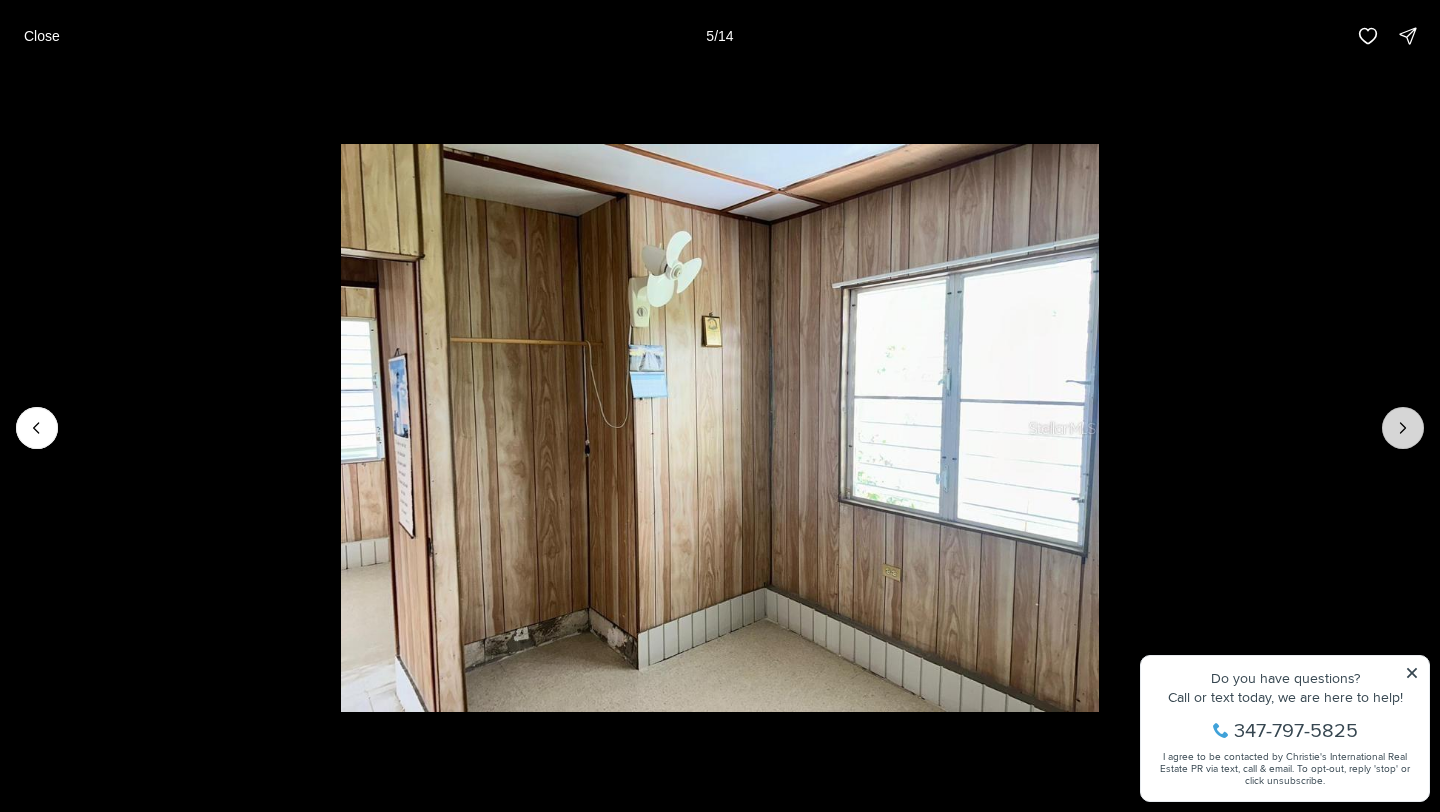 click 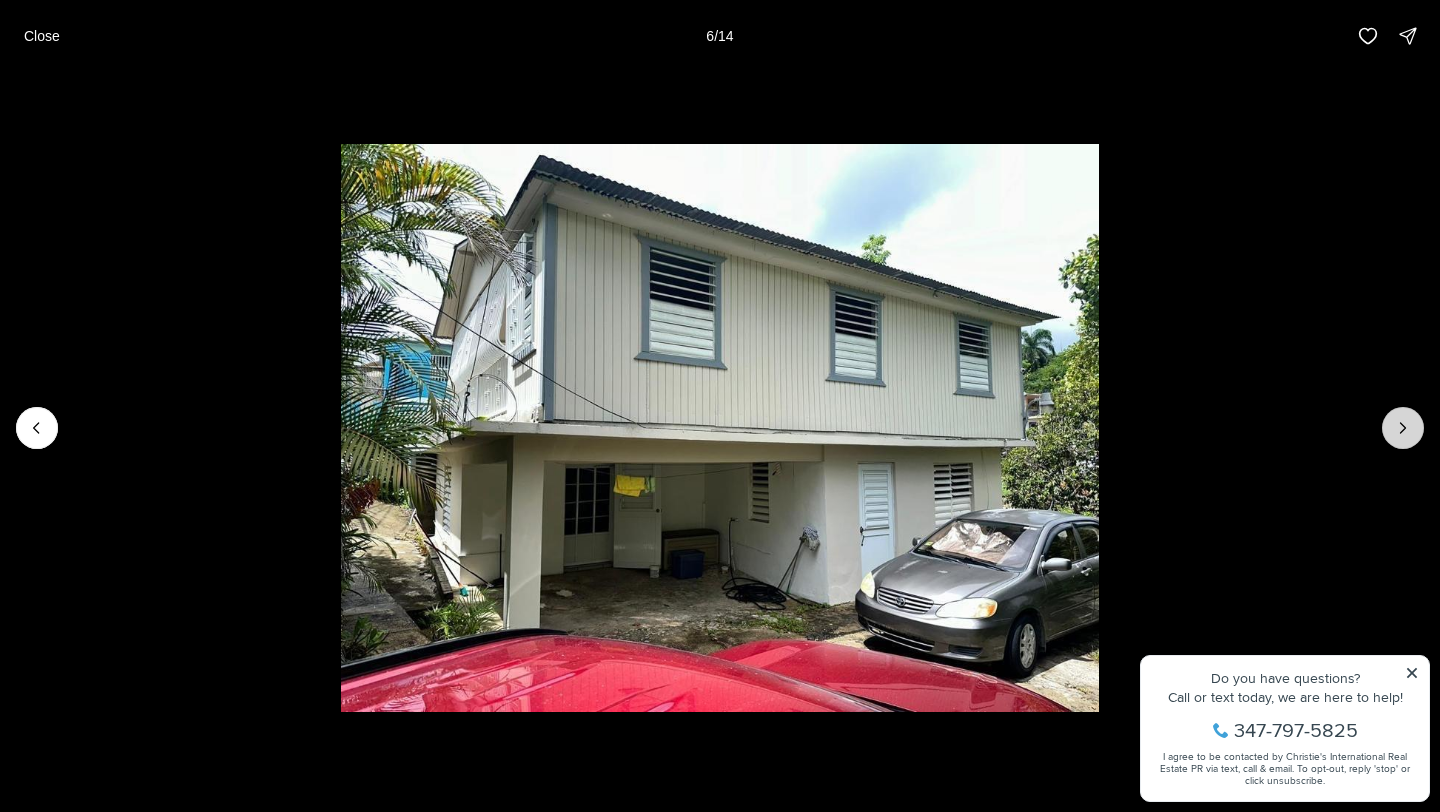 click 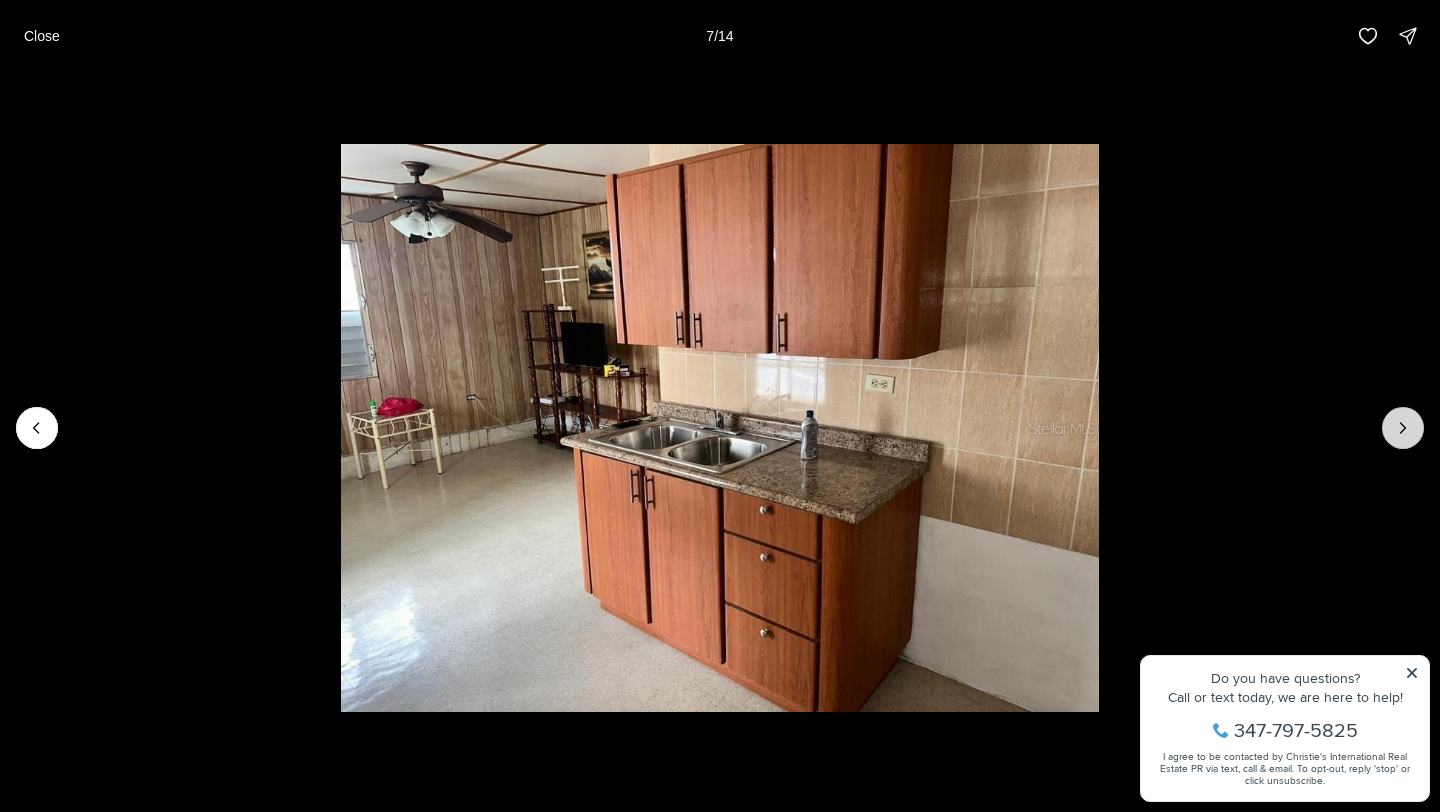 click 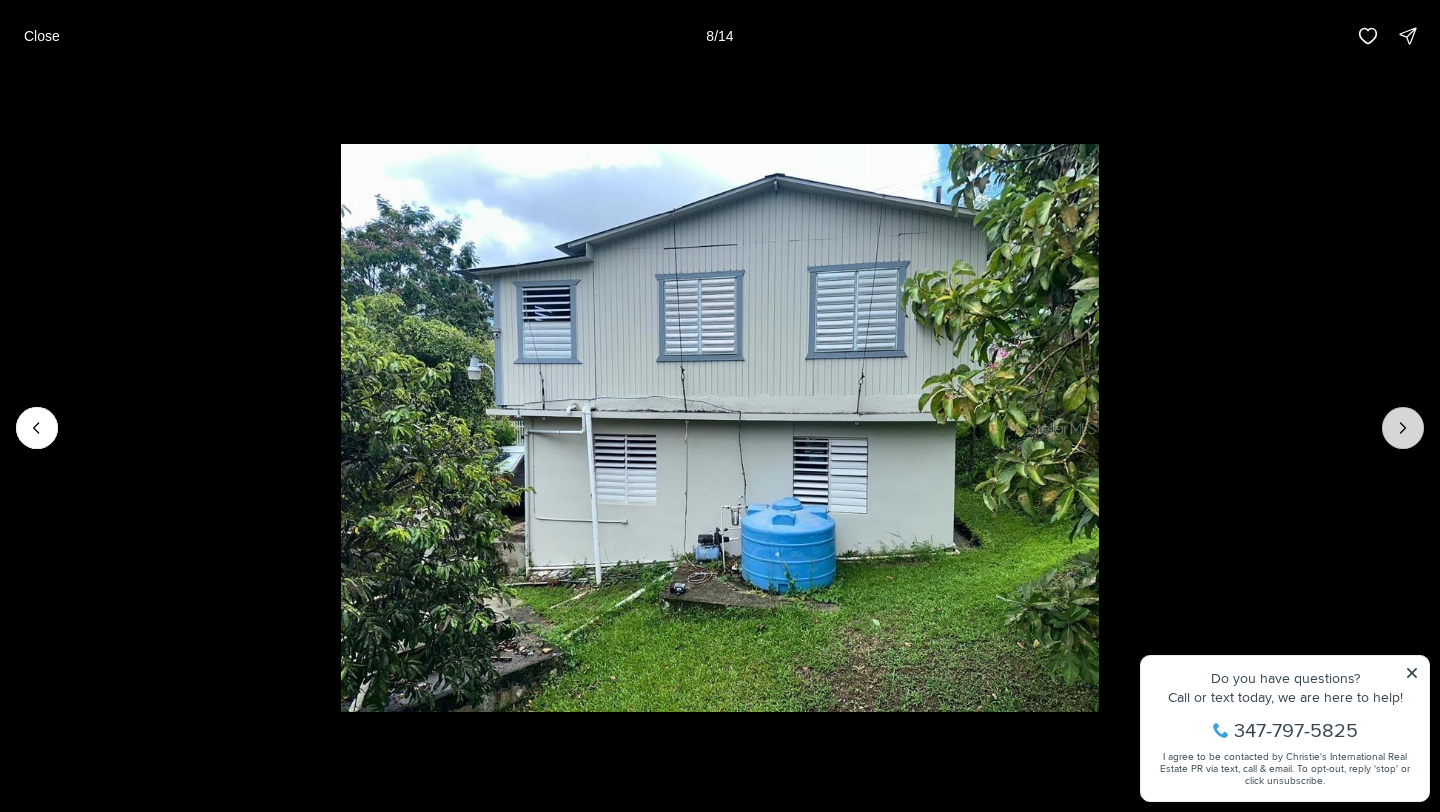 click 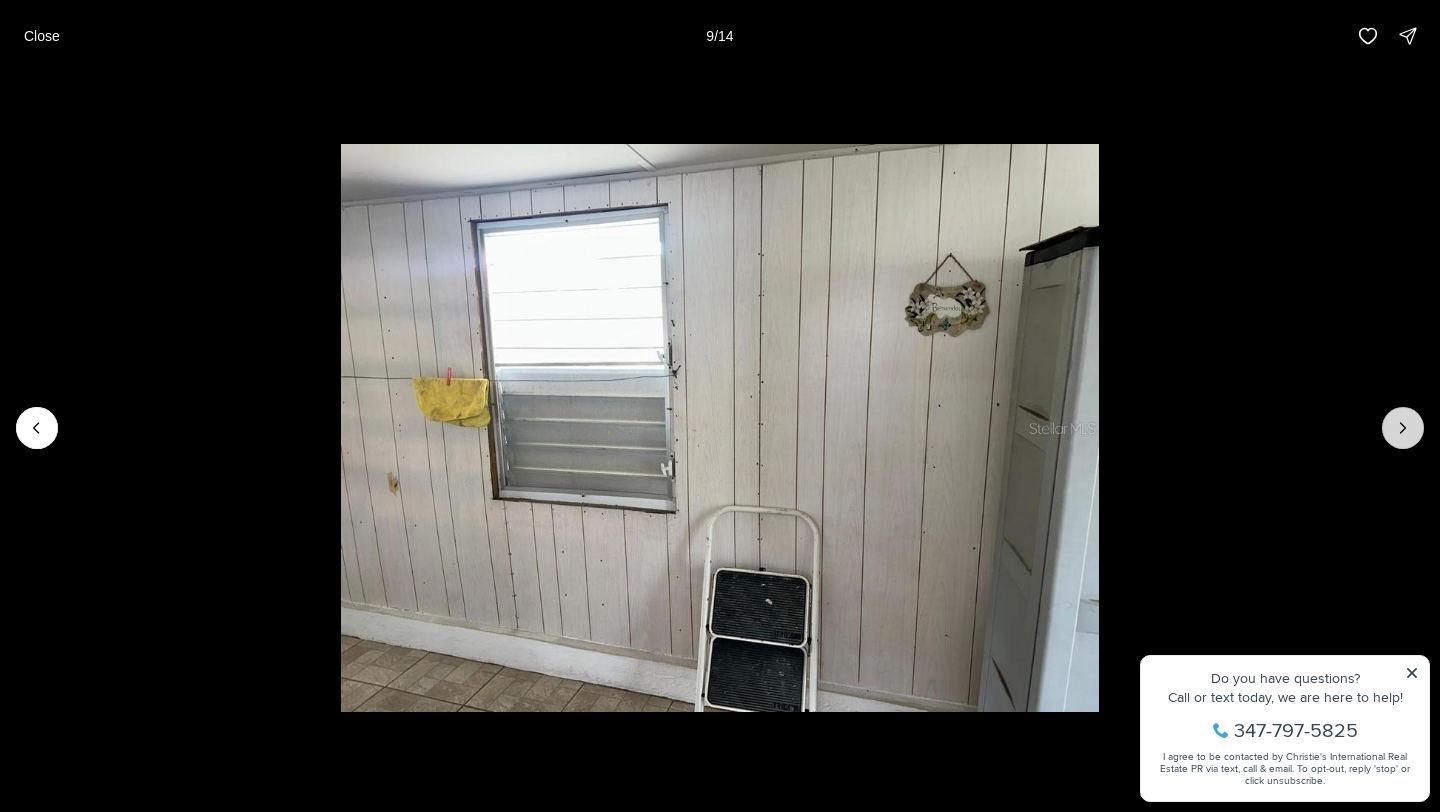 click 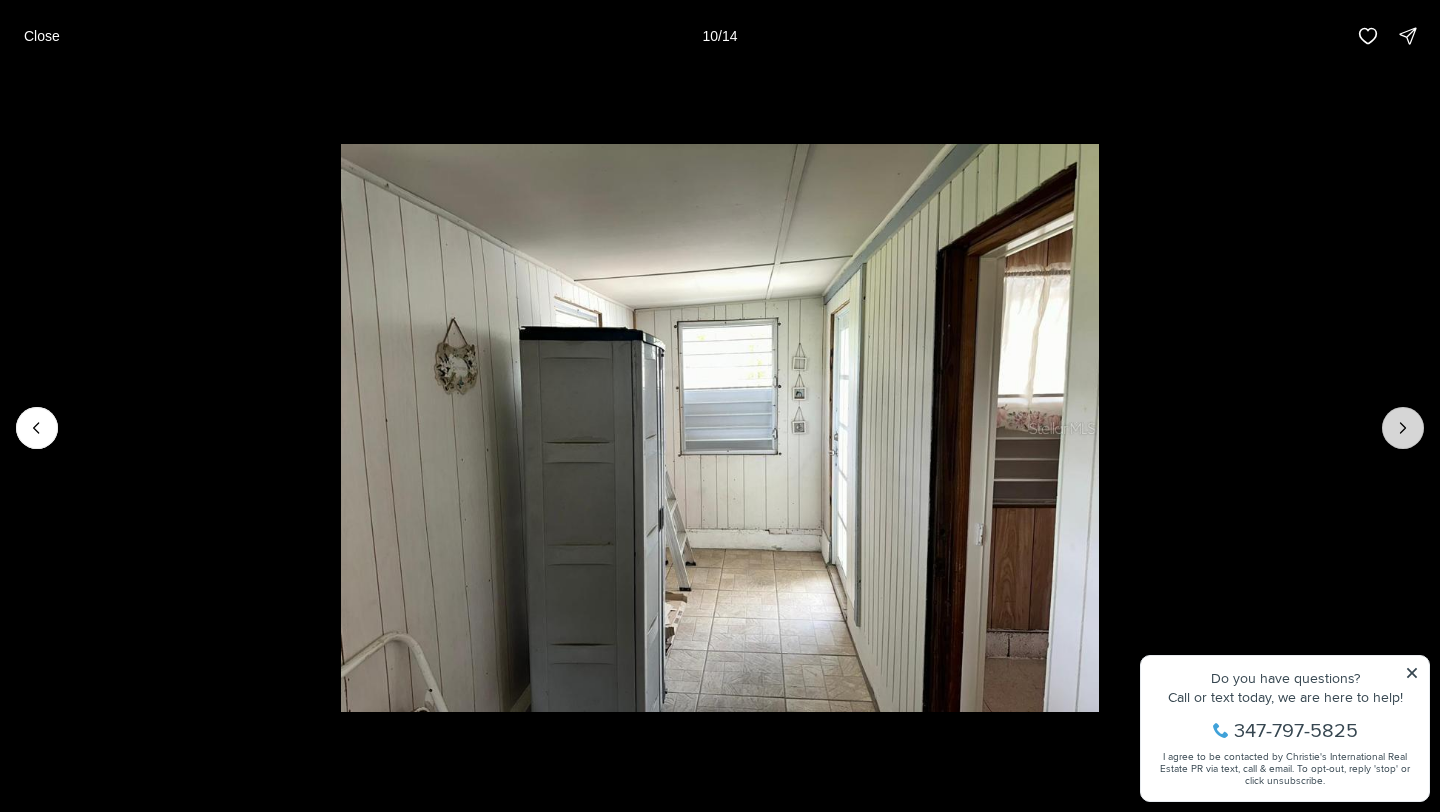 click 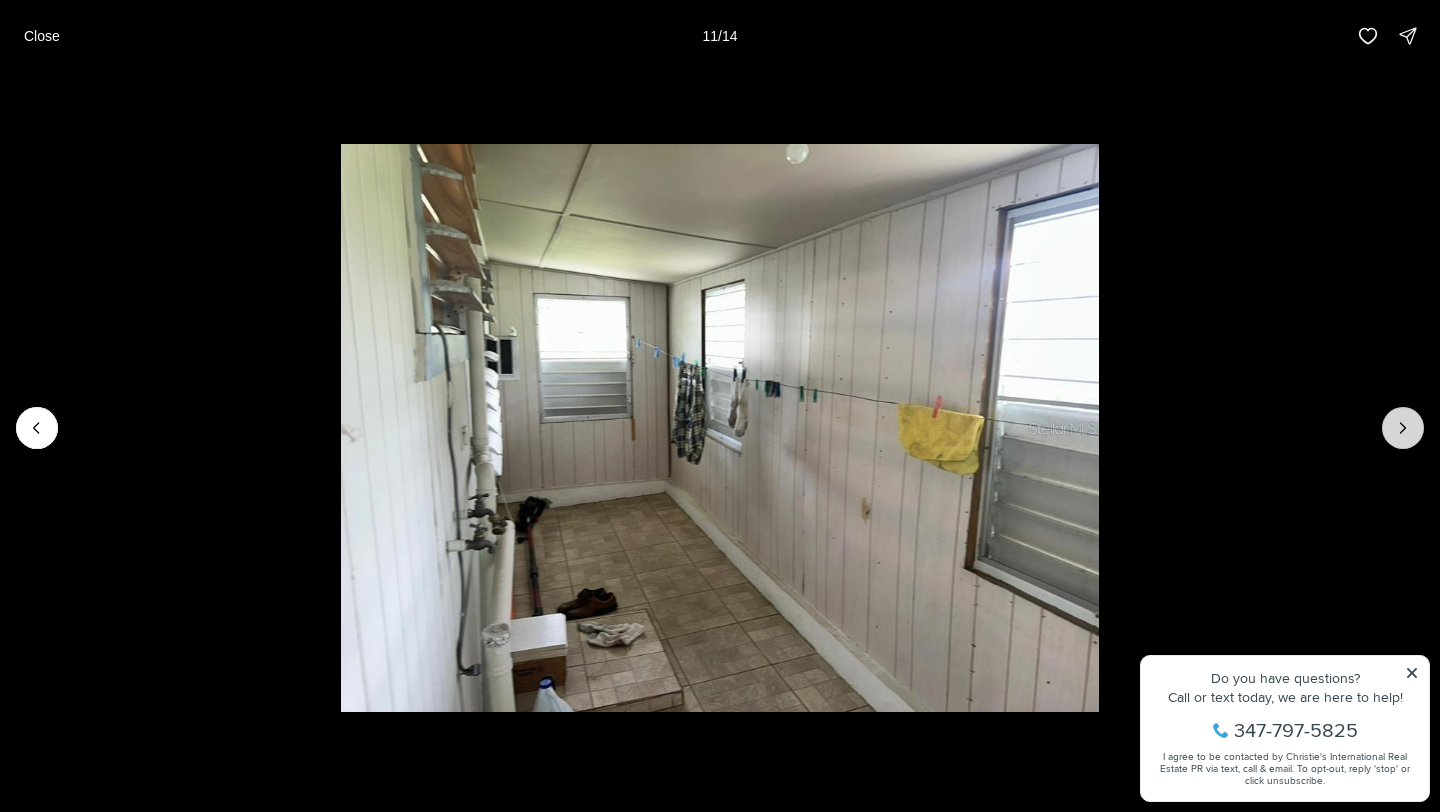 click 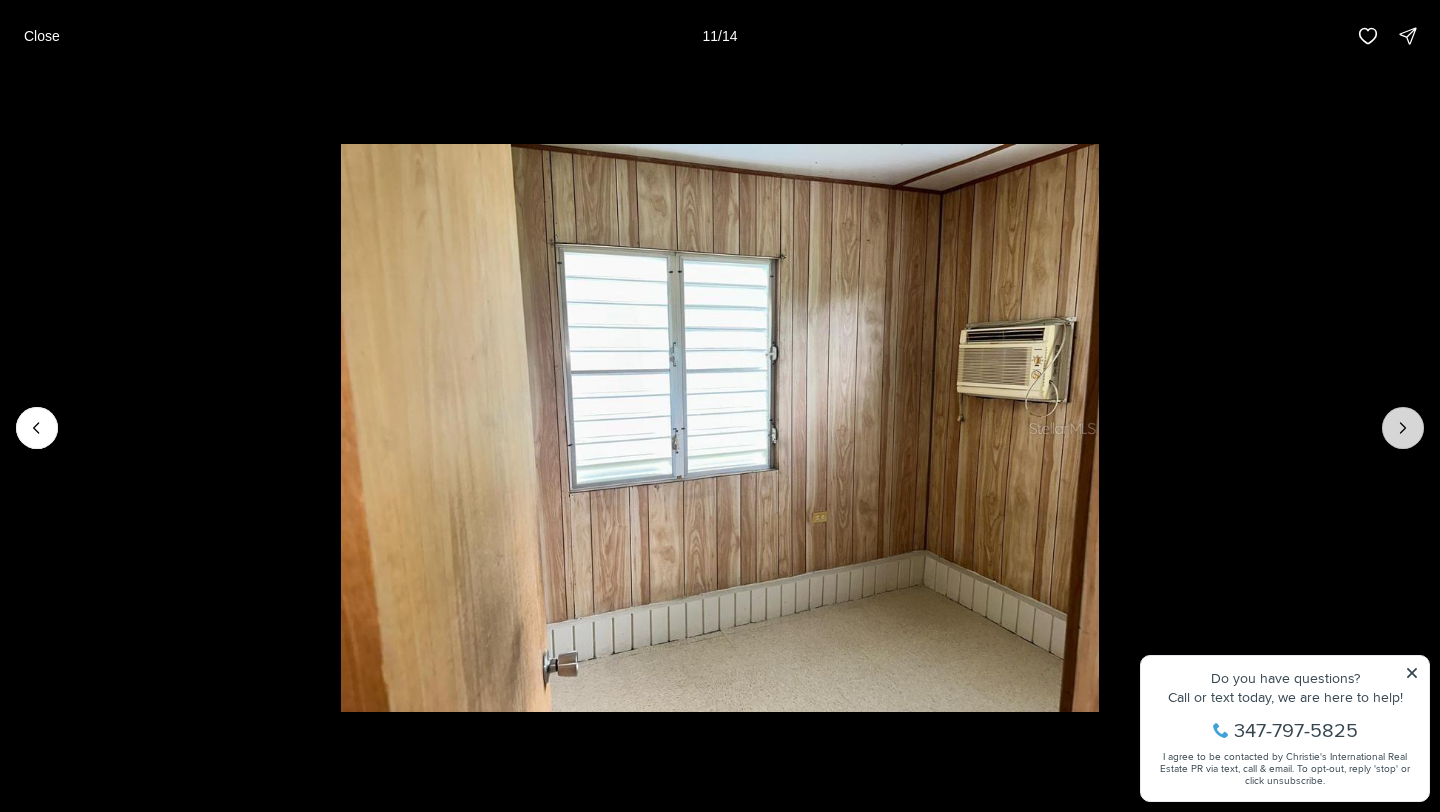 click 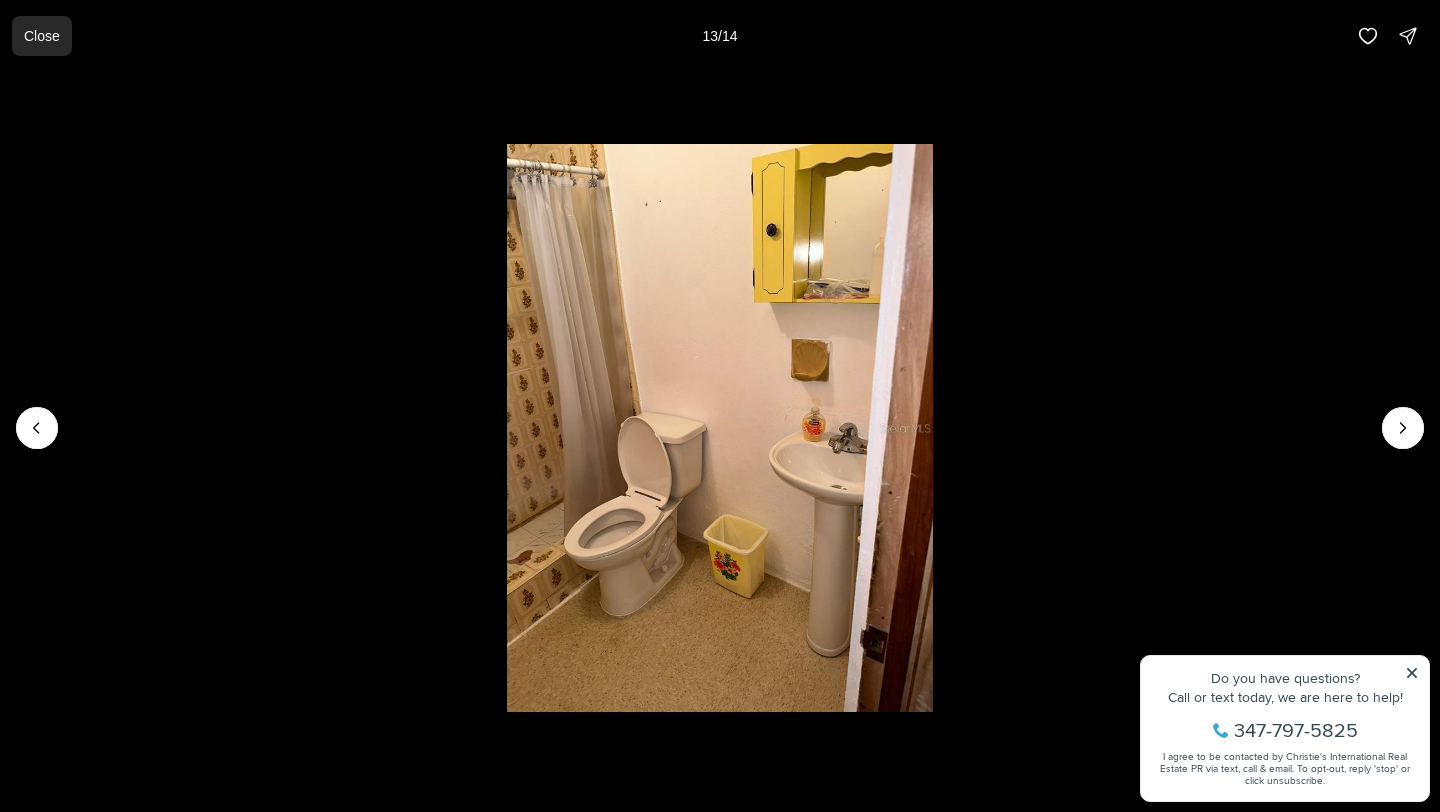 click on "Close" at bounding box center (42, 36) 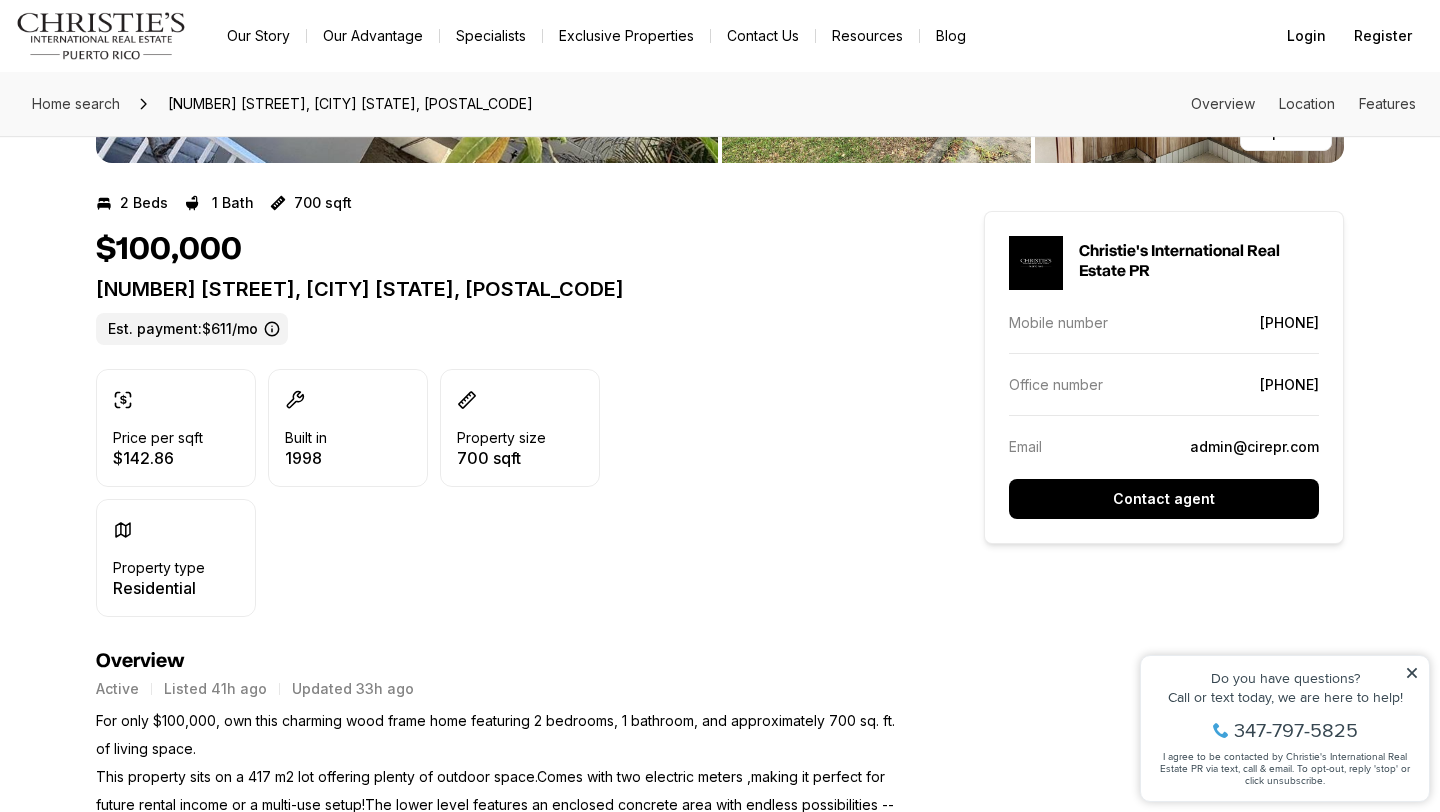 scroll, scrollTop: 267, scrollLeft: 0, axis: vertical 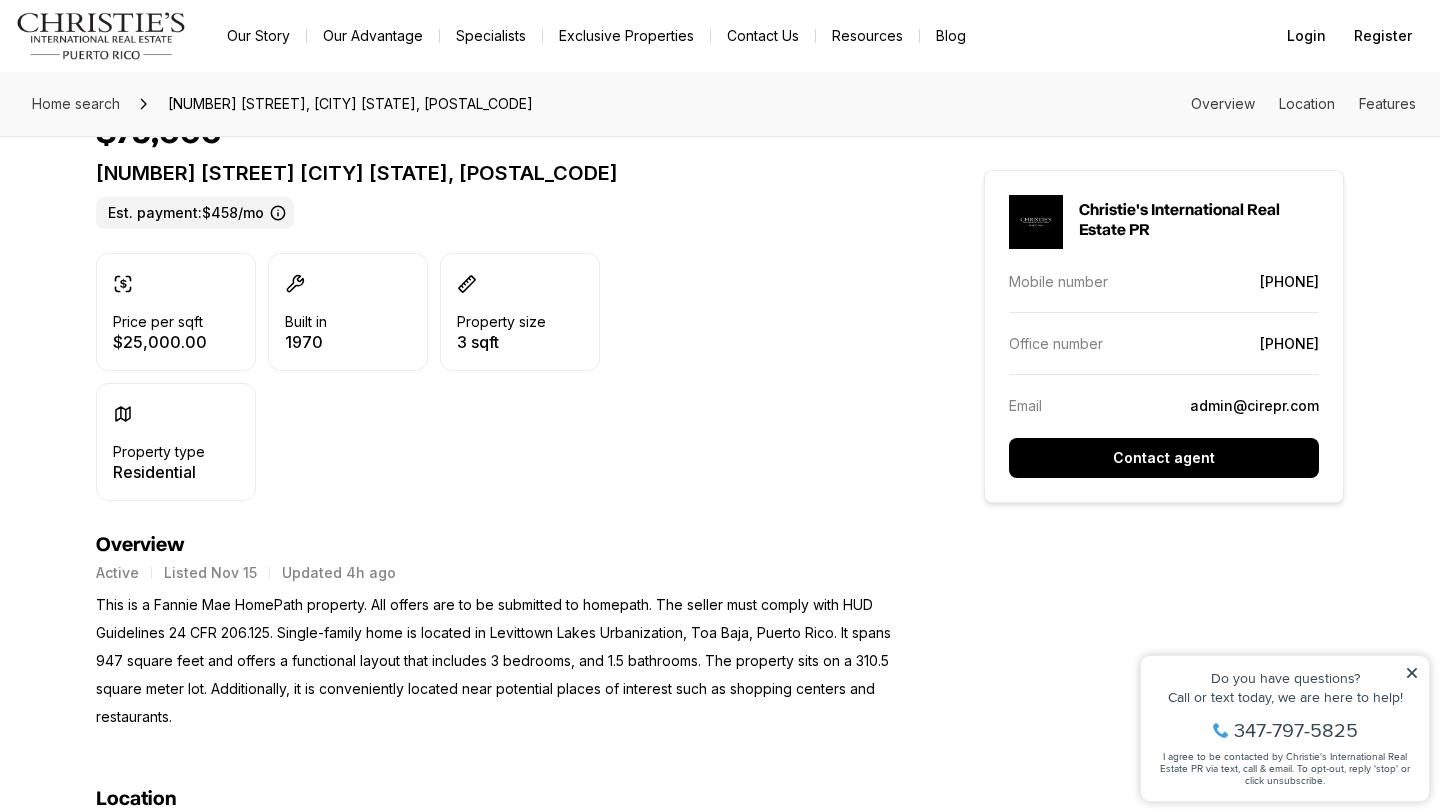click 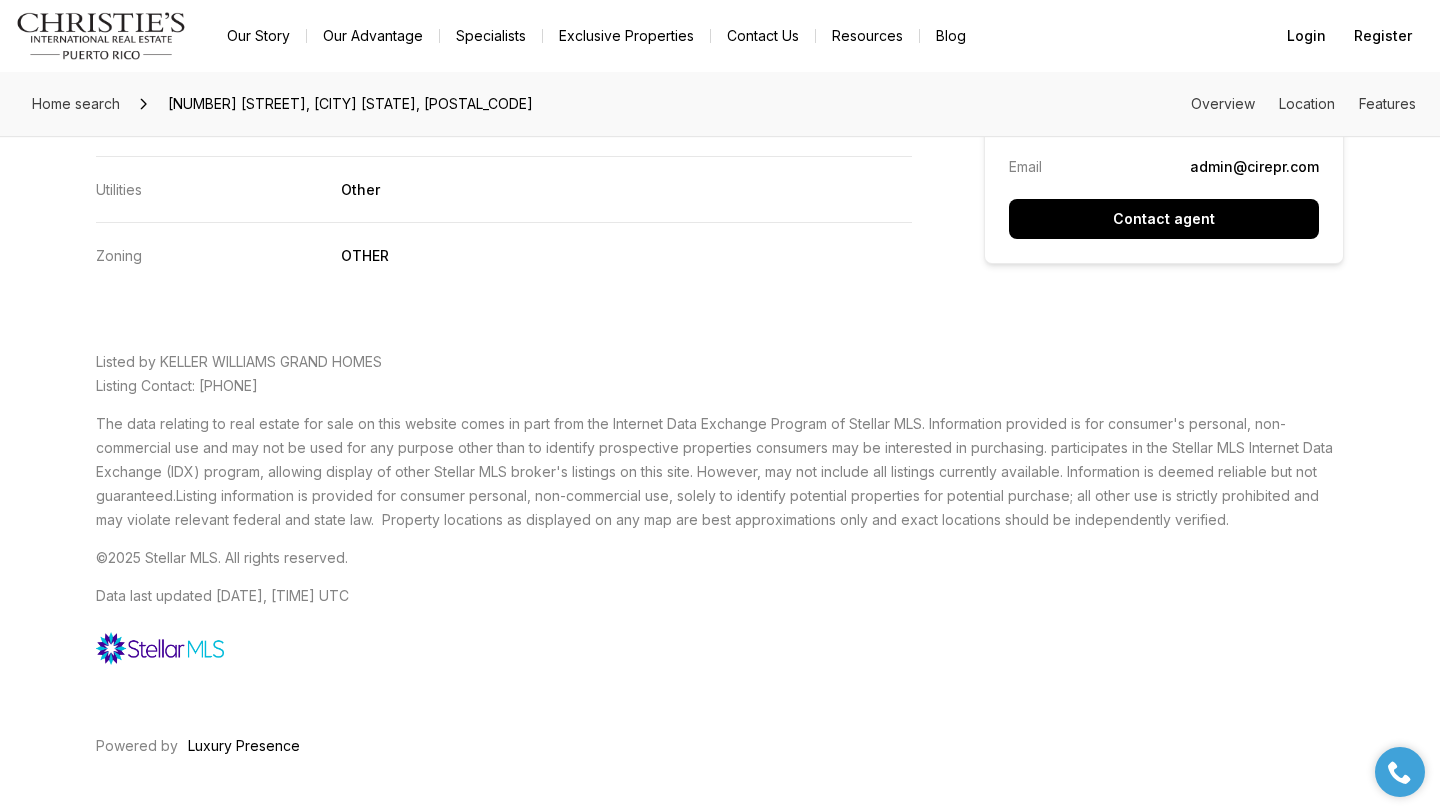 scroll, scrollTop: 4036, scrollLeft: 0, axis: vertical 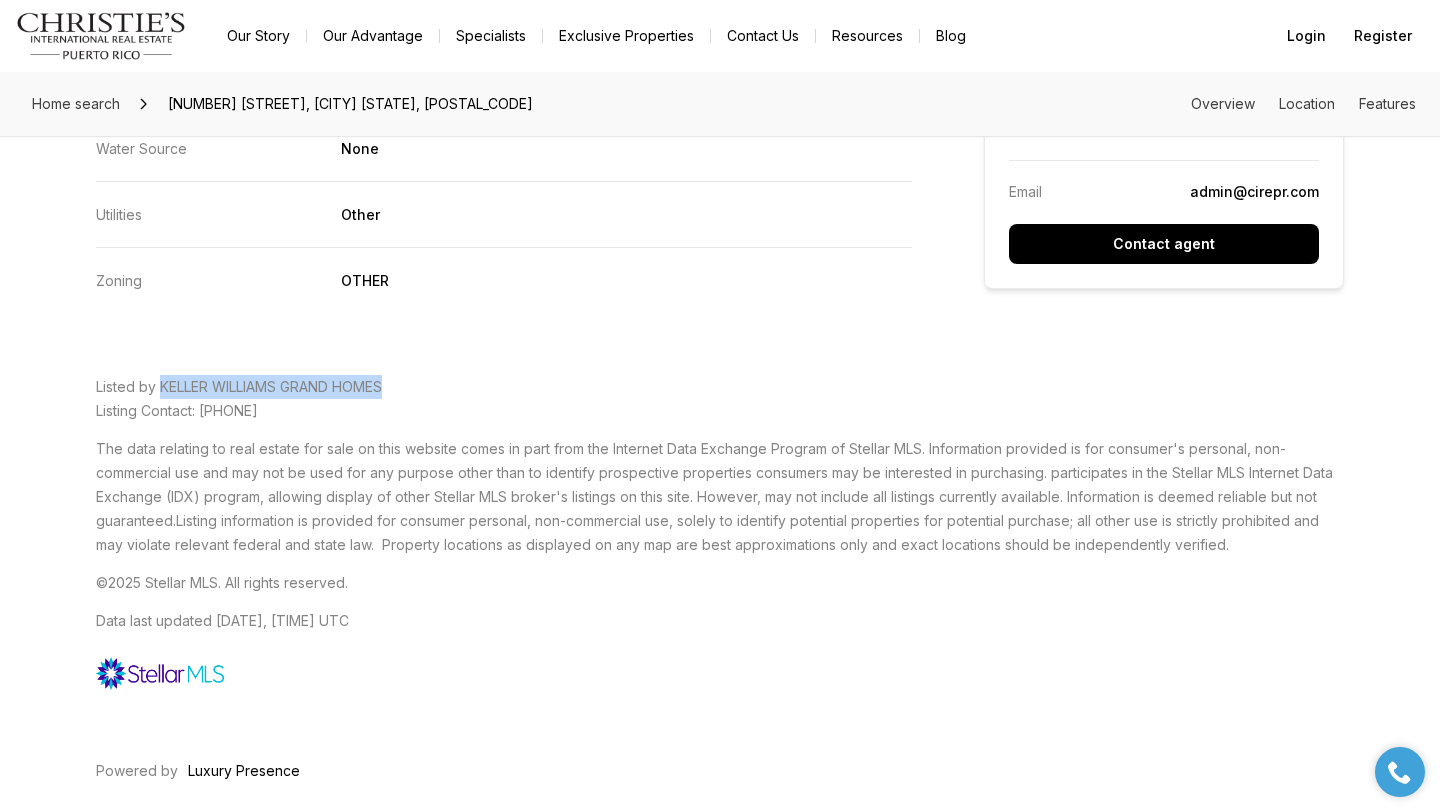 drag, startPoint x: 159, startPoint y: 386, endPoint x: 408, endPoint y: 383, distance: 249.01807 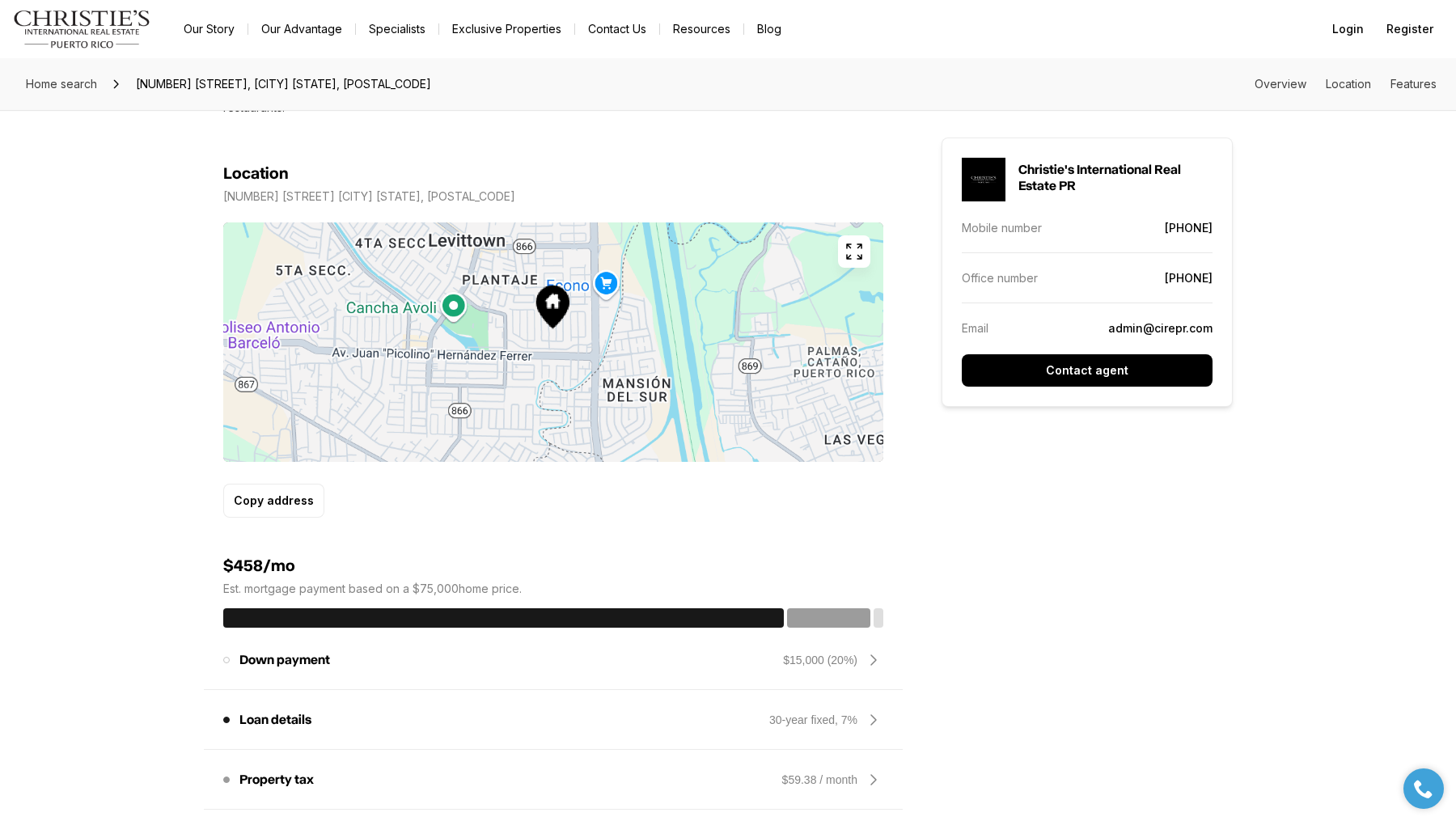scroll, scrollTop: 857, scrollLeft: 0, axis: vertical 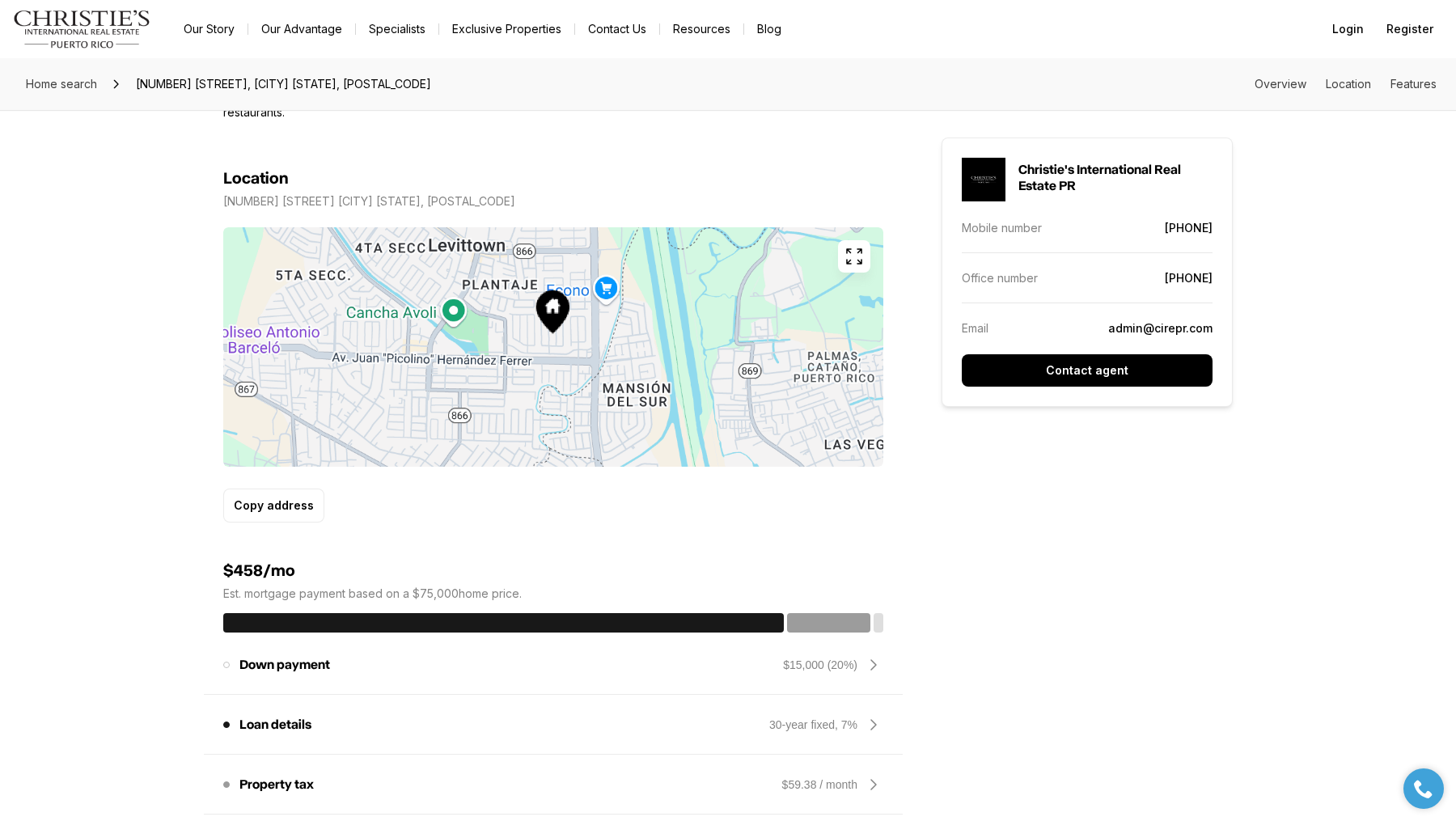 click 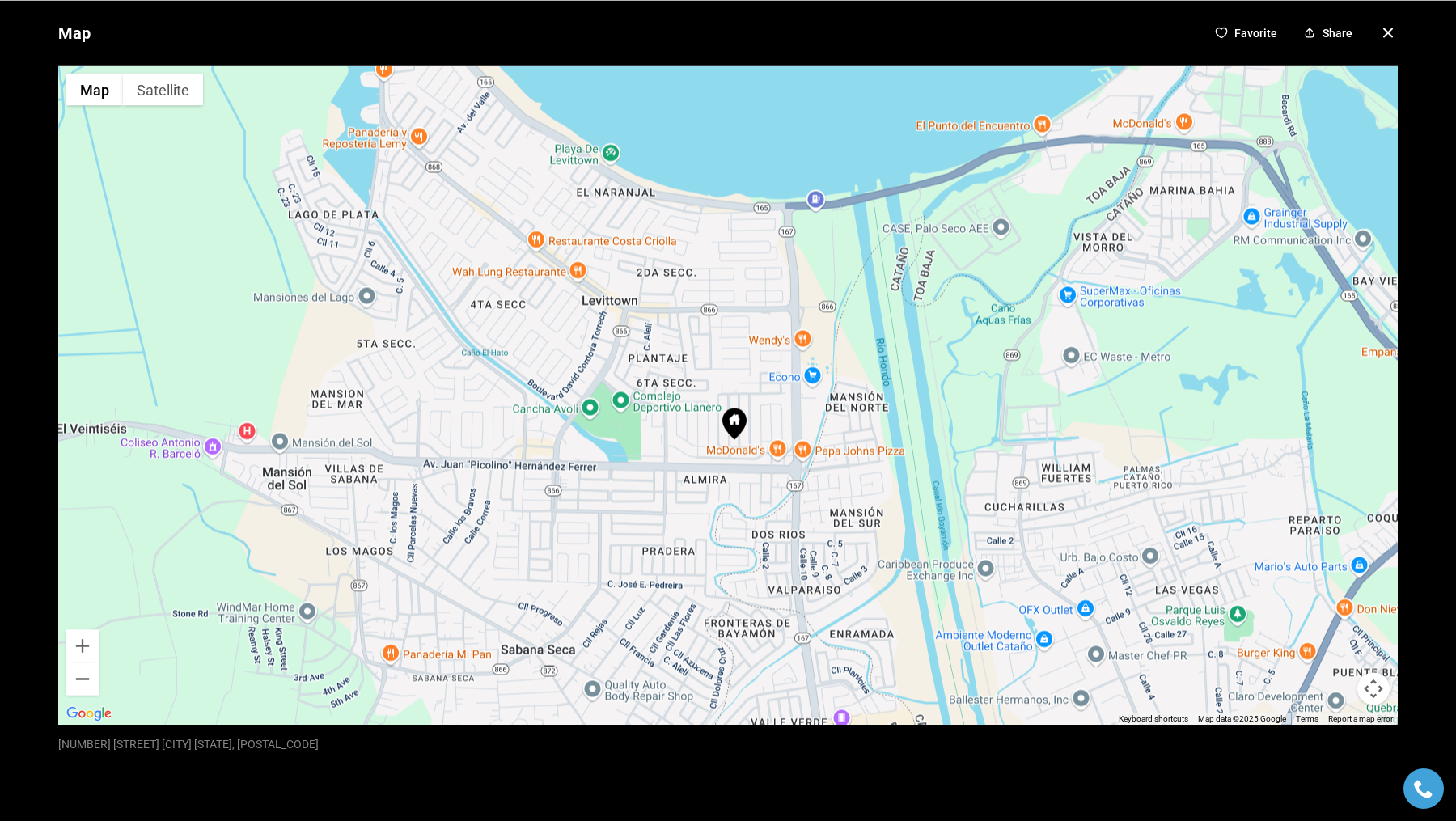type 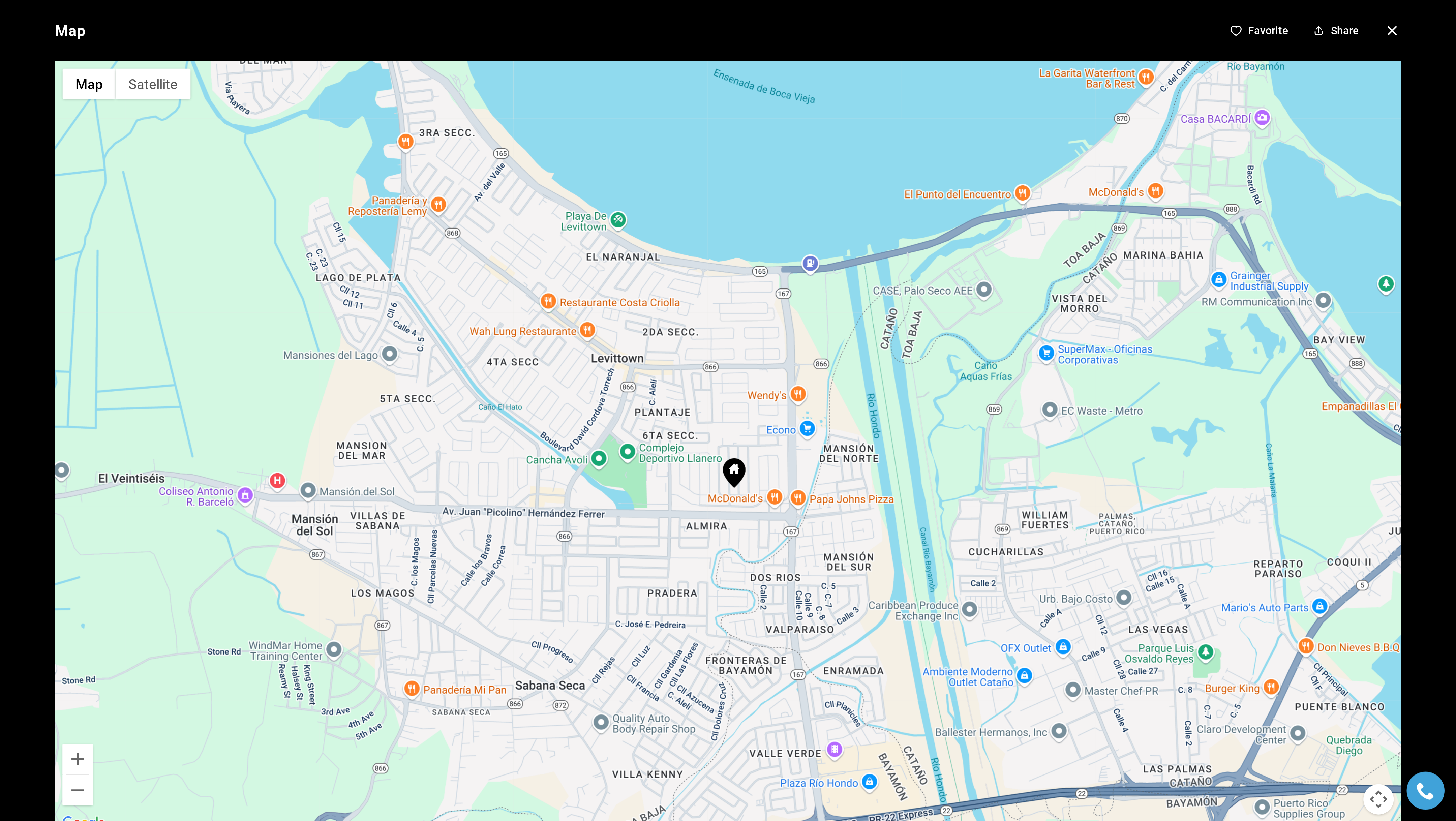 scroll, scrollTop: 357, scrollLeft: 0, axis: vertical 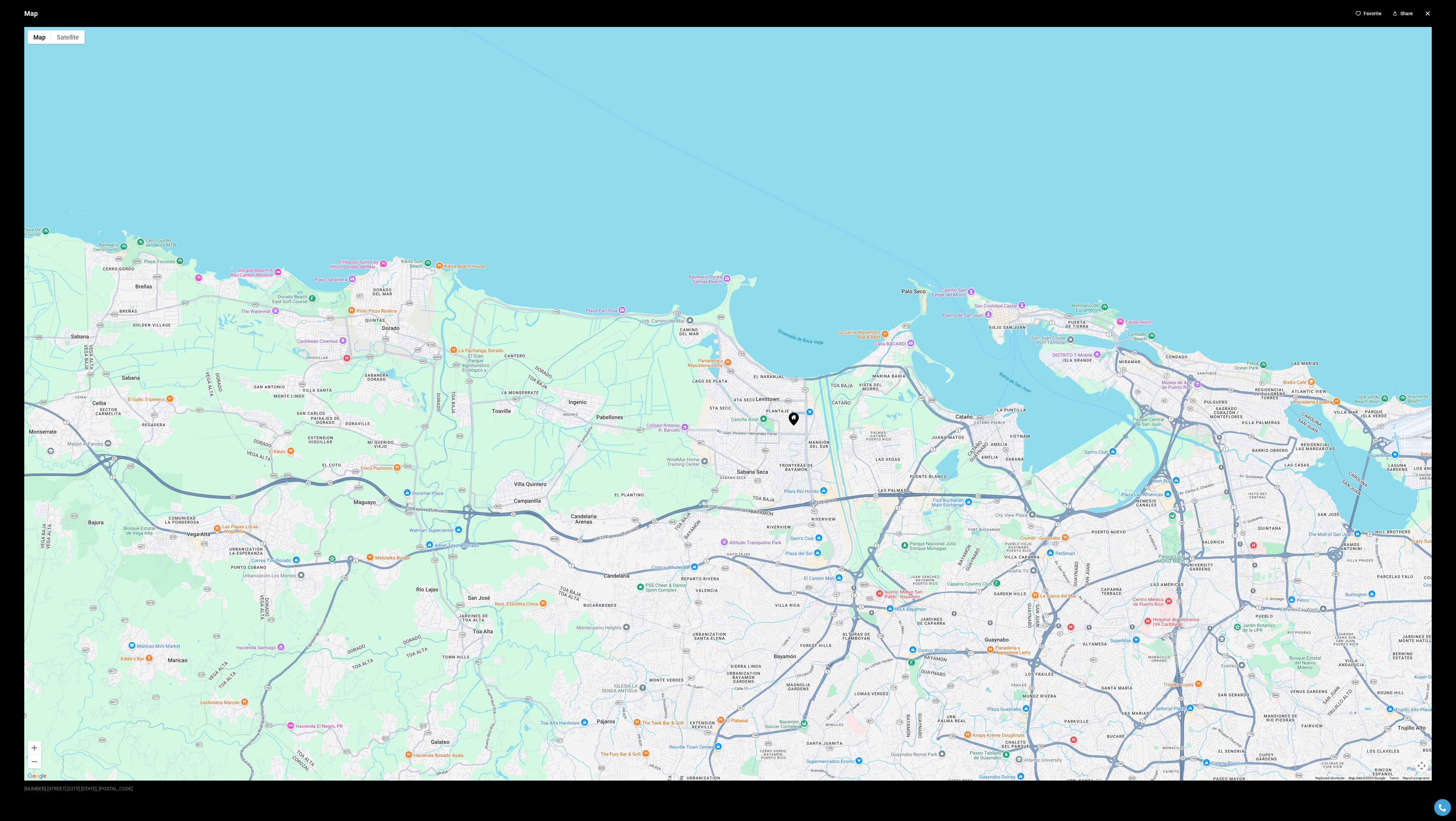 click 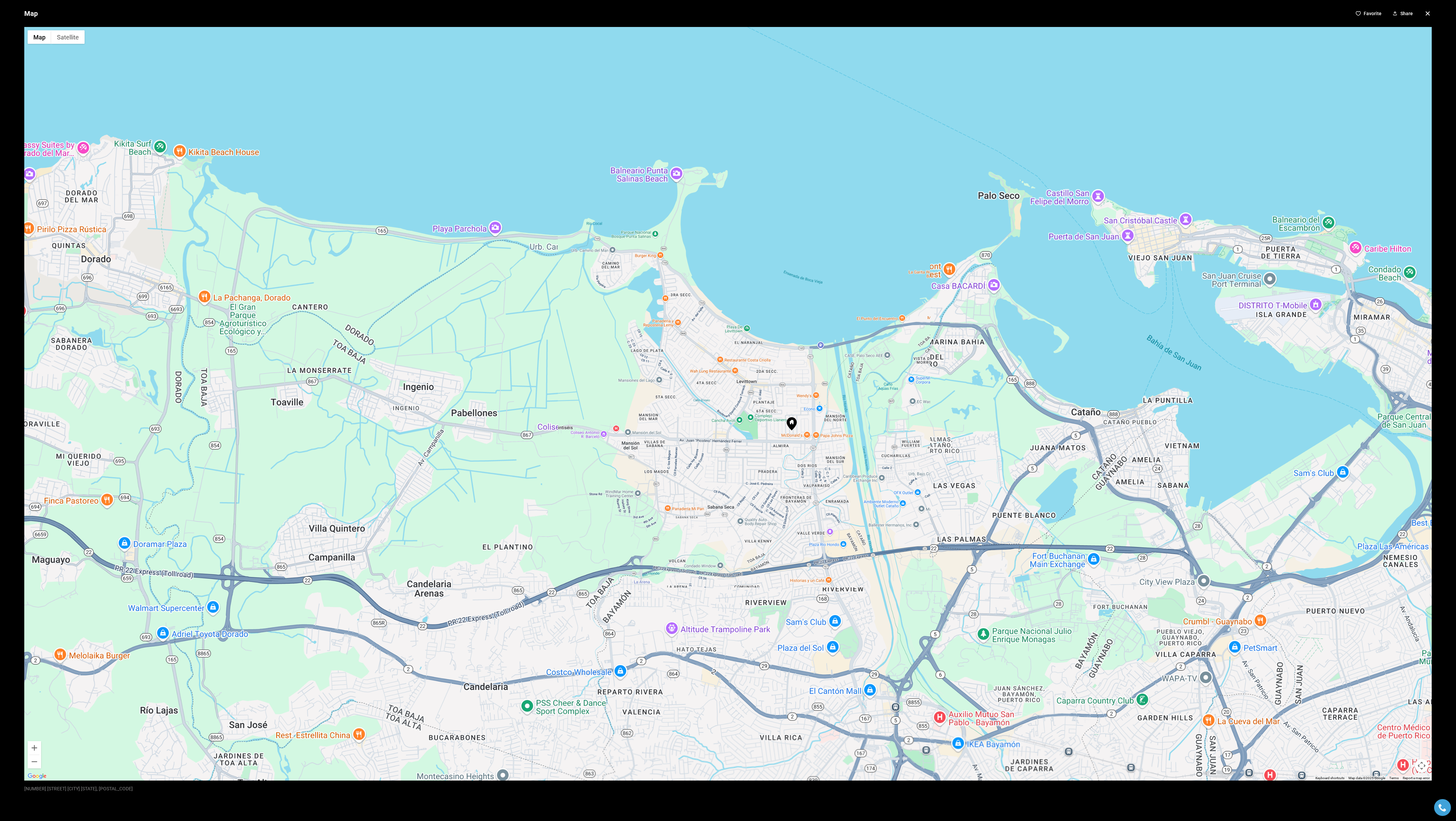 click at bounding box center [728, 404] 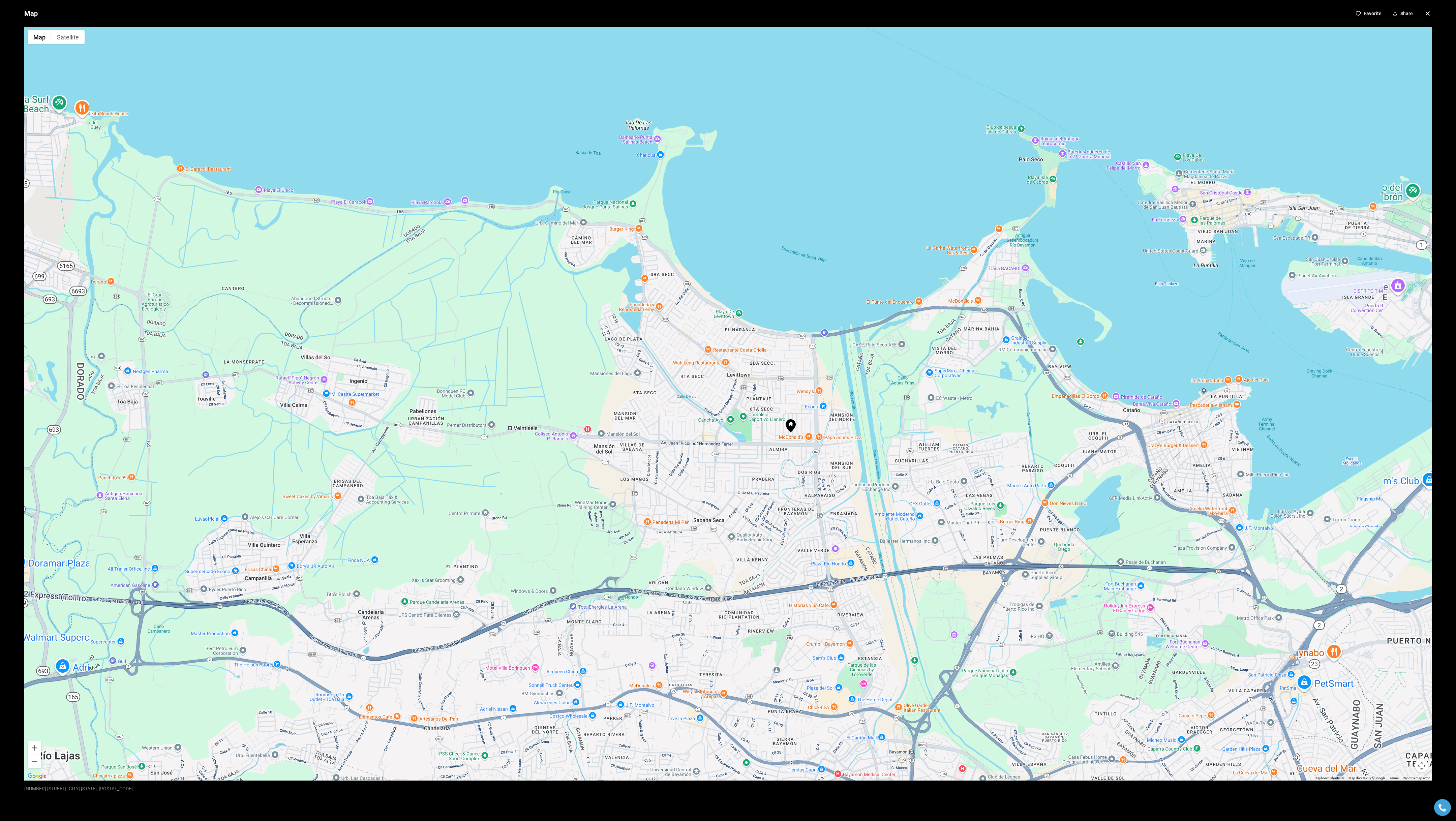 click at bounding box center [728, 404] 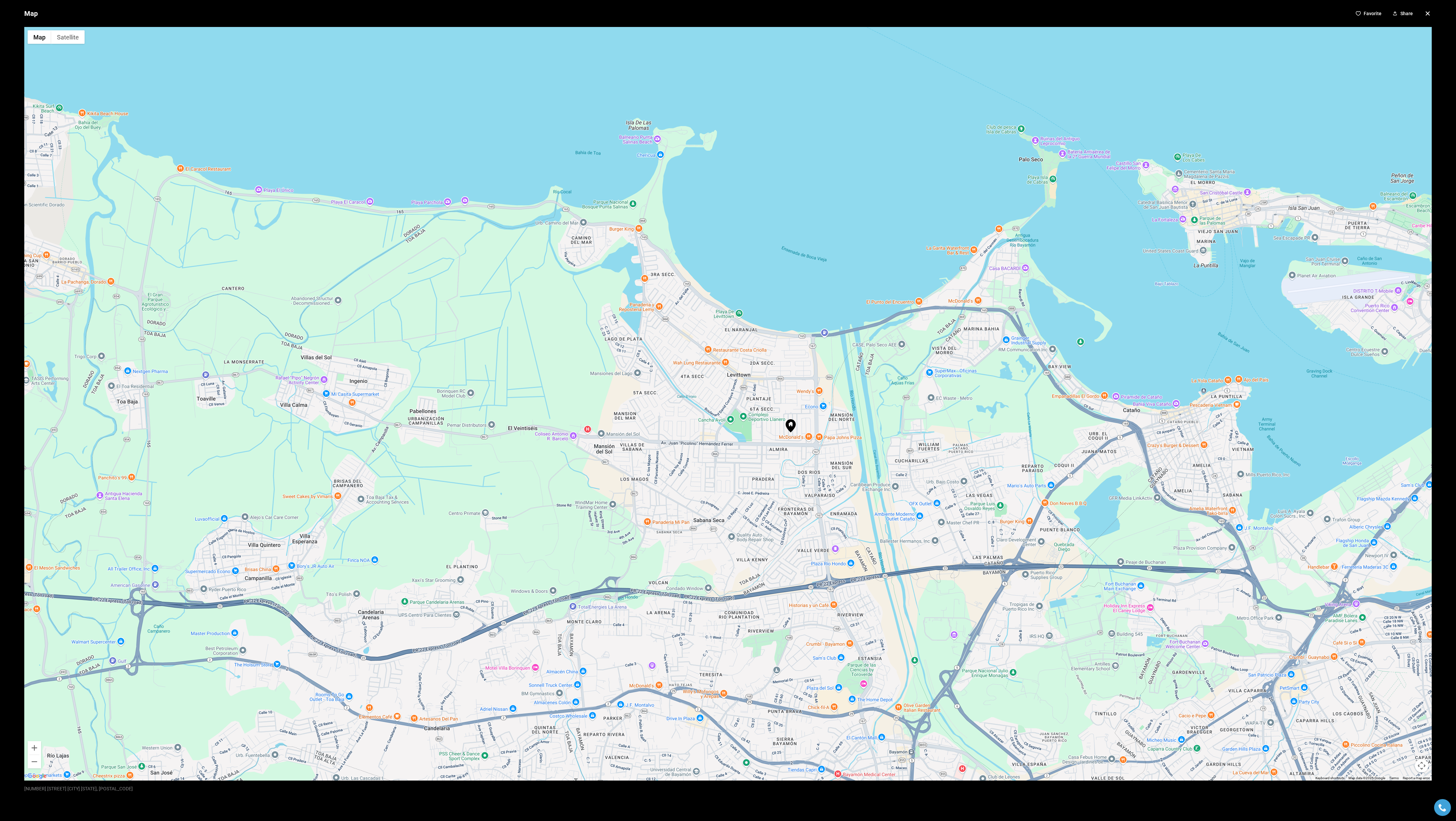 click at bounding box center [728, 404] 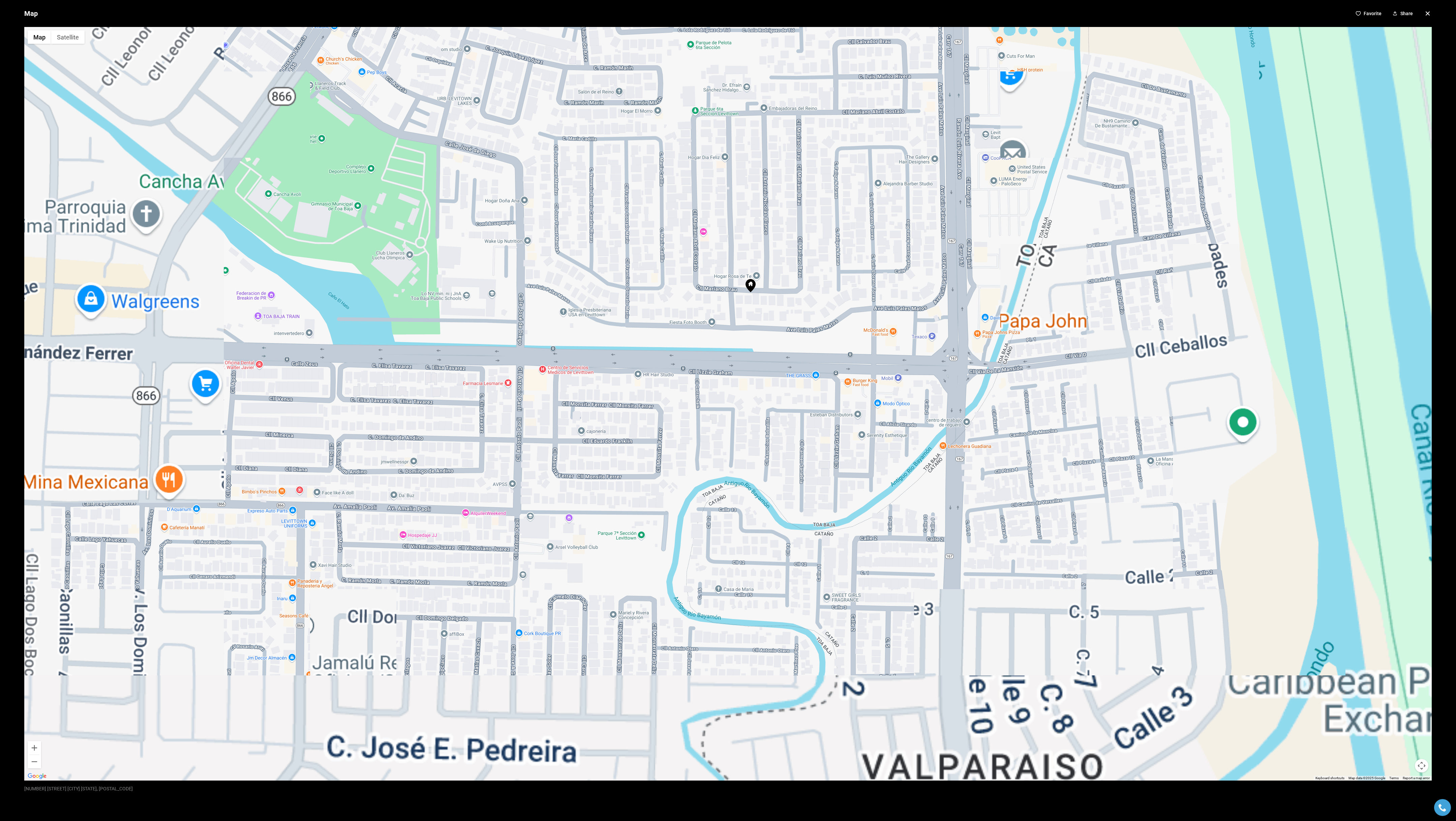 drag, startPoint x: 738, startPoint y: 500, endPoint x: 746, endPoint y: 293, distance: 207.1545 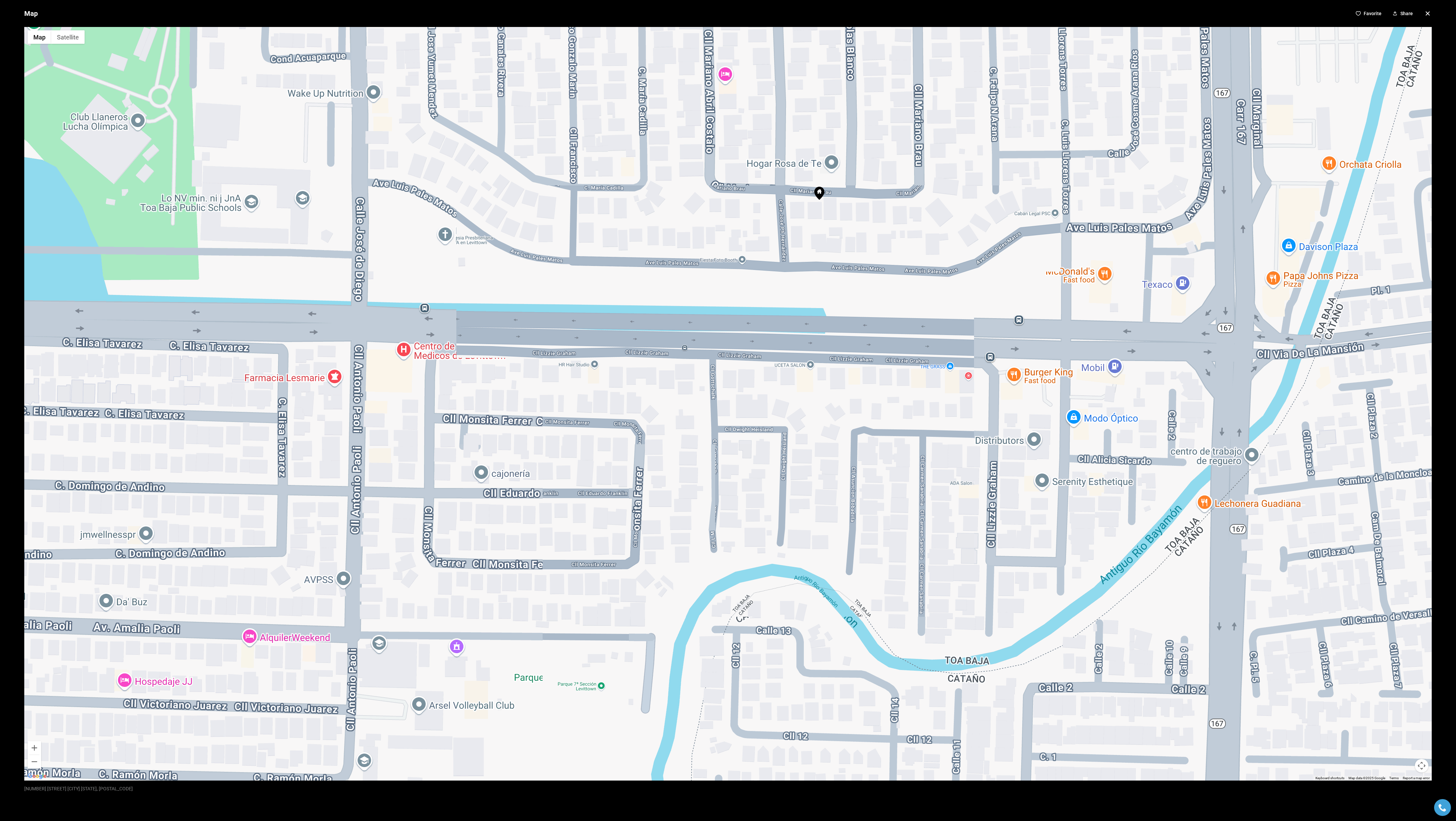 click 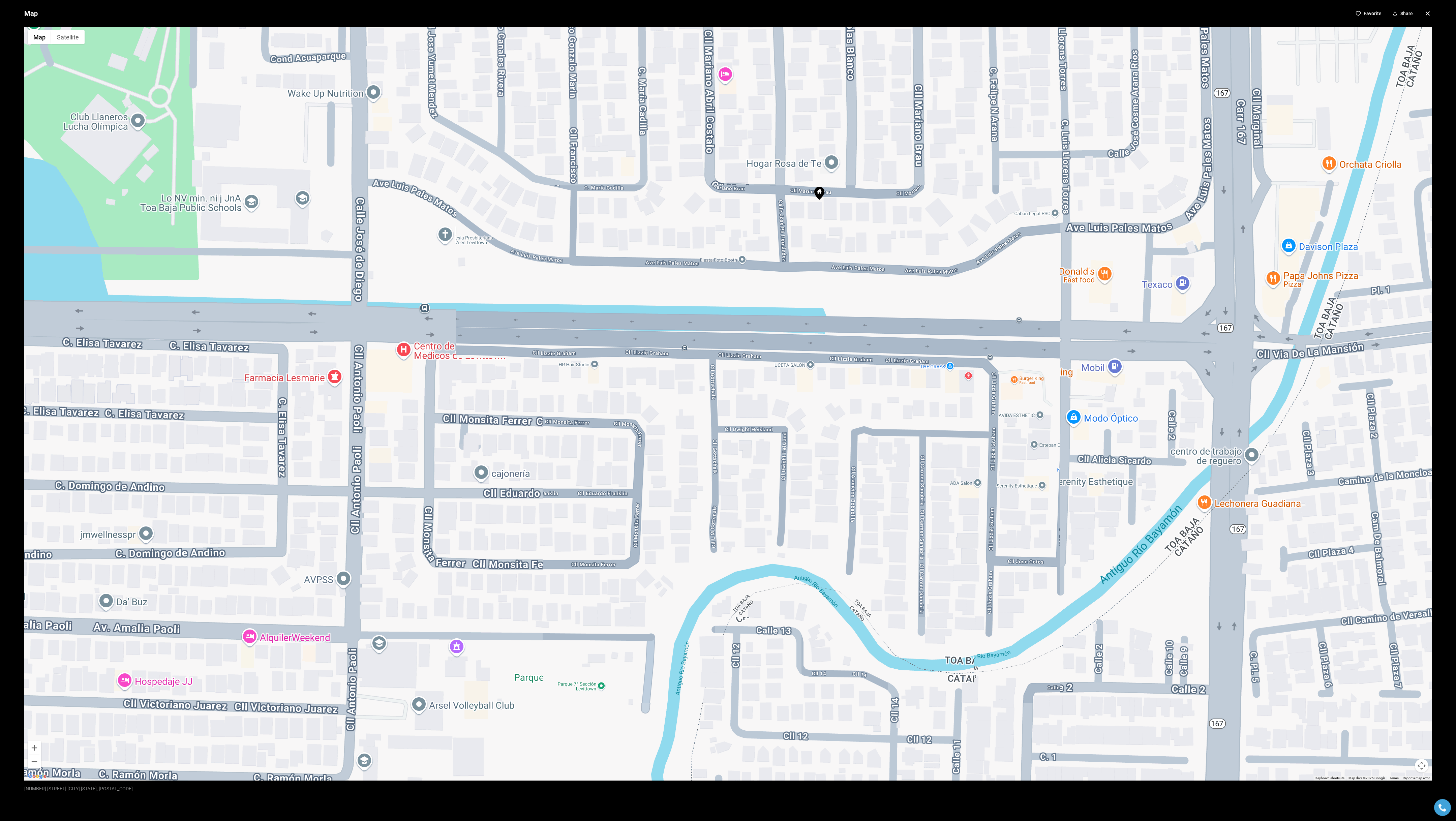 click 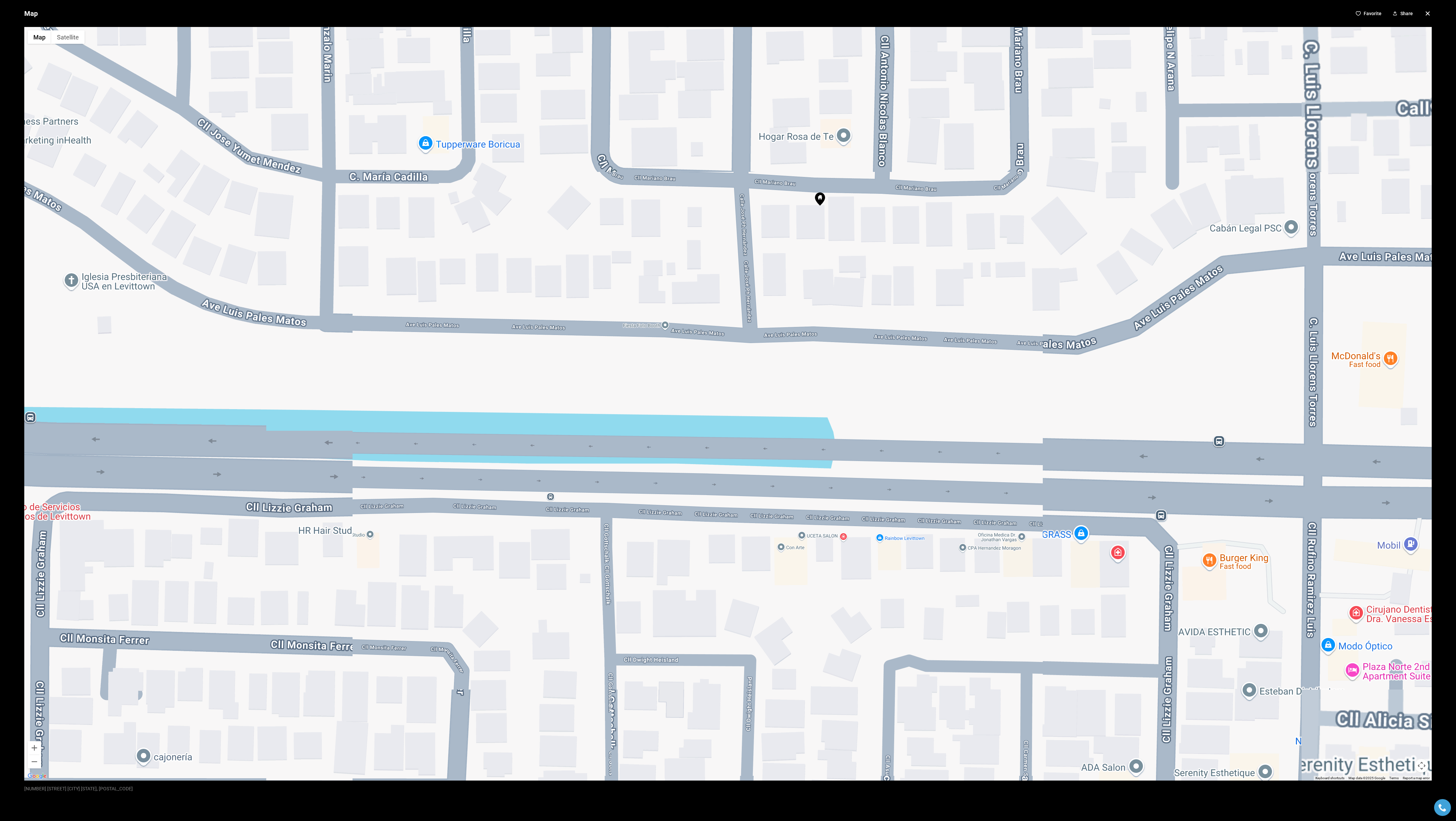 click 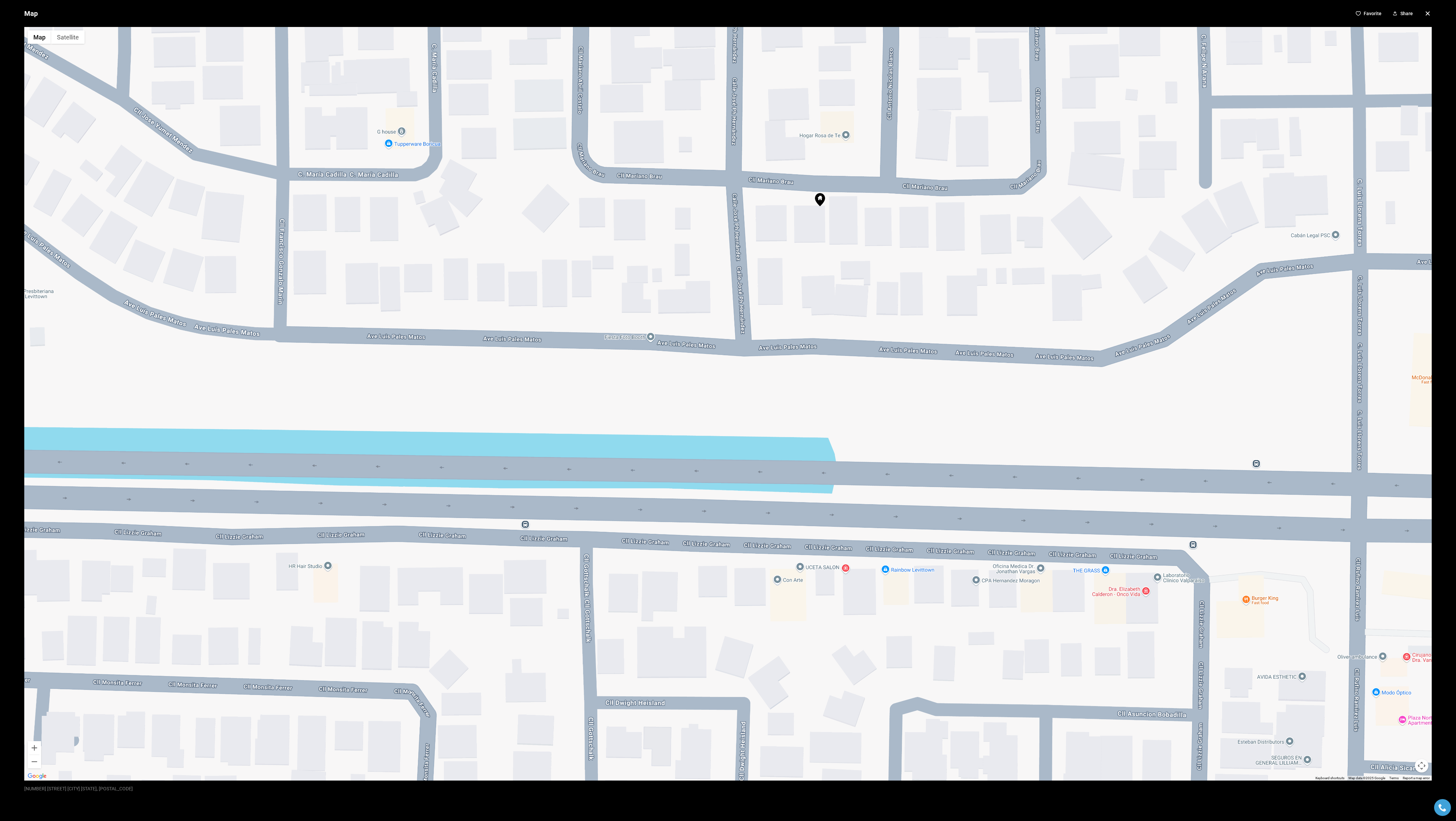 click 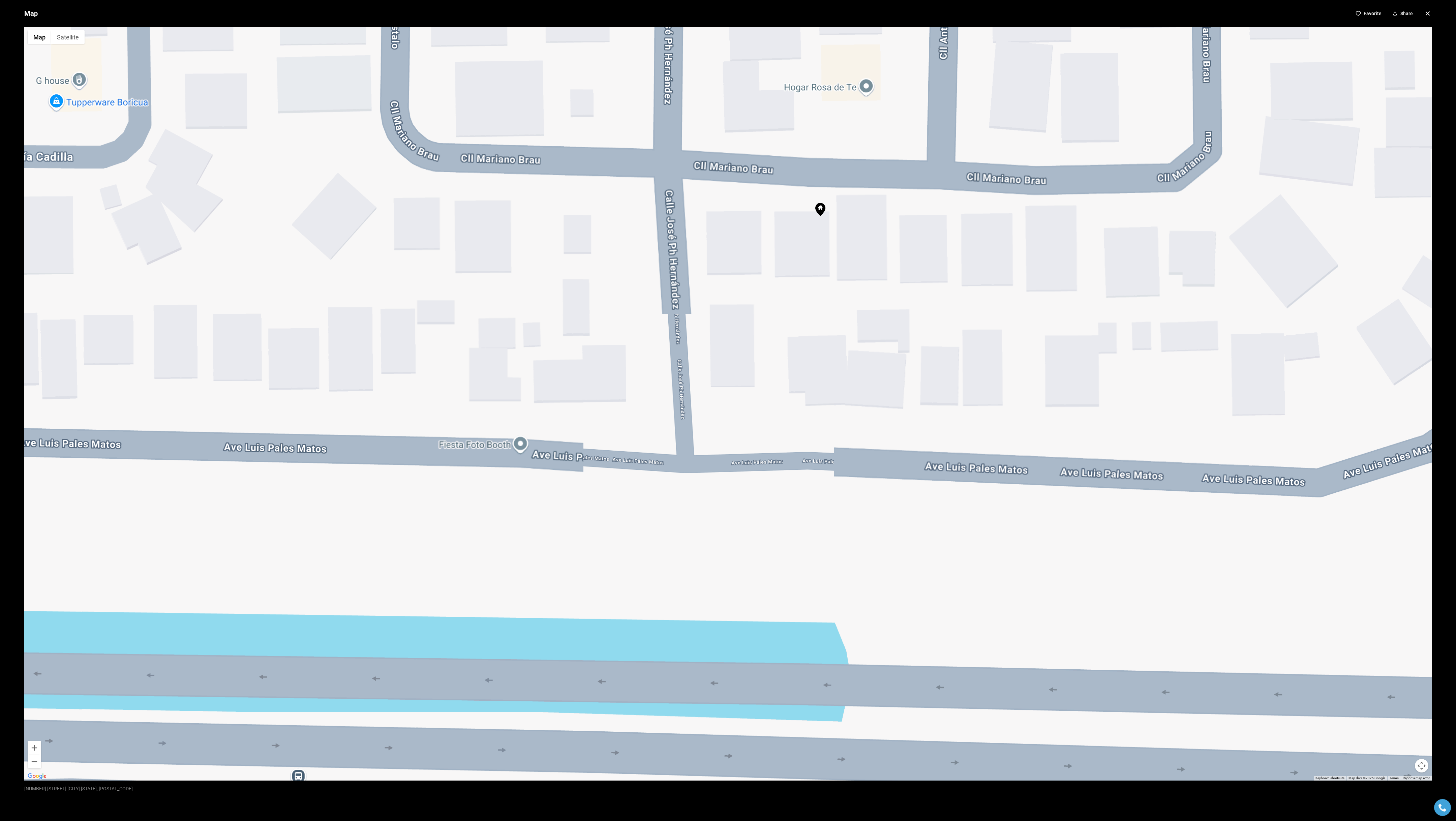click at bounding box center (728, 404) 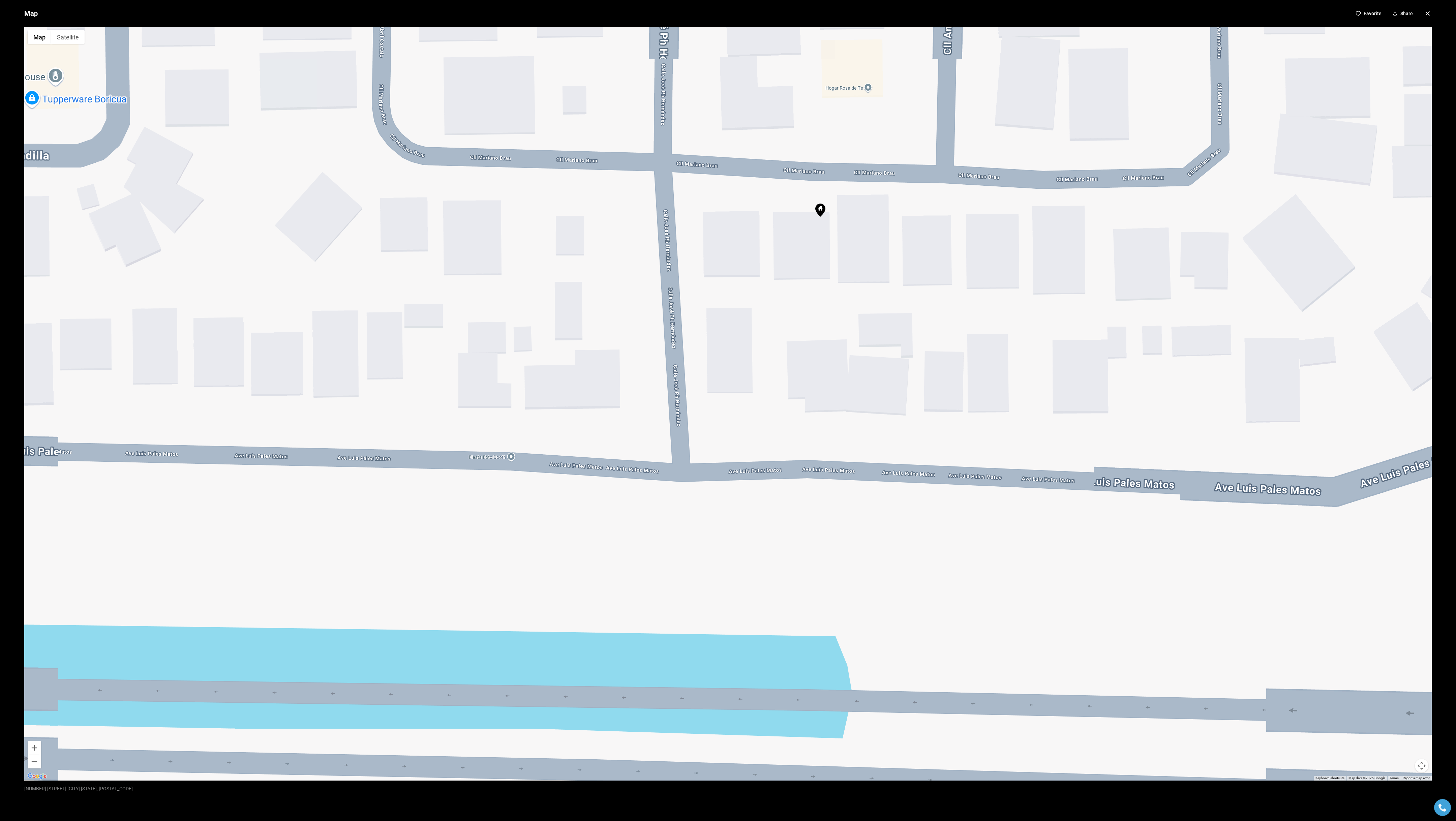 drag, startPoint x: 819, startPoint y: 230, endPoint x: 819, endPoint y: 223, distance: 7 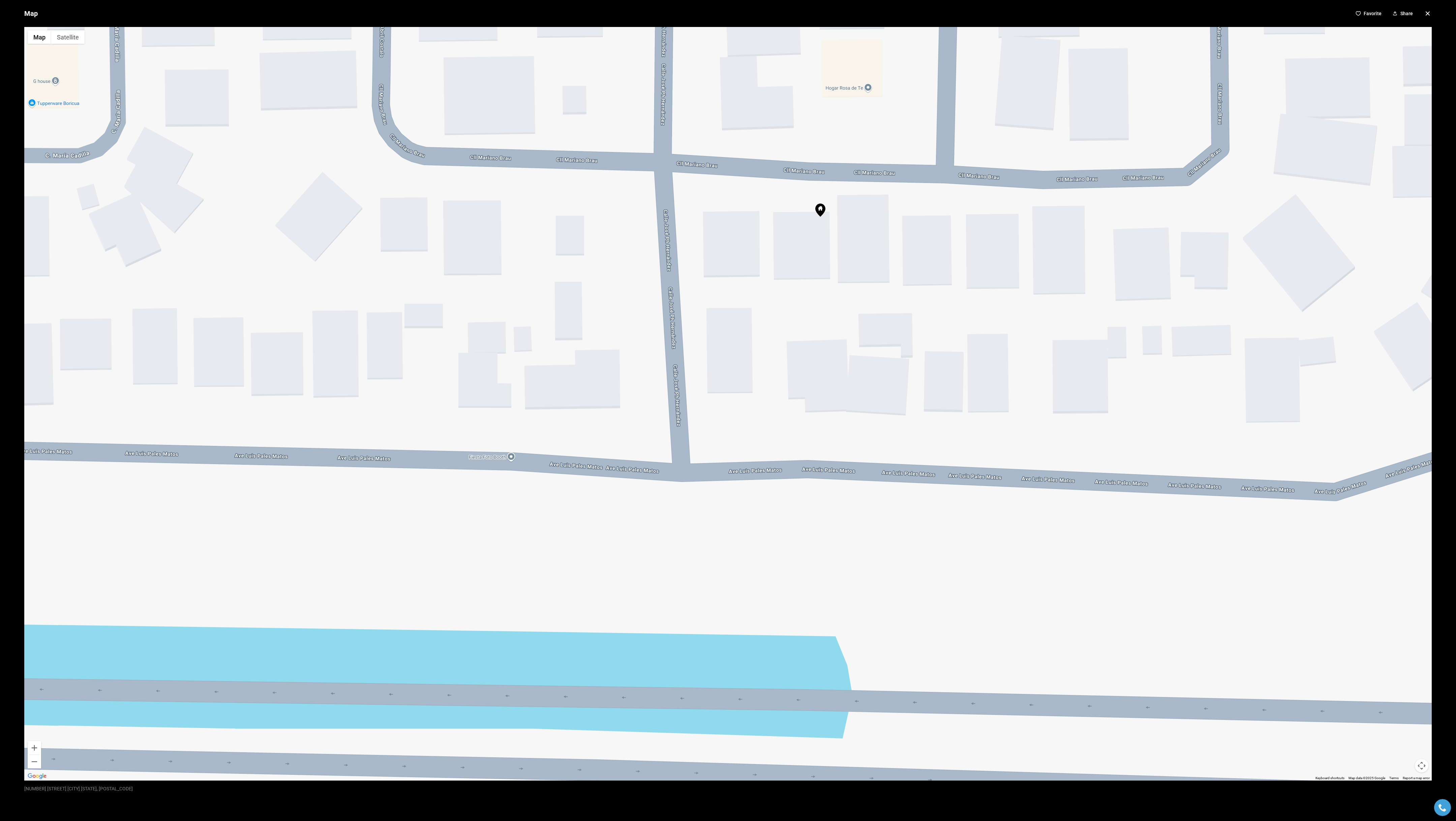 click at bounding box center (728, 404) 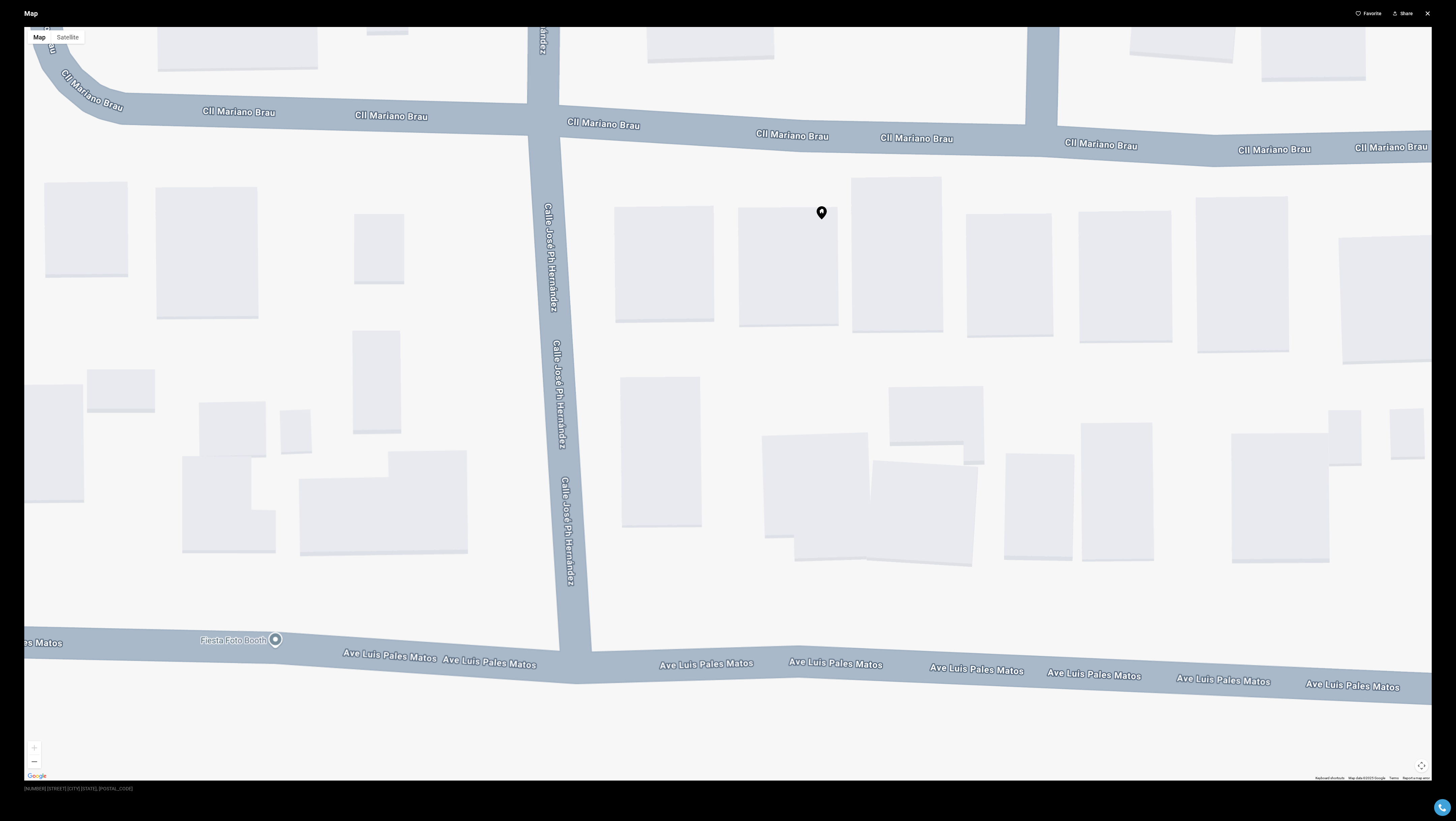 click 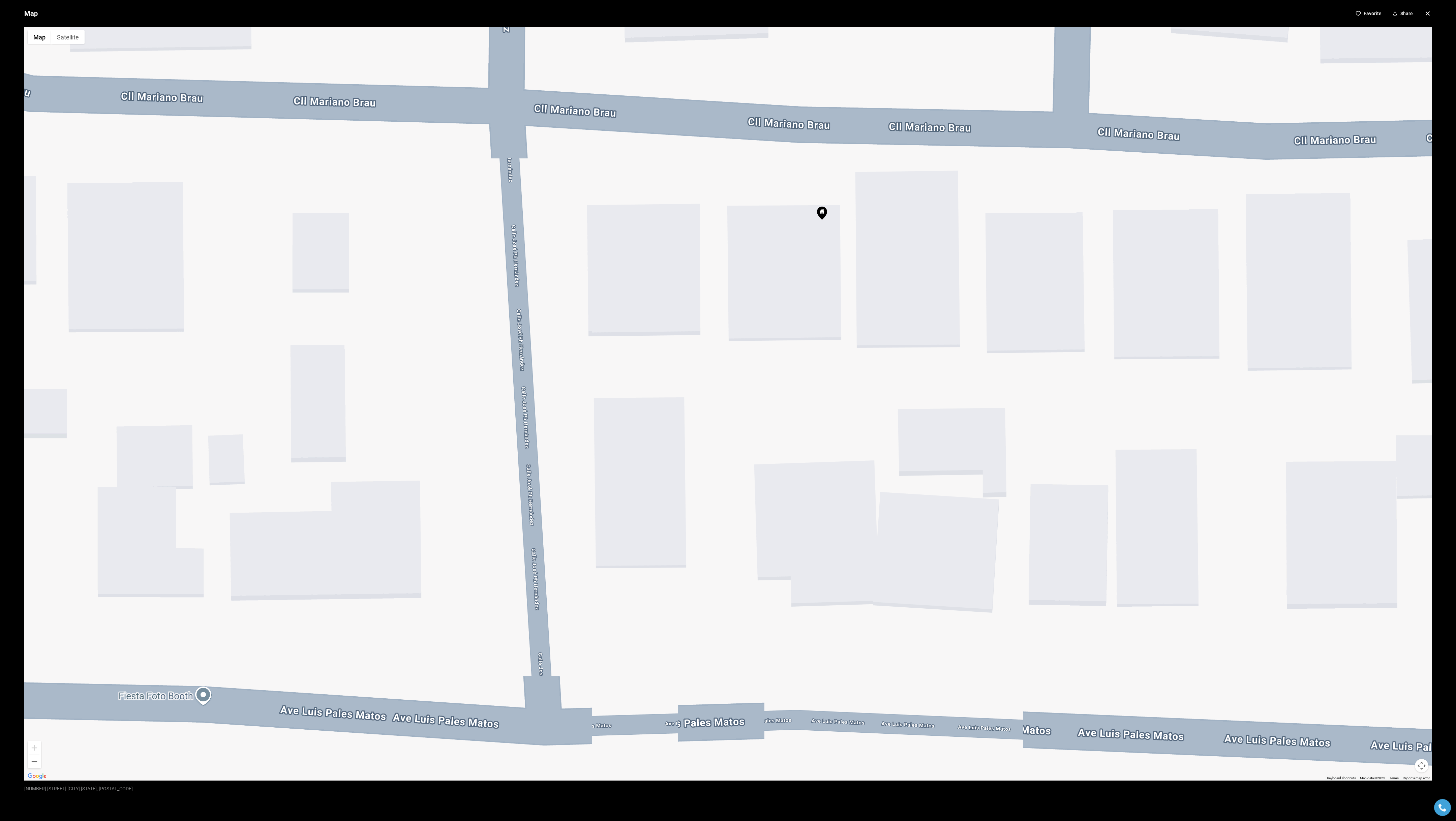 click 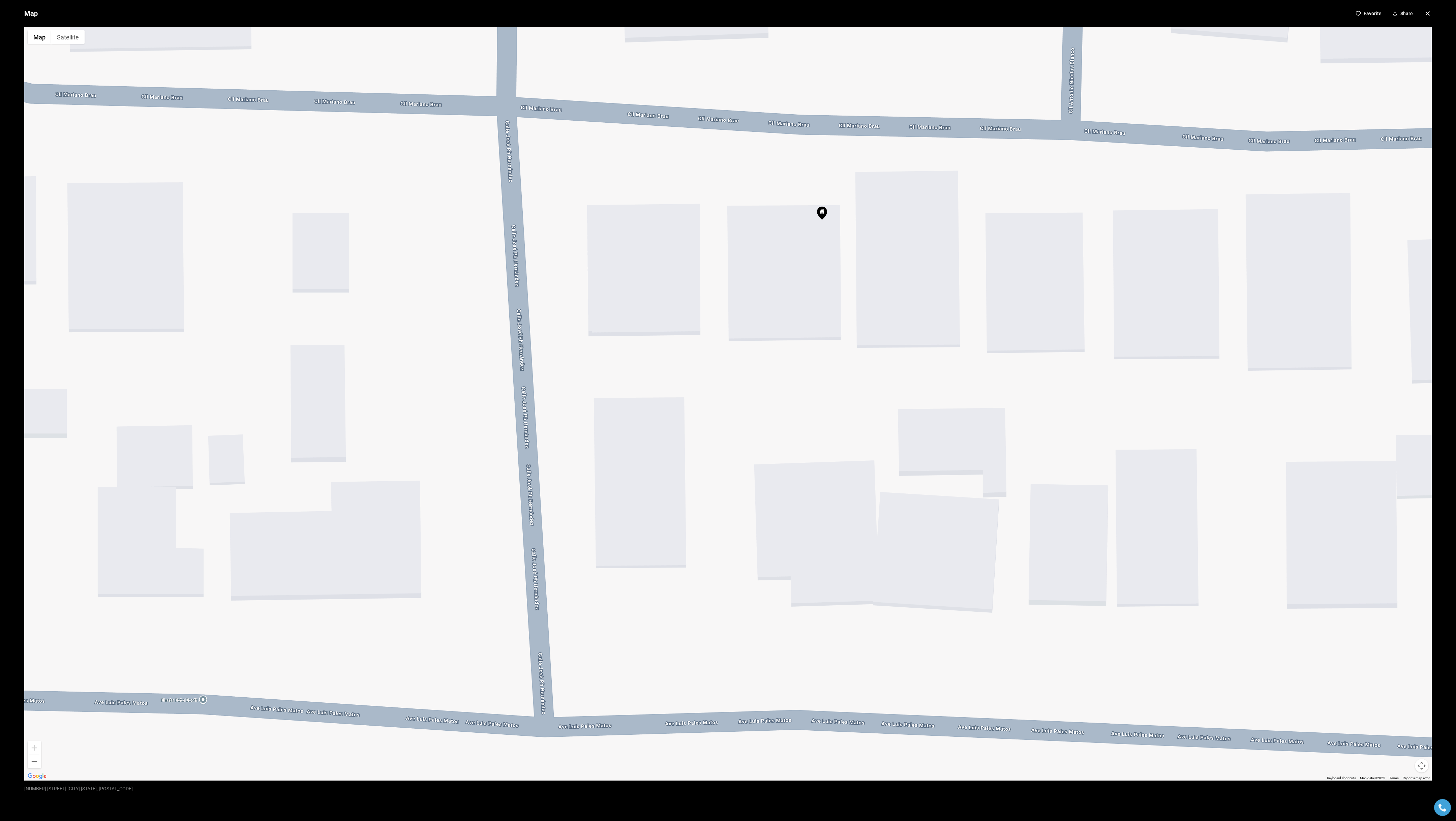 click 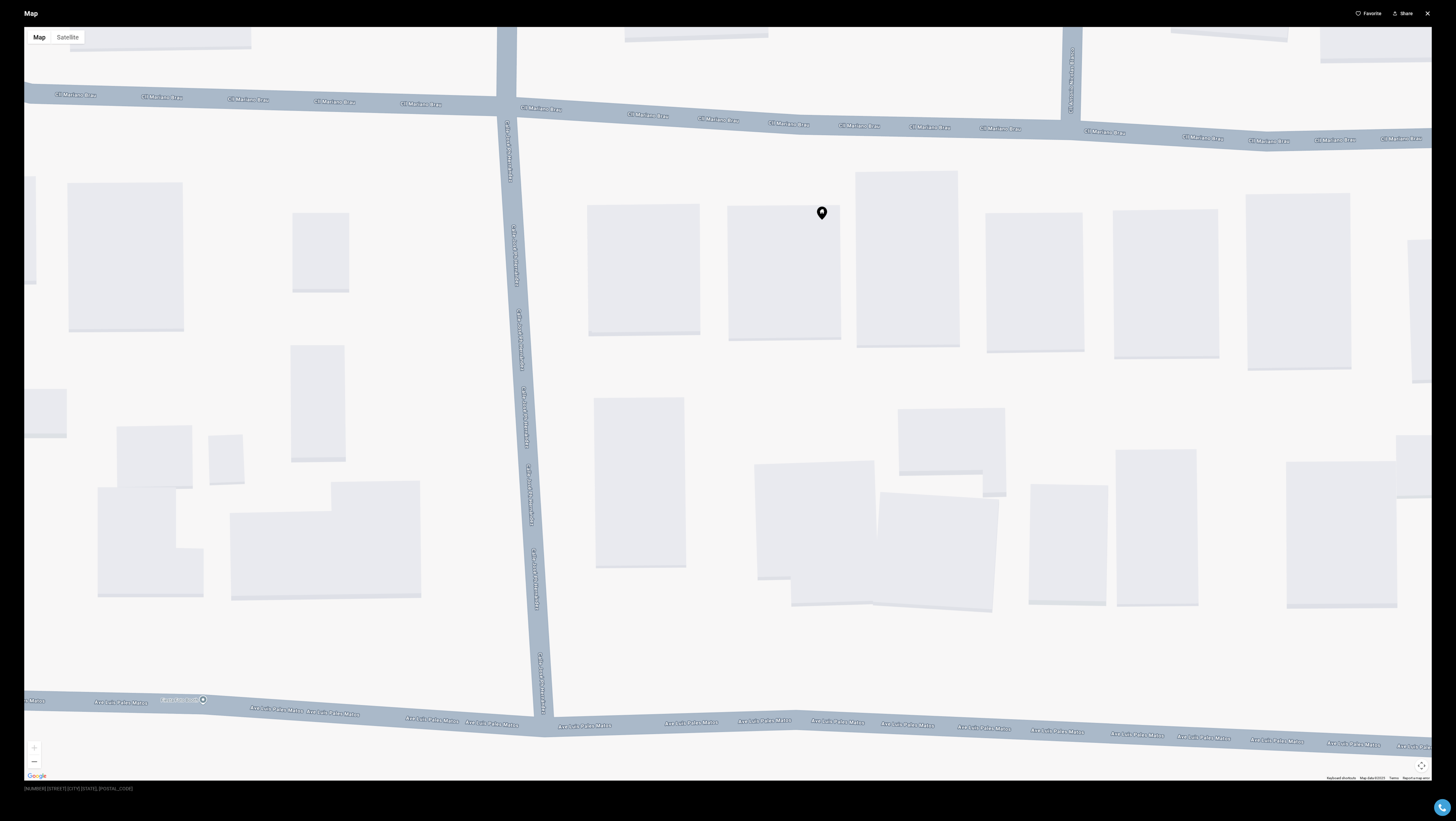 scroll, scrollTop: 268, scrollLeft: 0, axis: vertical 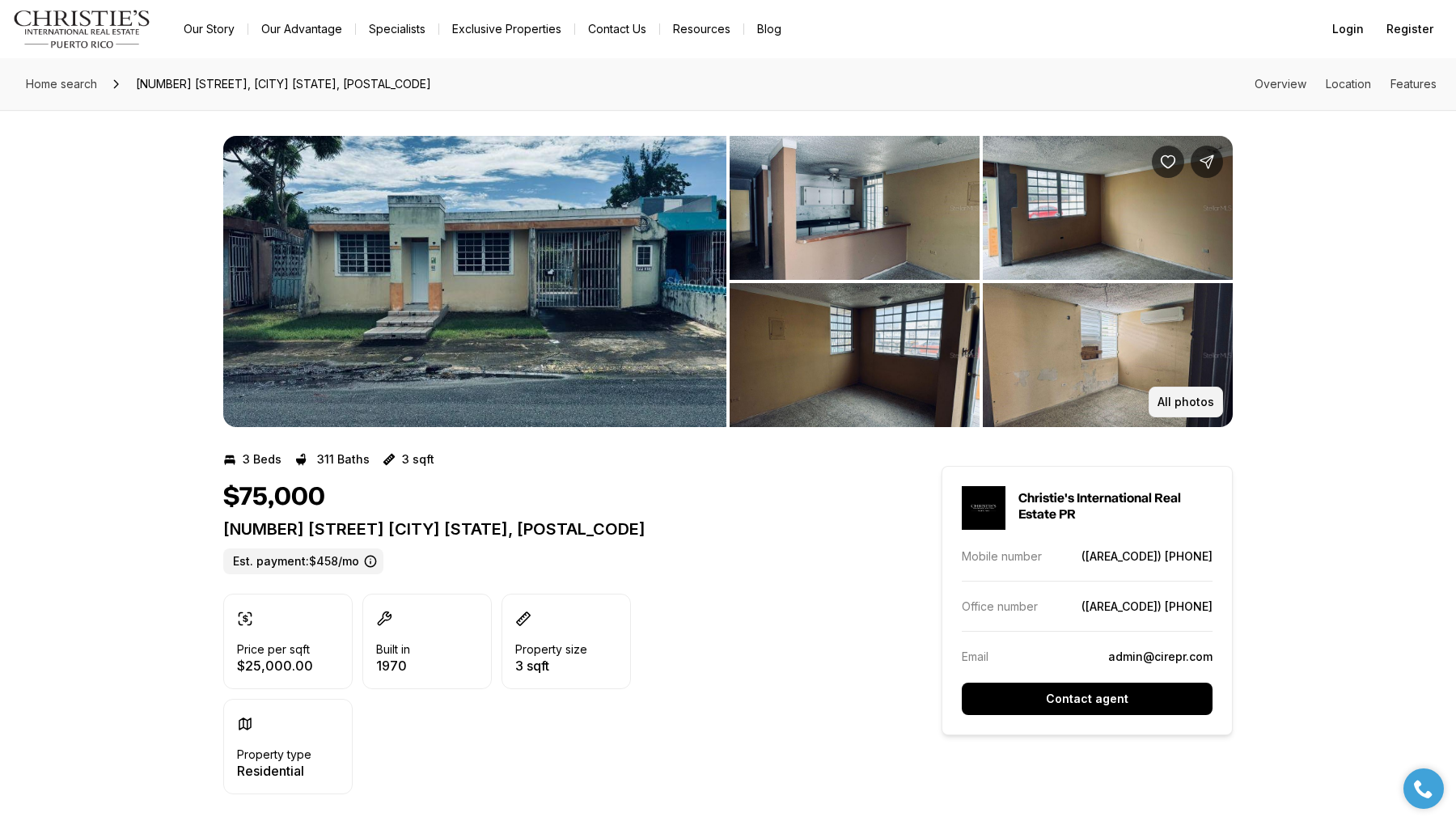 click on "All photos" at bounding box center (1186, 402) 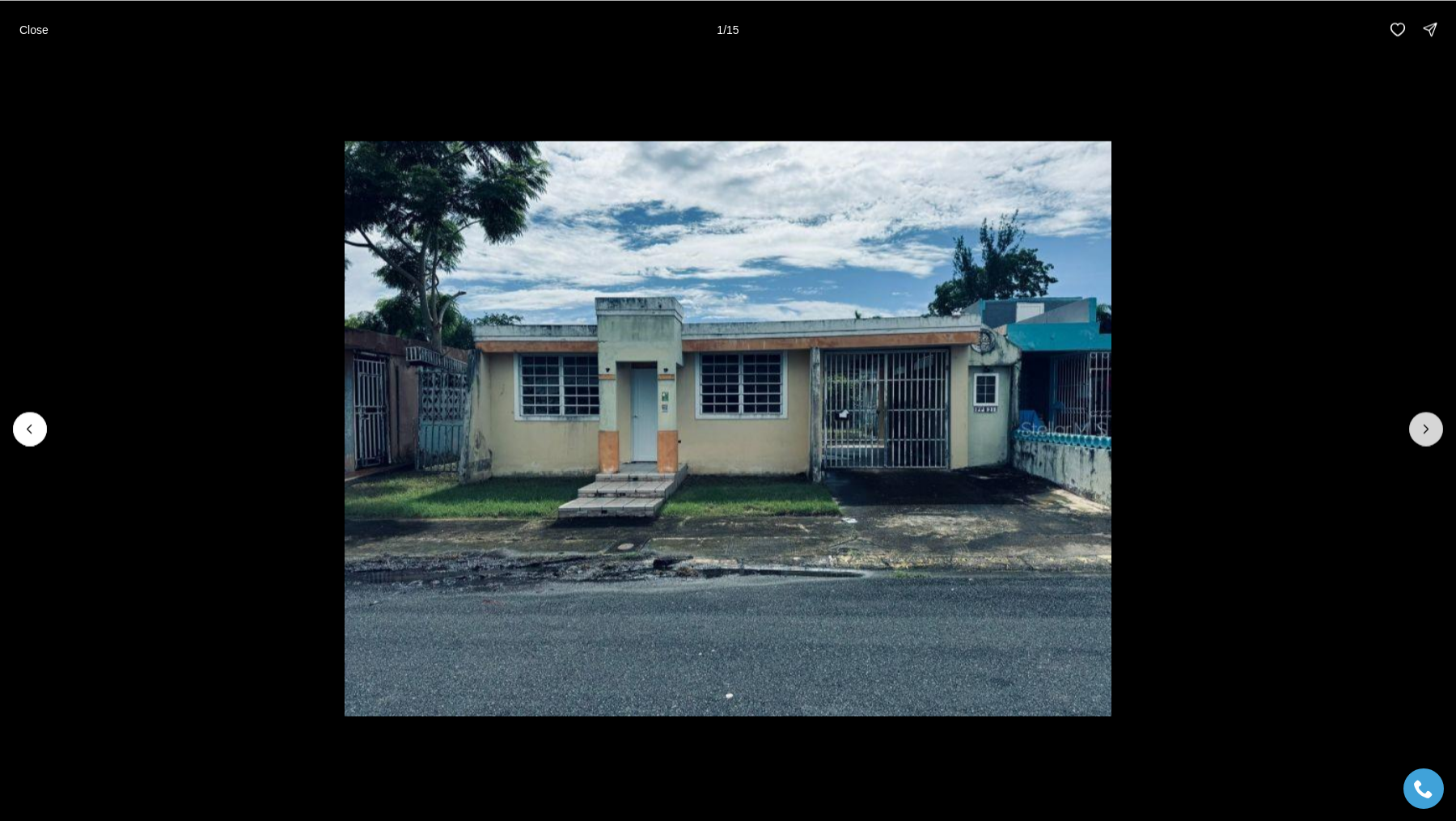 click 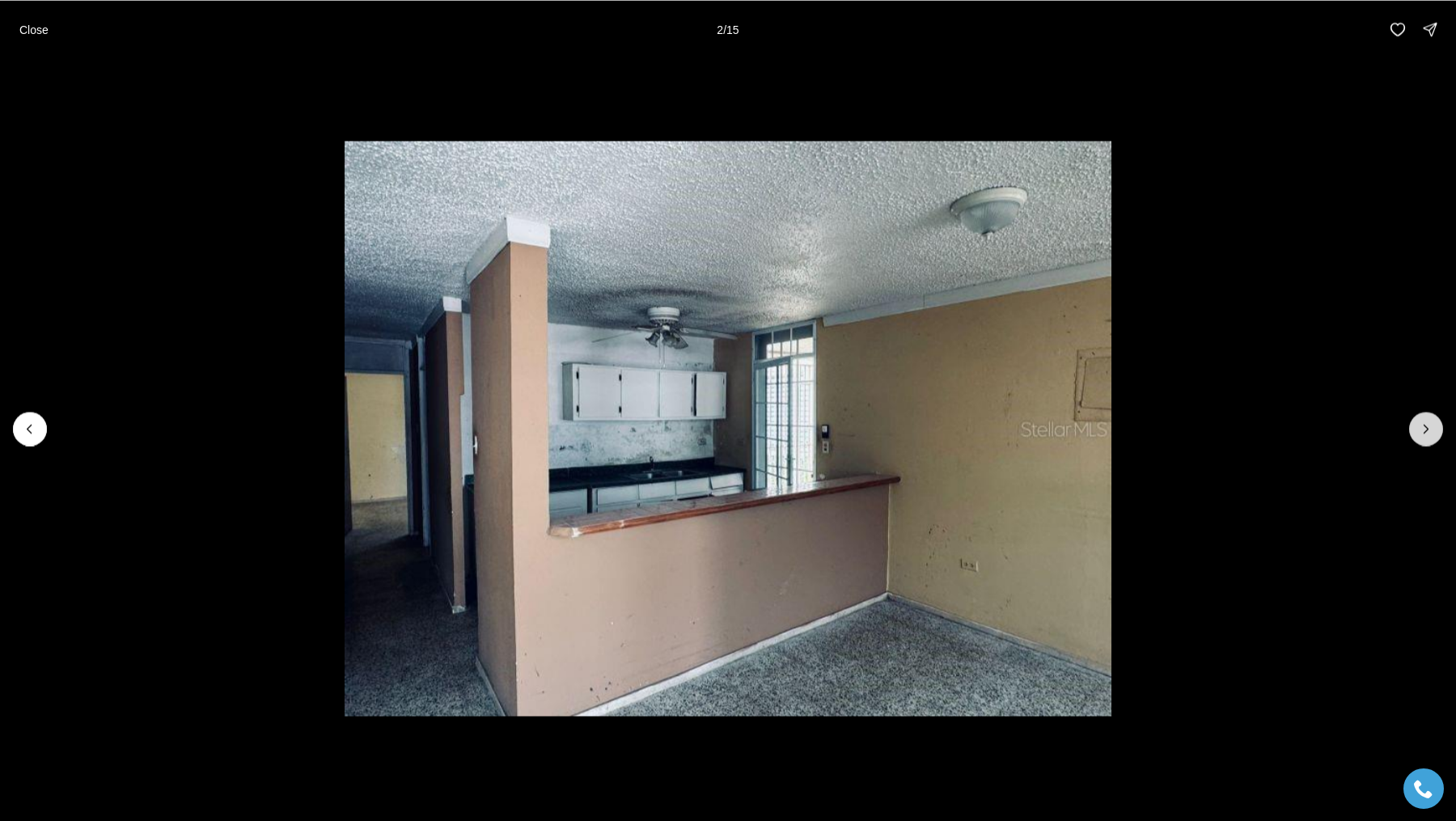 click 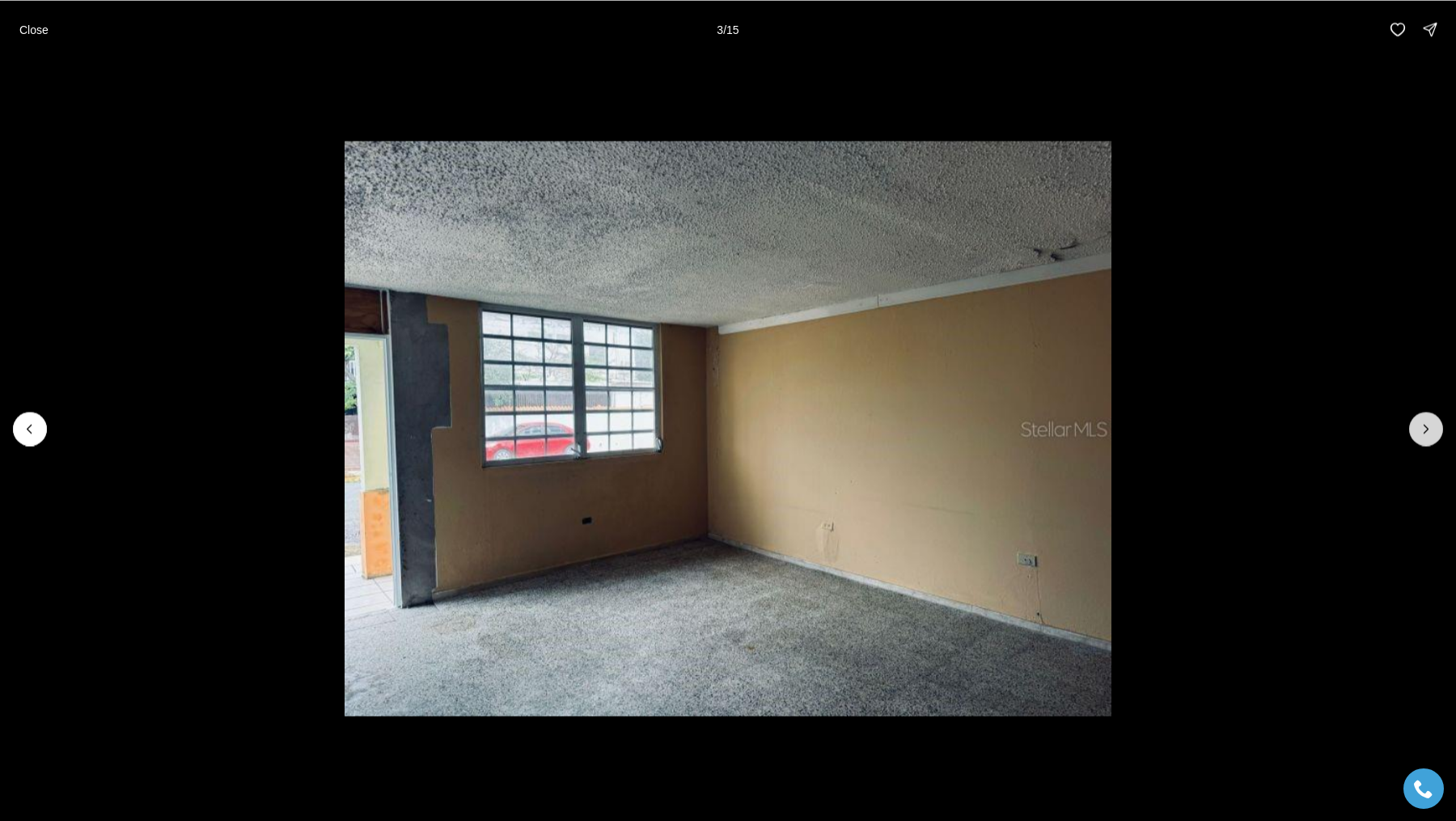 click 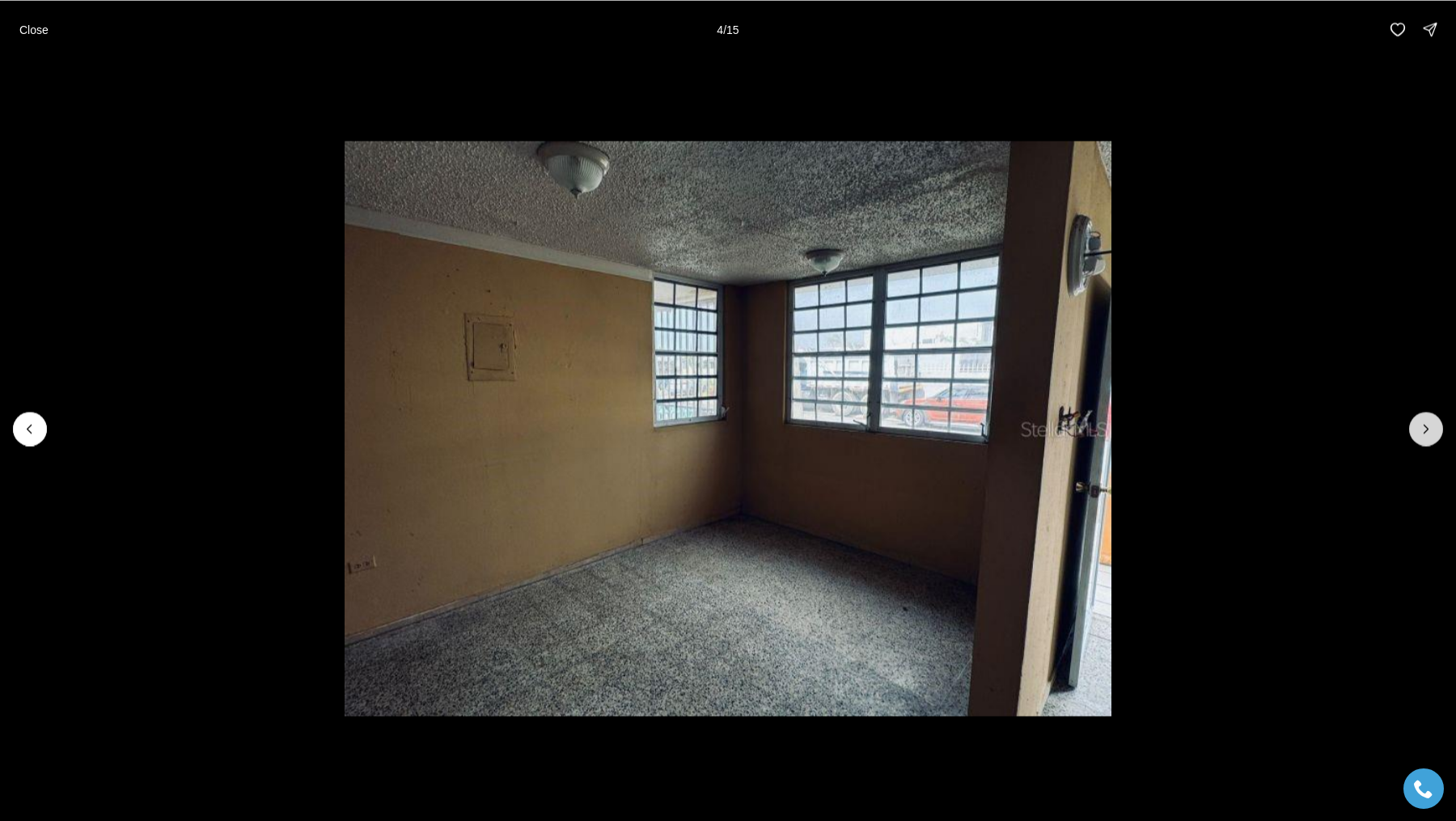 click 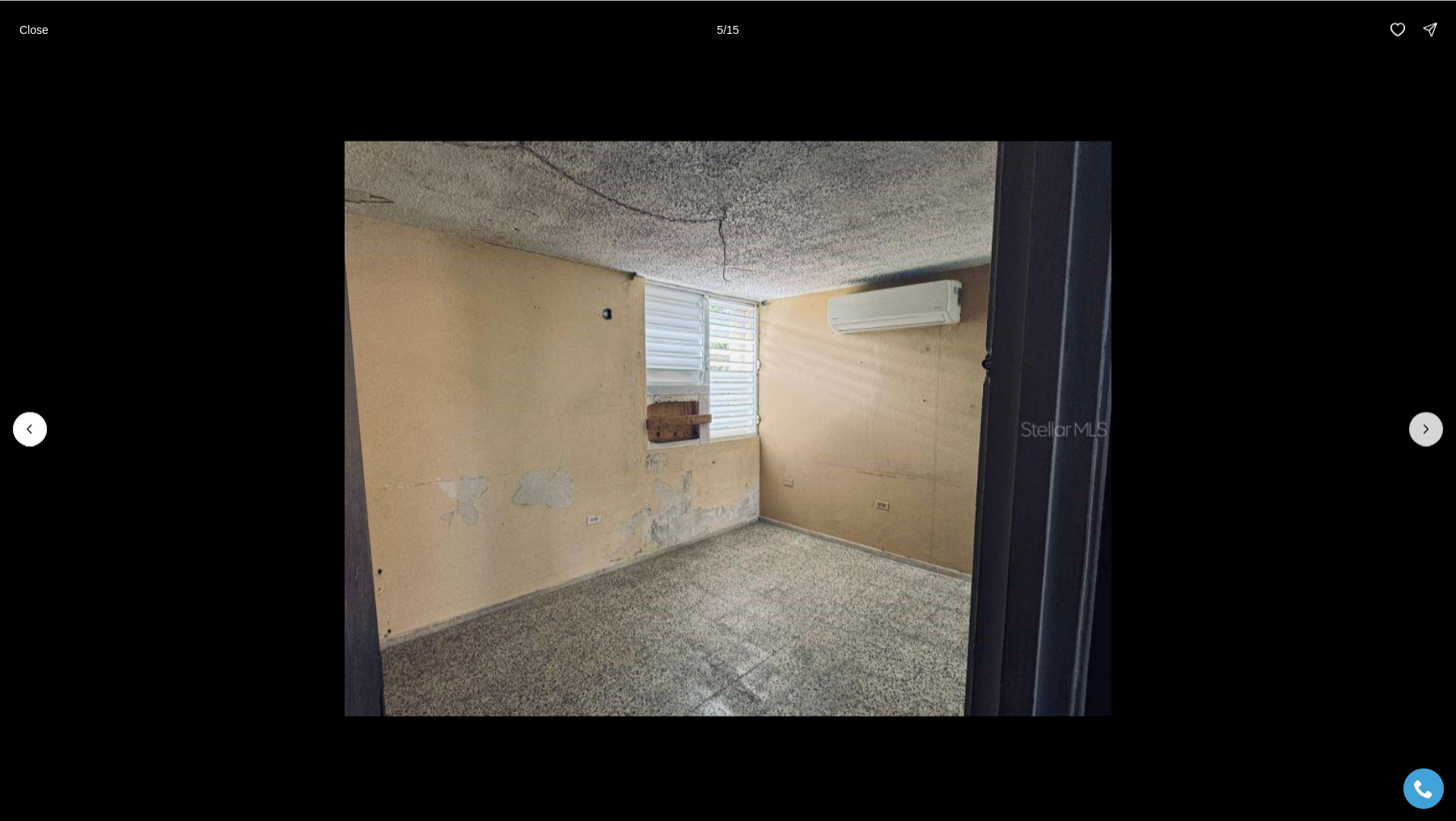 click 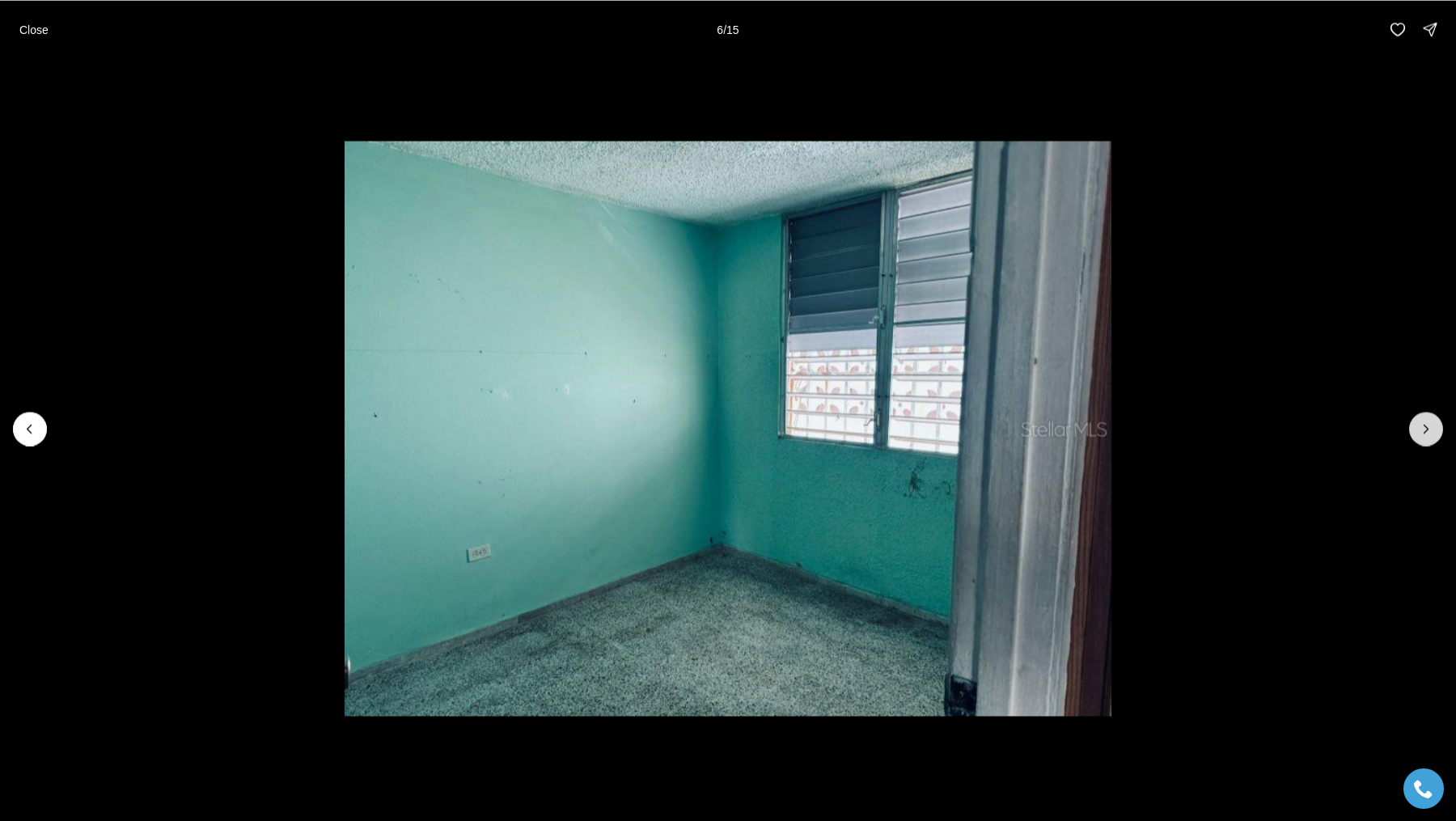 click 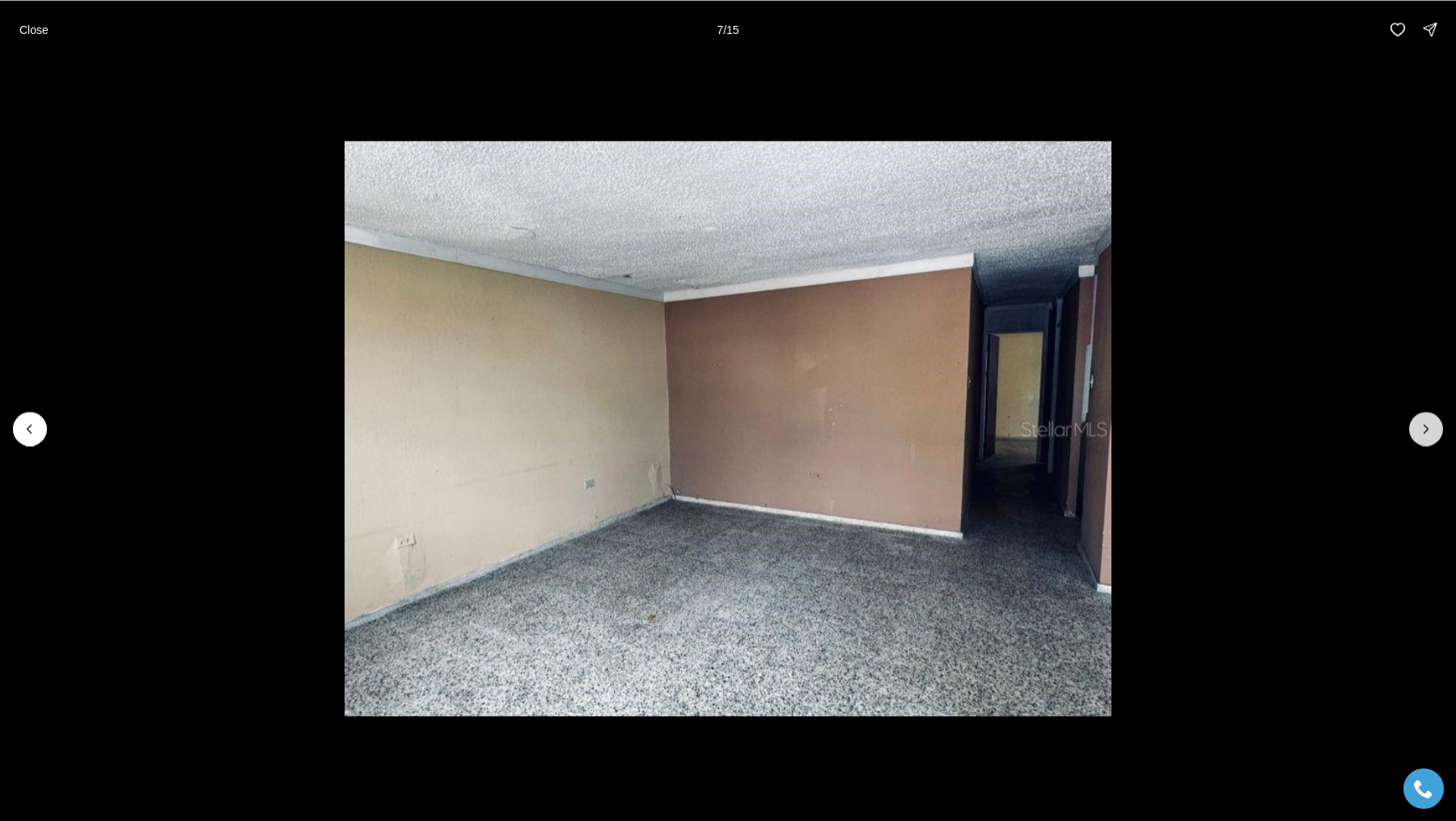 click 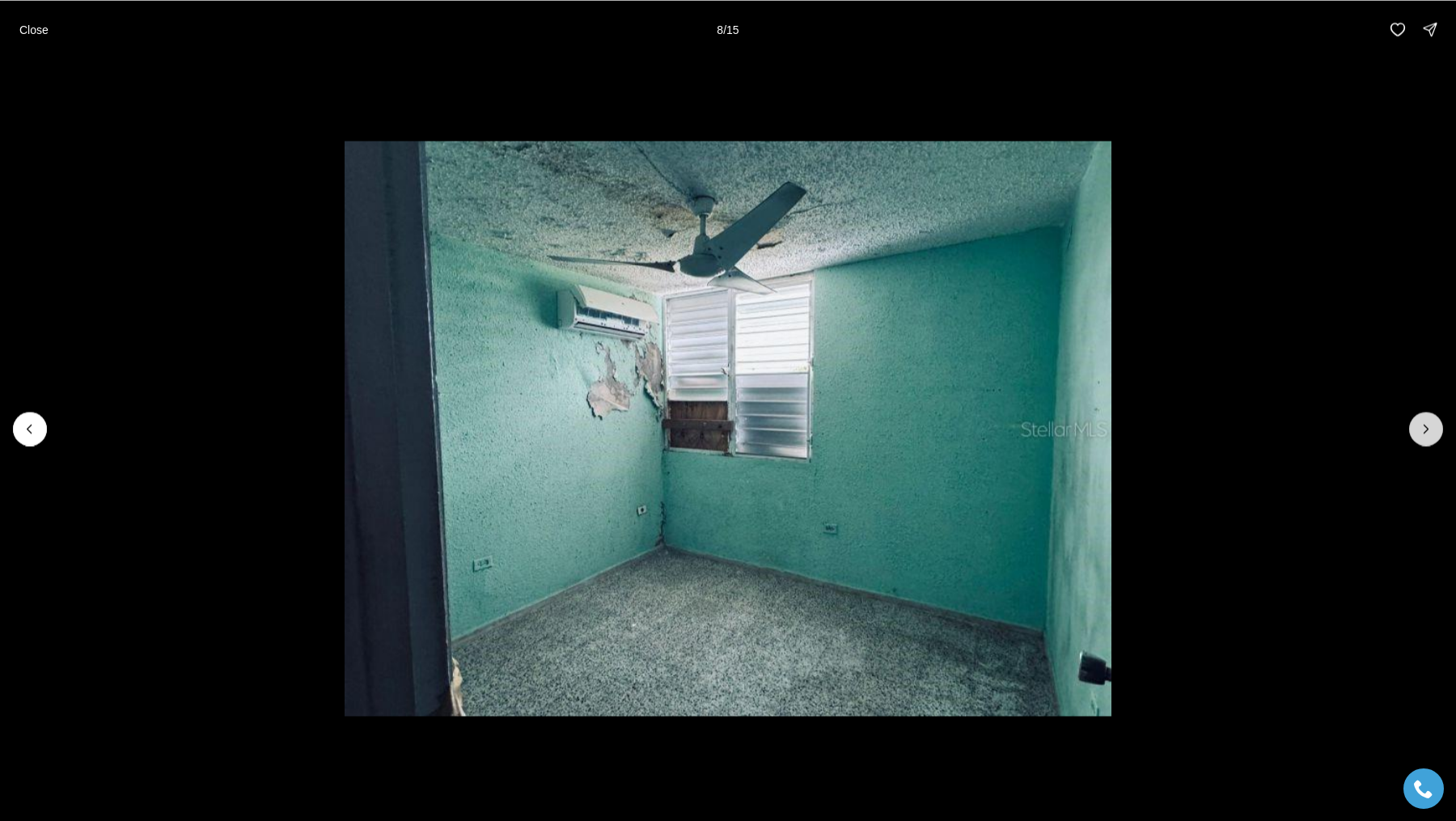 click 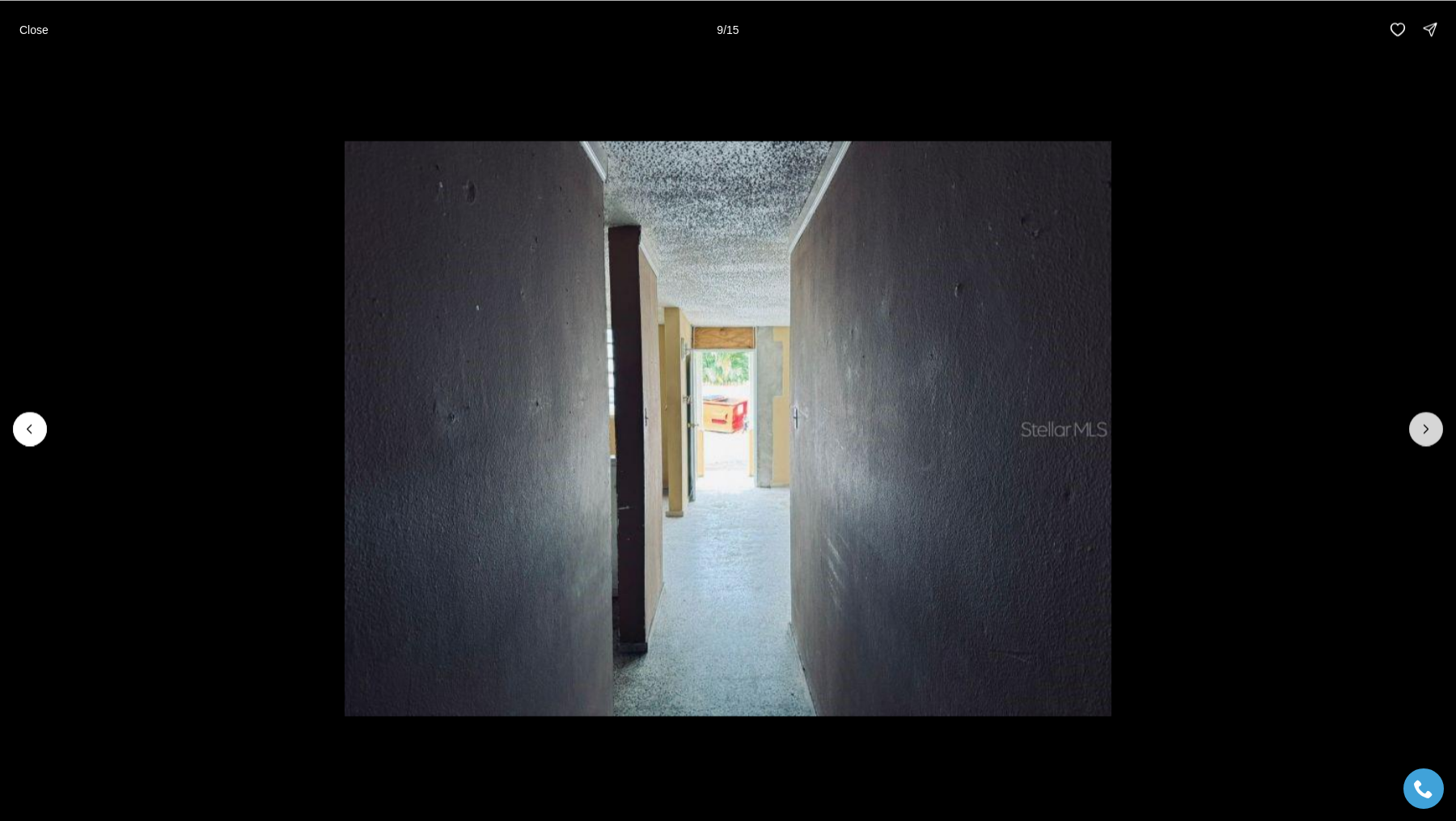 click 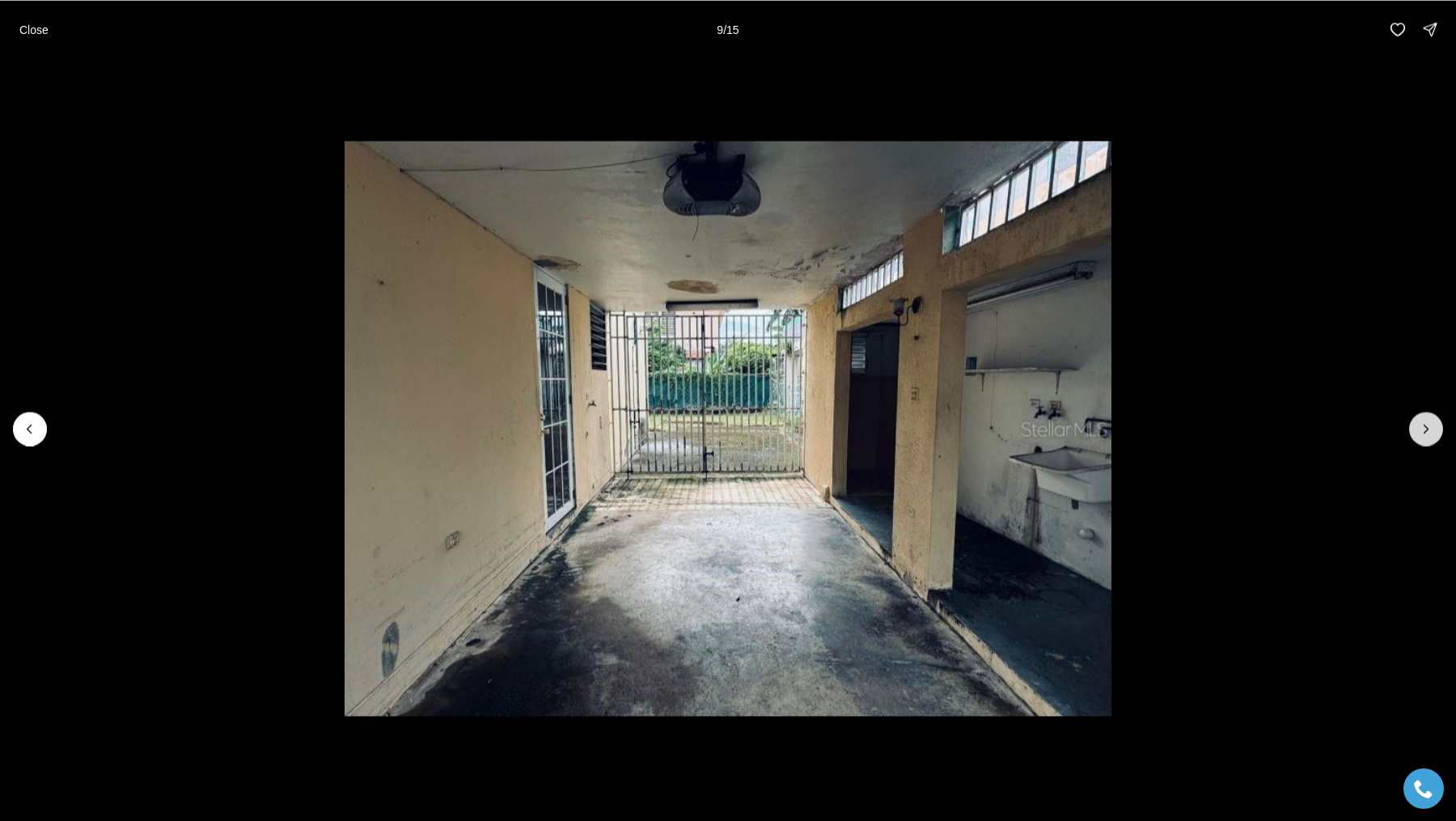 click 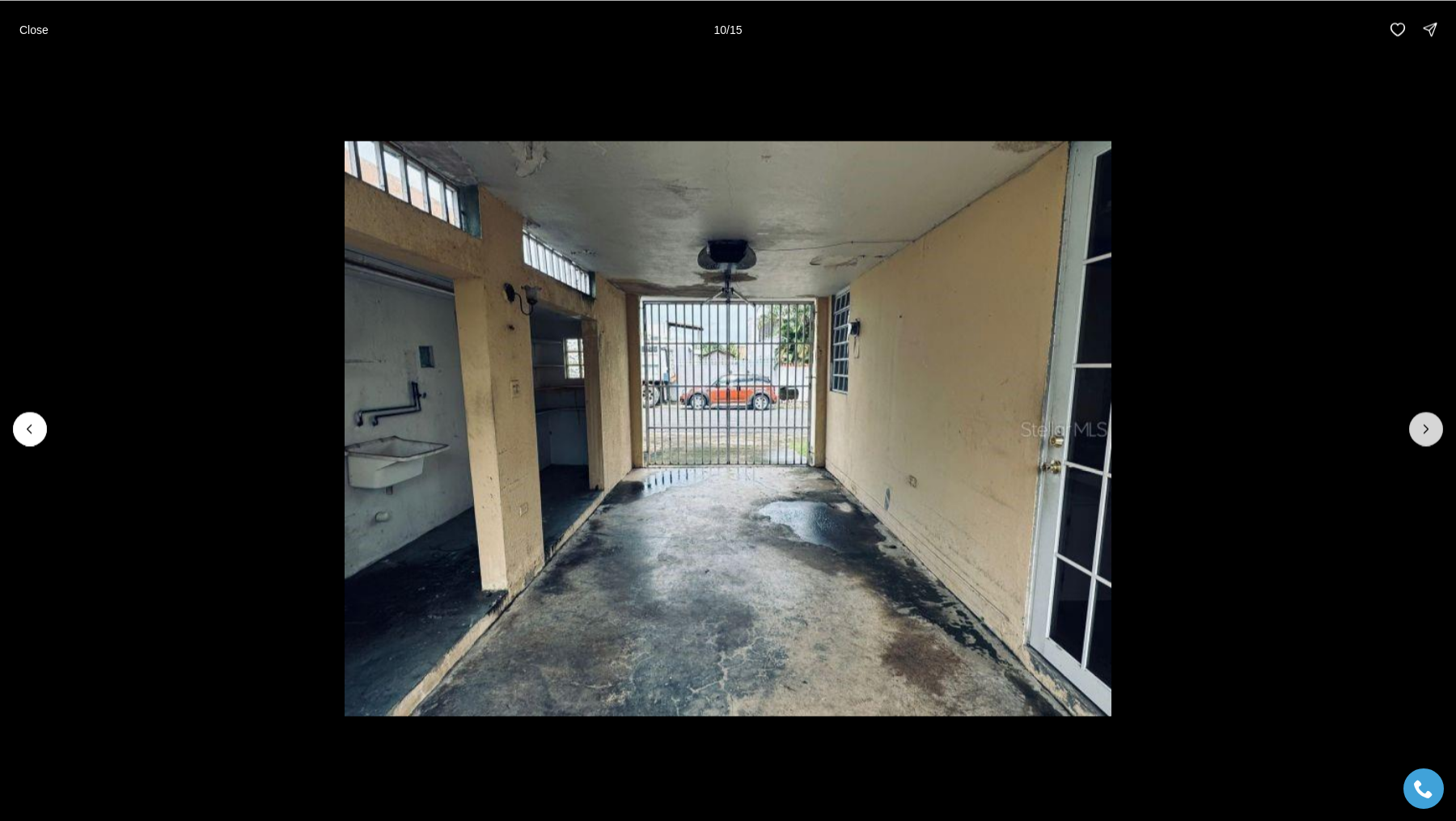 click 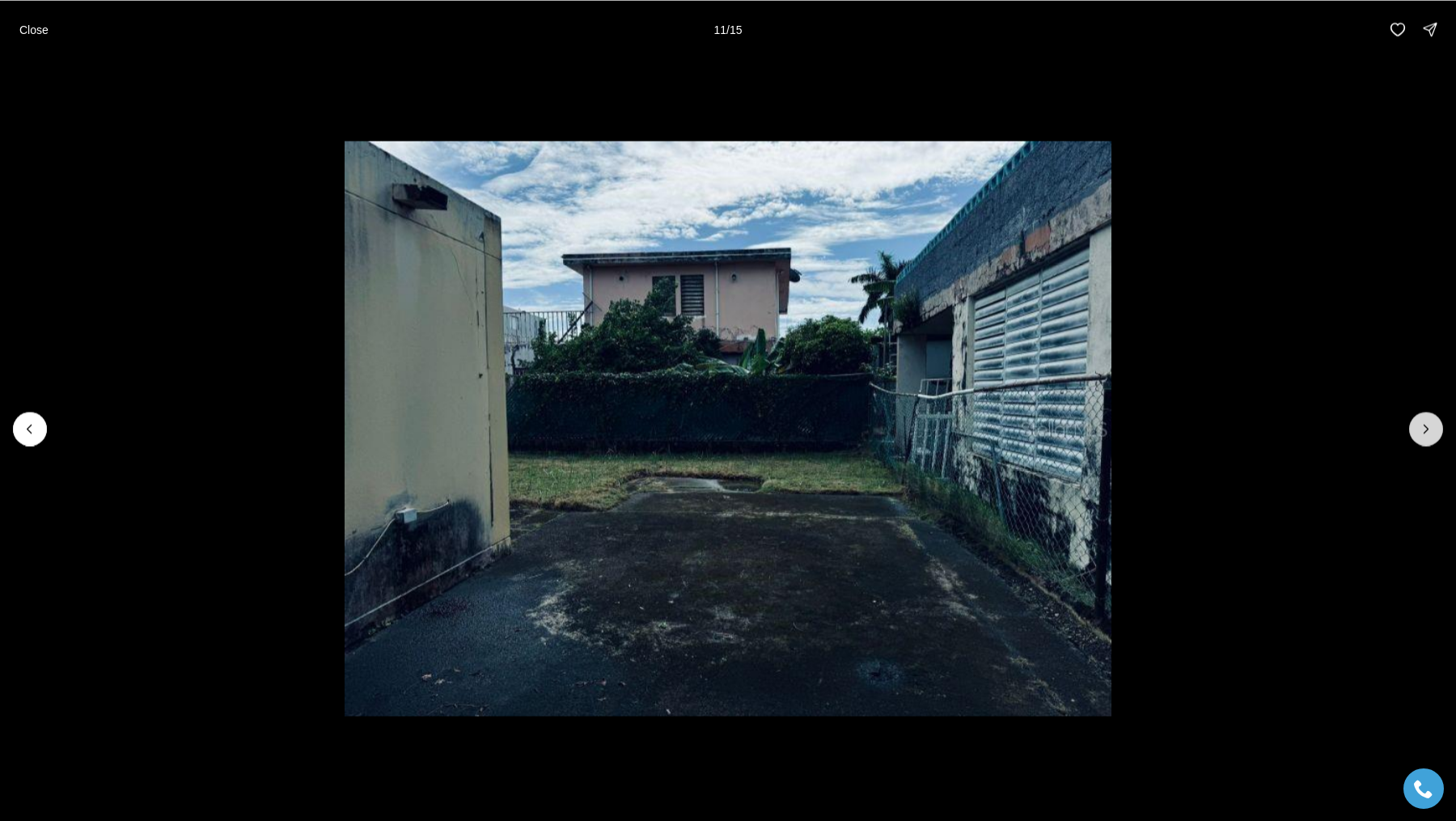 click 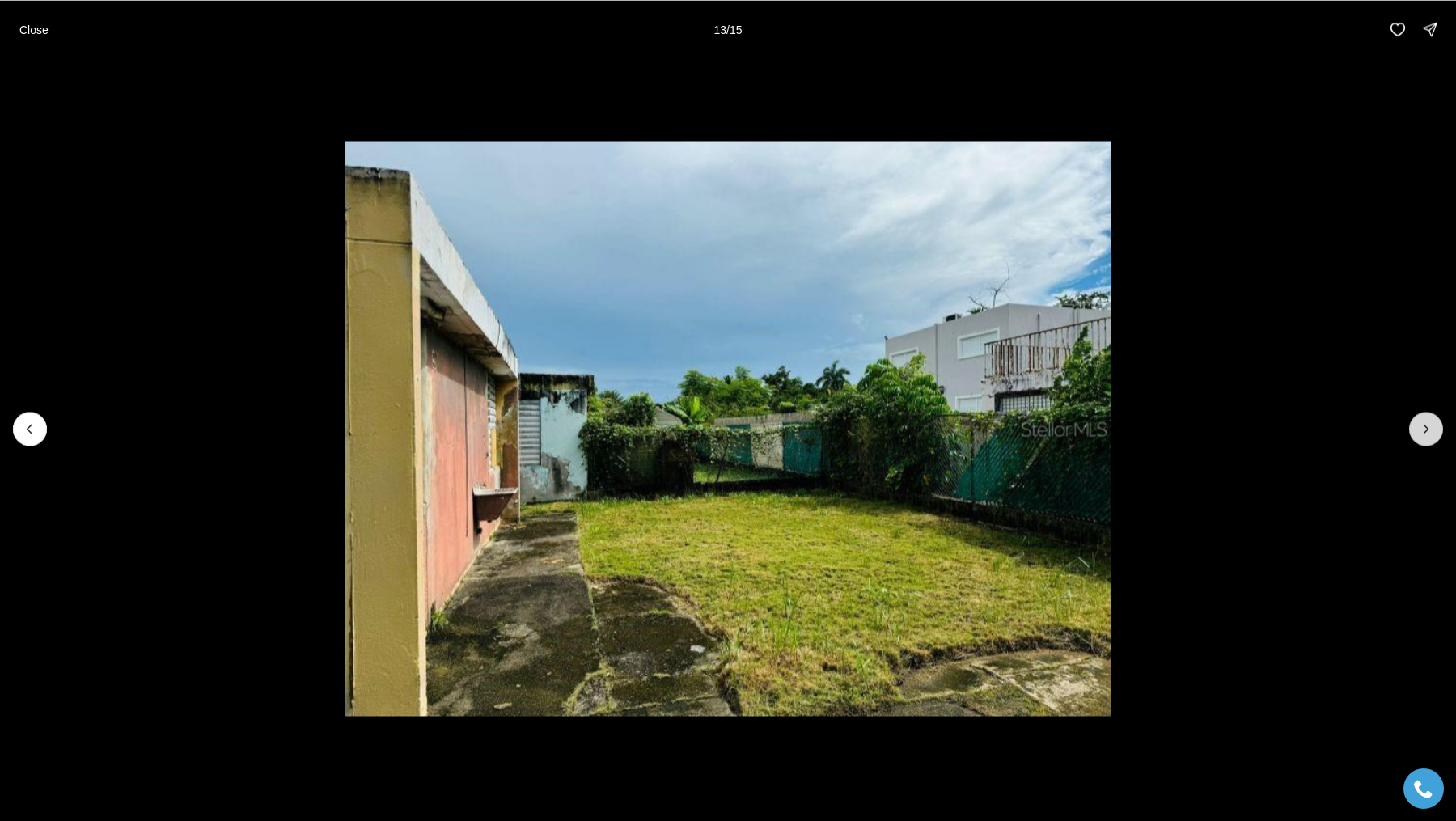 click 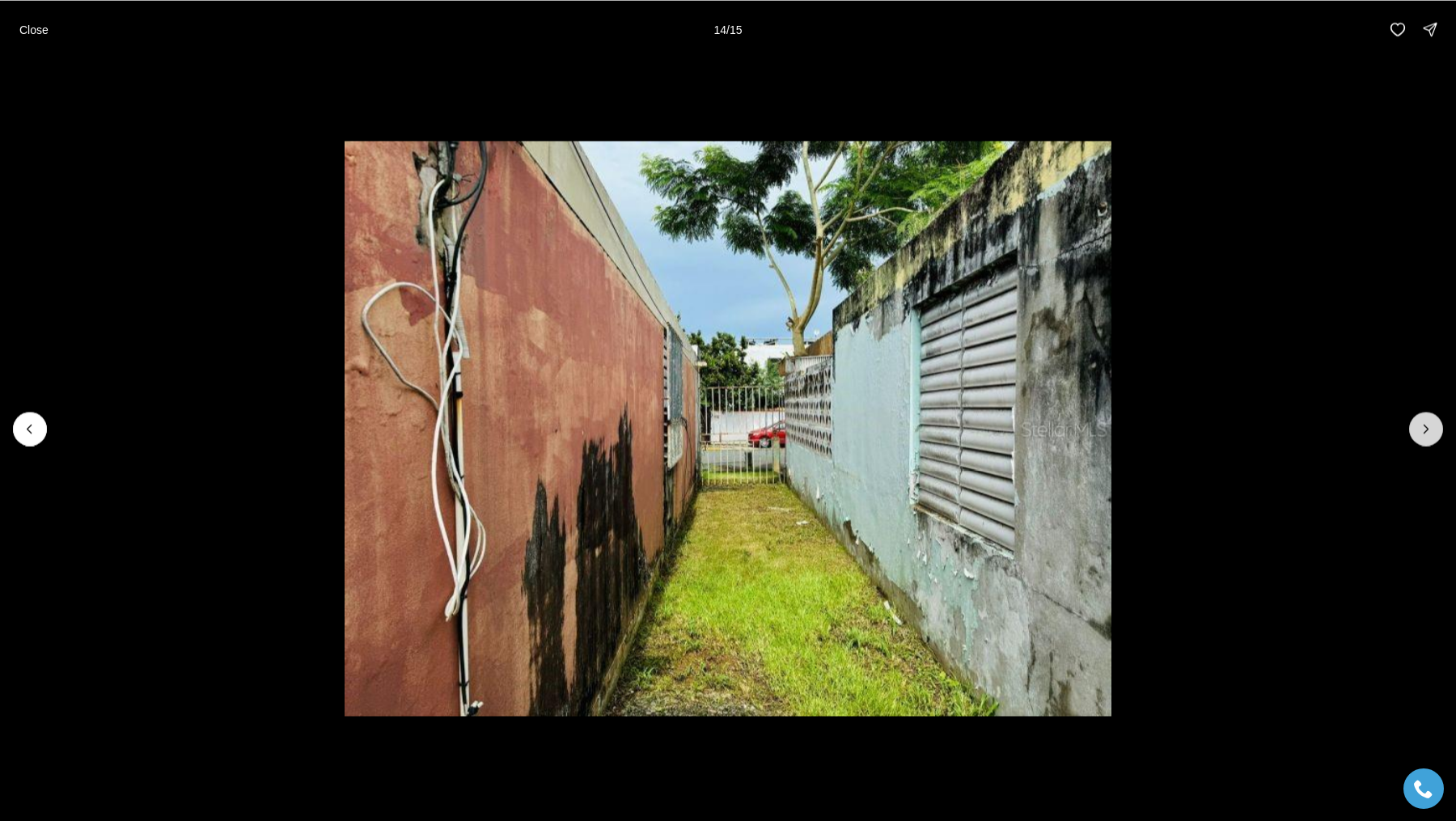 click 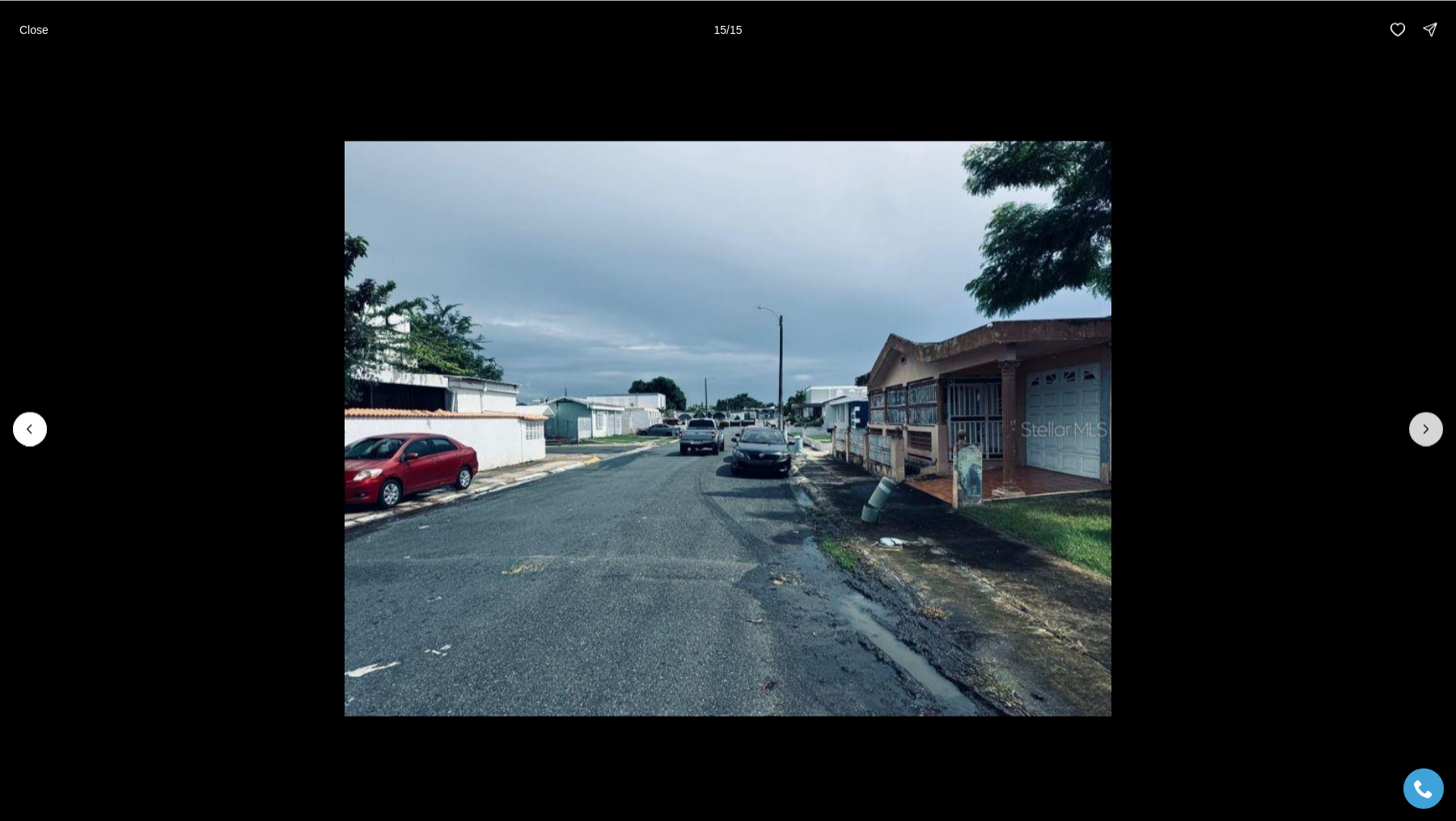 click at bounding box center (1426, 429) 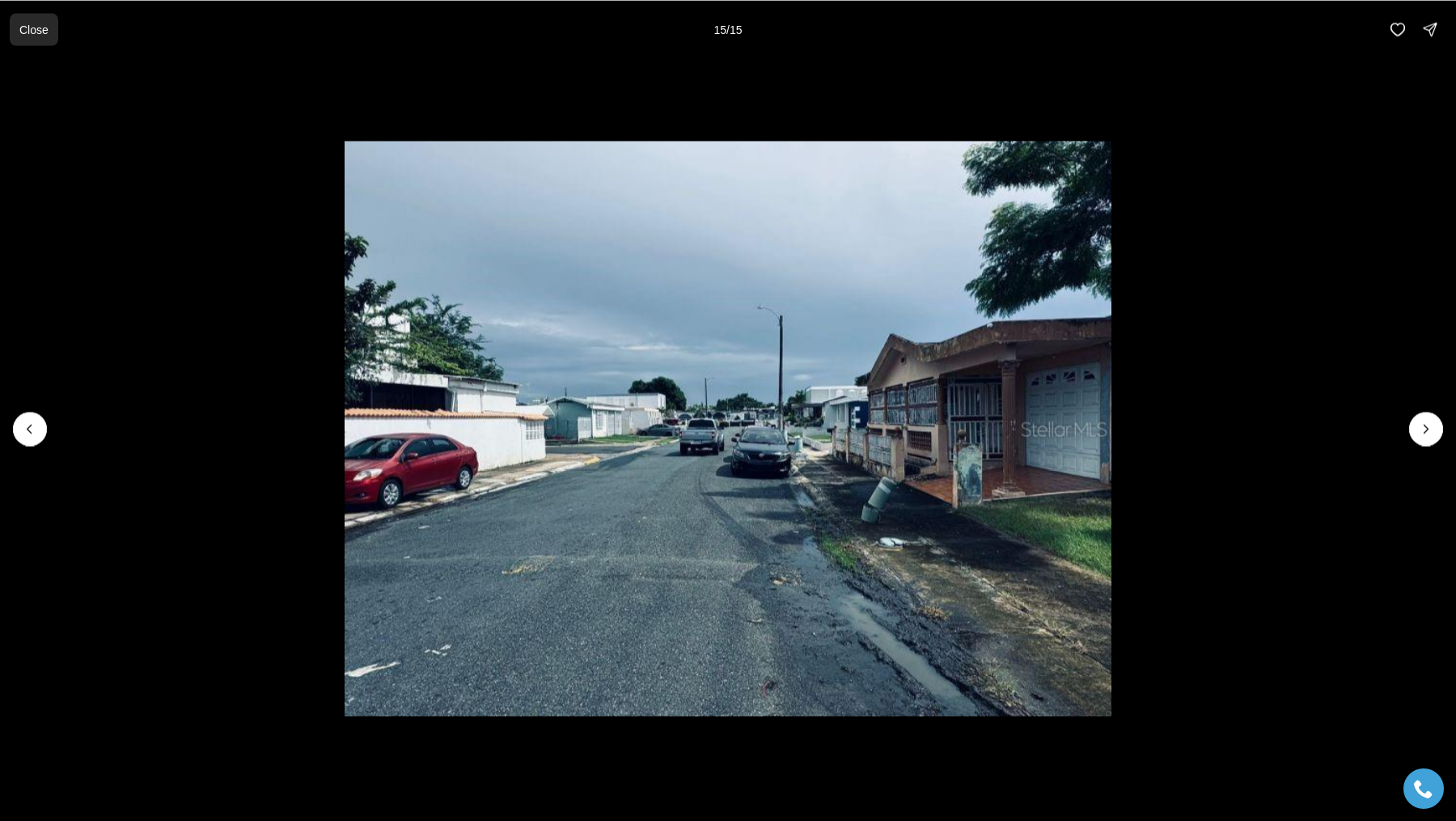 click on "Close" at bounding box center (34, 29) 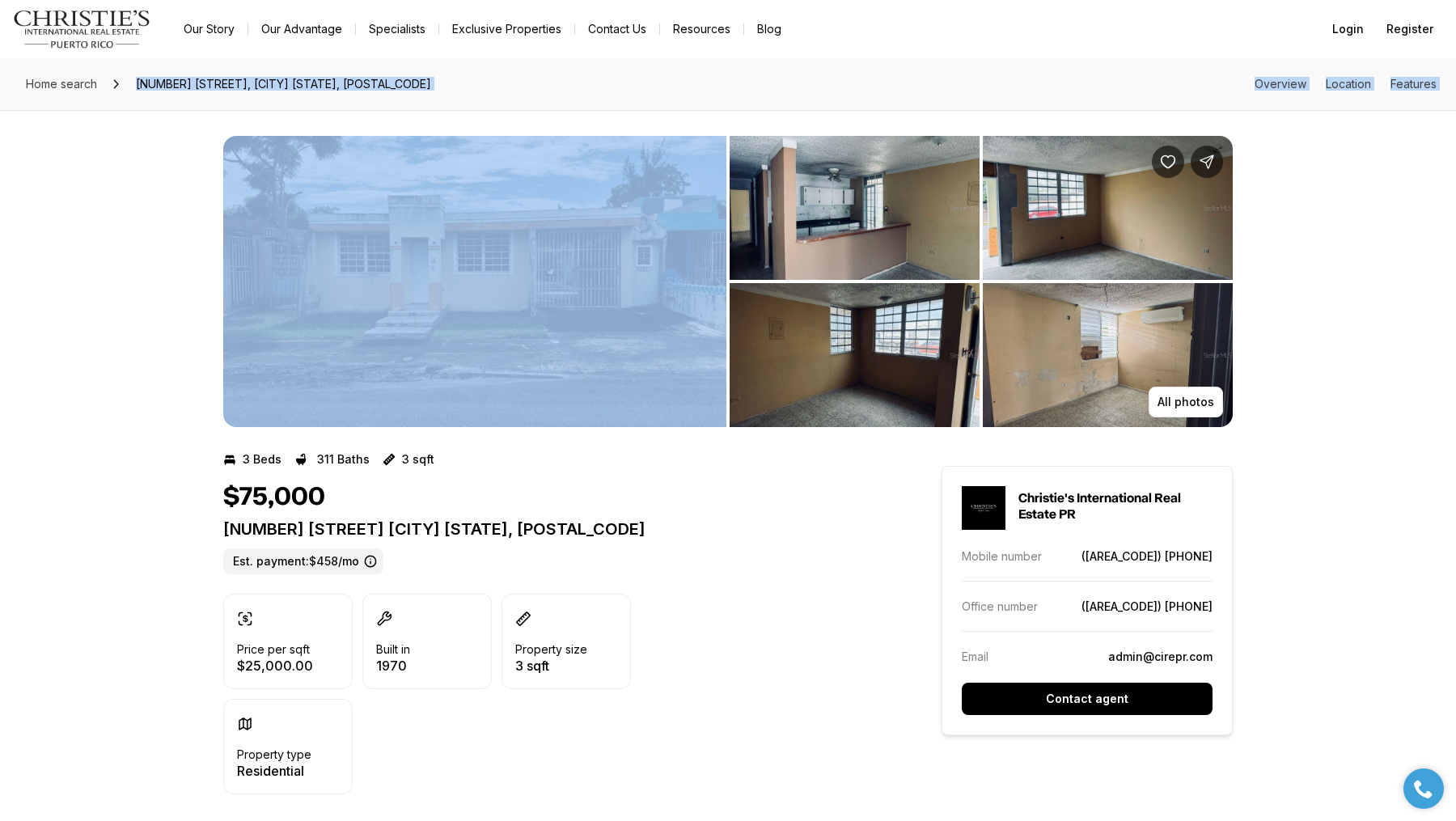drag, startPoint x: 85, startPoint y: 150, endPoint x: 116, endPoint y: 267, distance: 121.03718 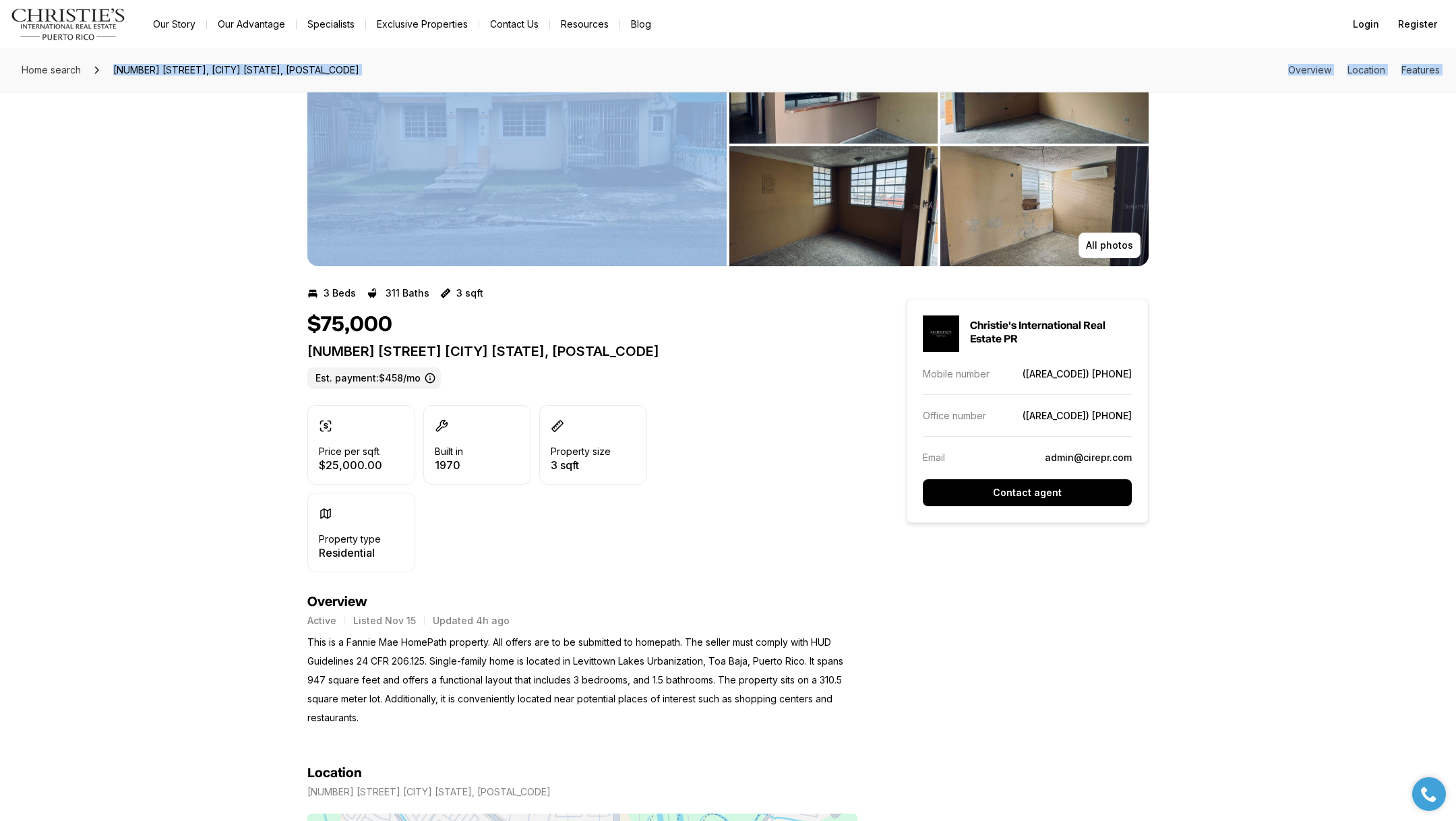 scroll, scrollTop: 0, scrollLeft: 0, axis: both 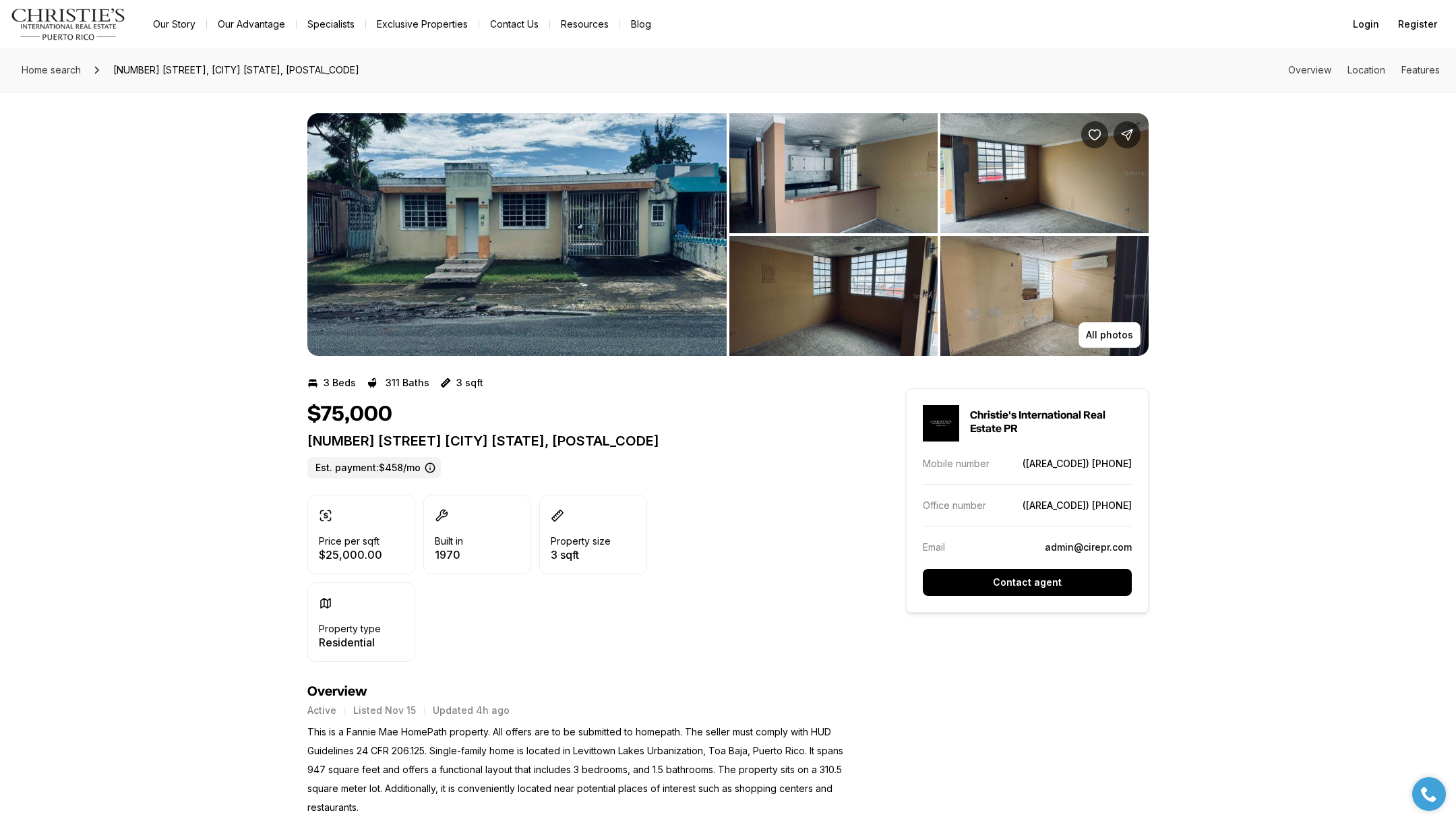 click on "0 CALLE MARIANO BRAU, TOA BAJA PR, 00949" at bounding box center (236, 70) 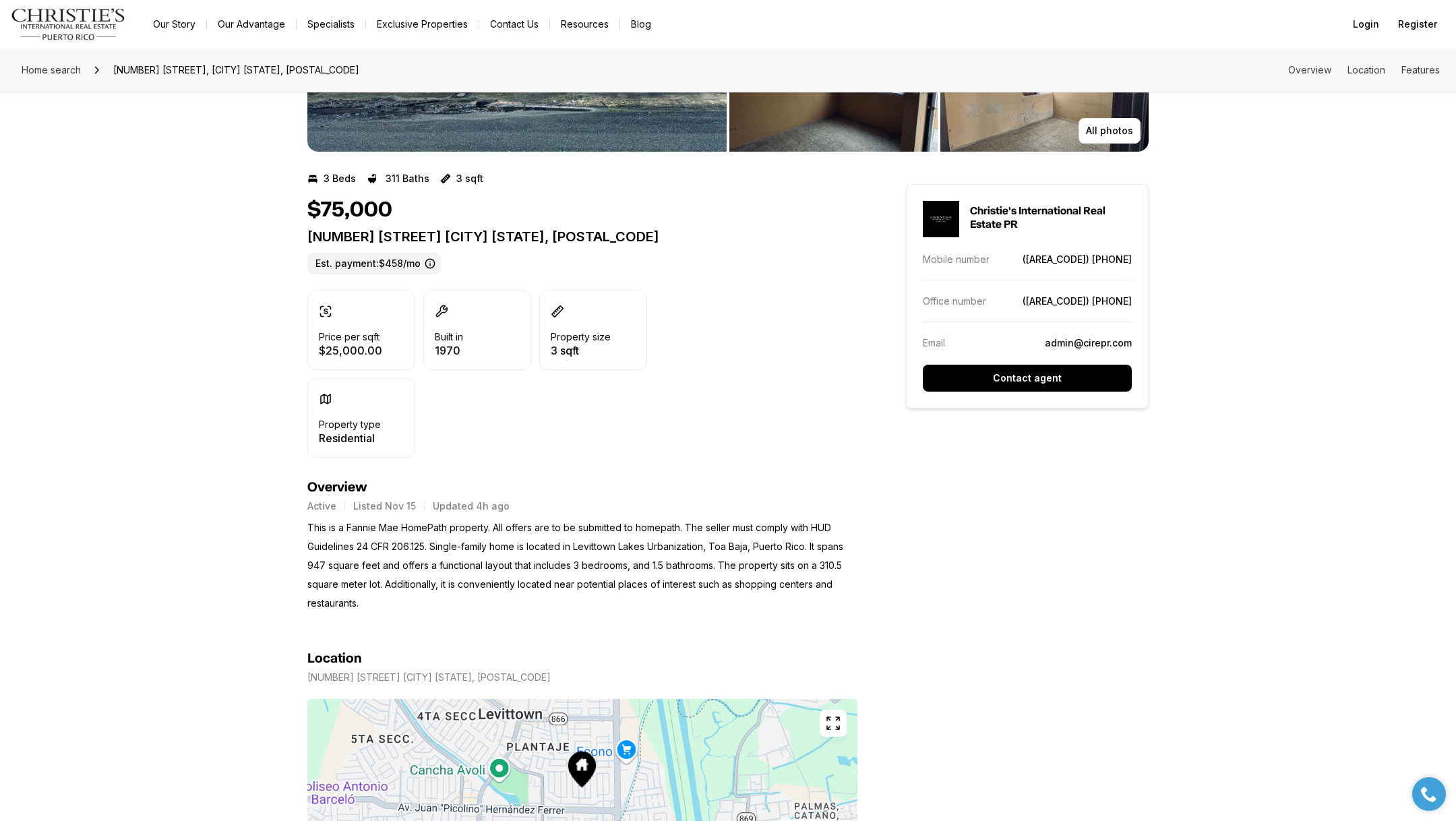 scroll, scrollTop: 0, scrollLeft: 0, axis: both 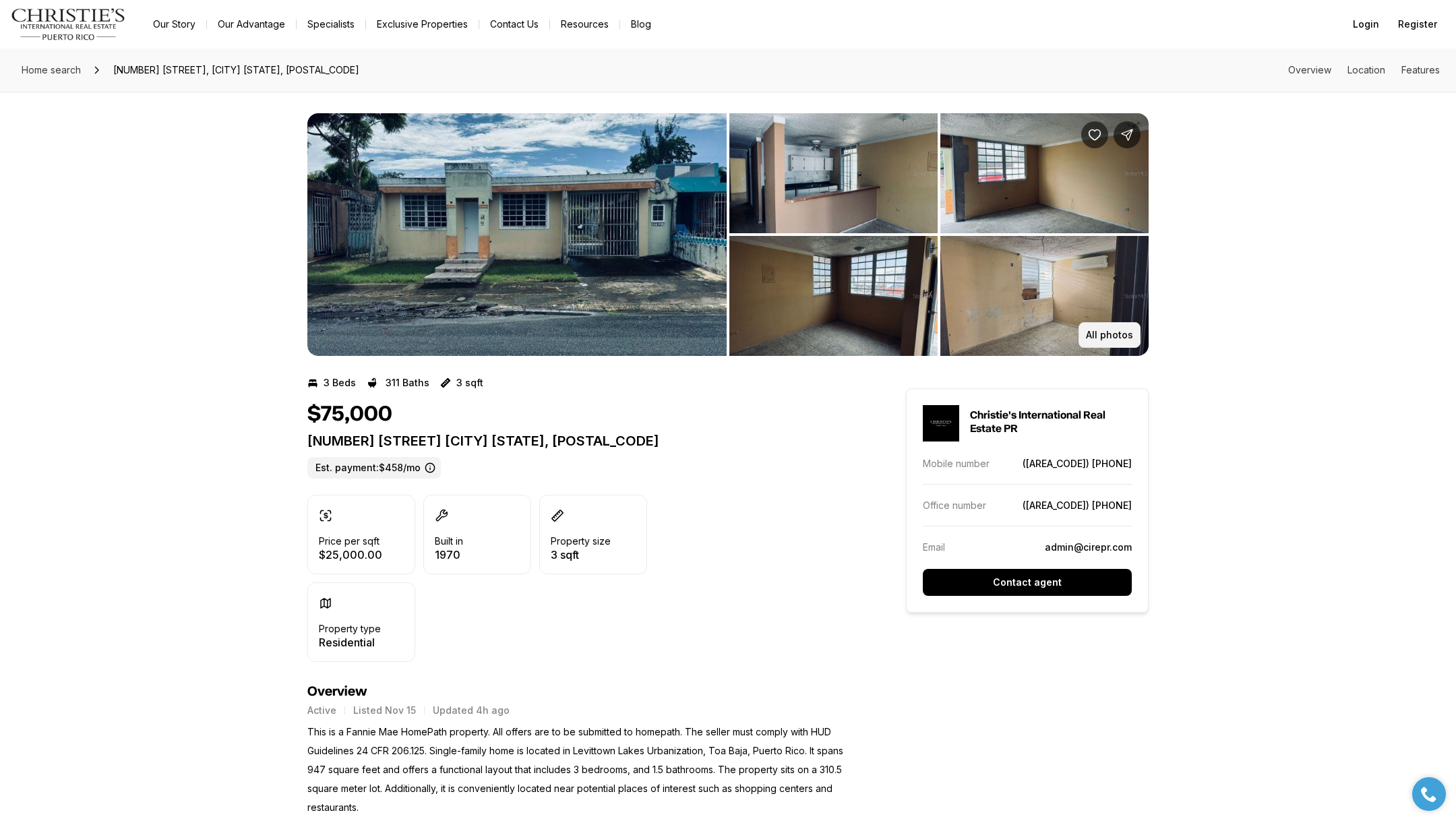click on "All photos" at bounding box center [1110, 335] 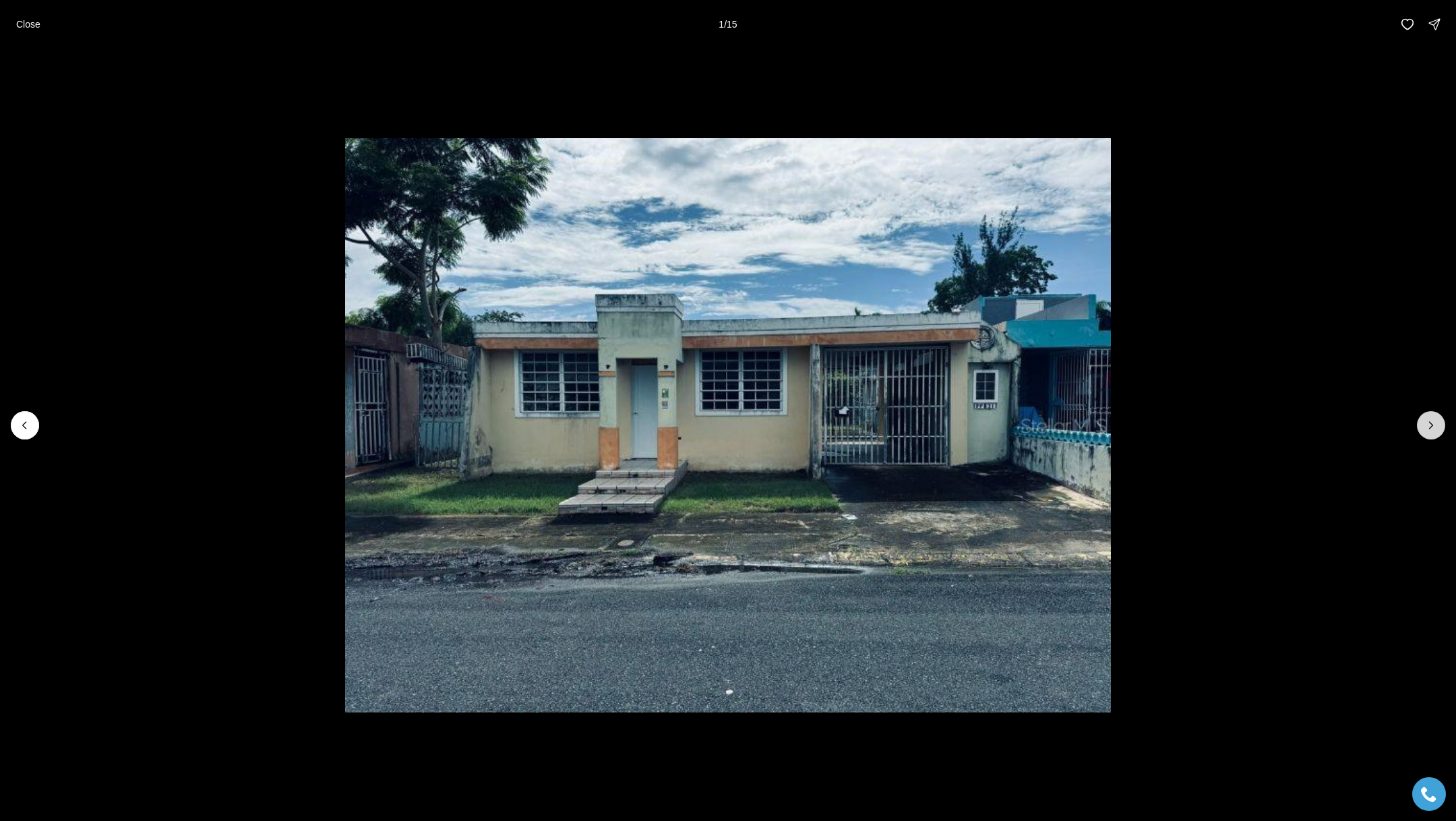 click 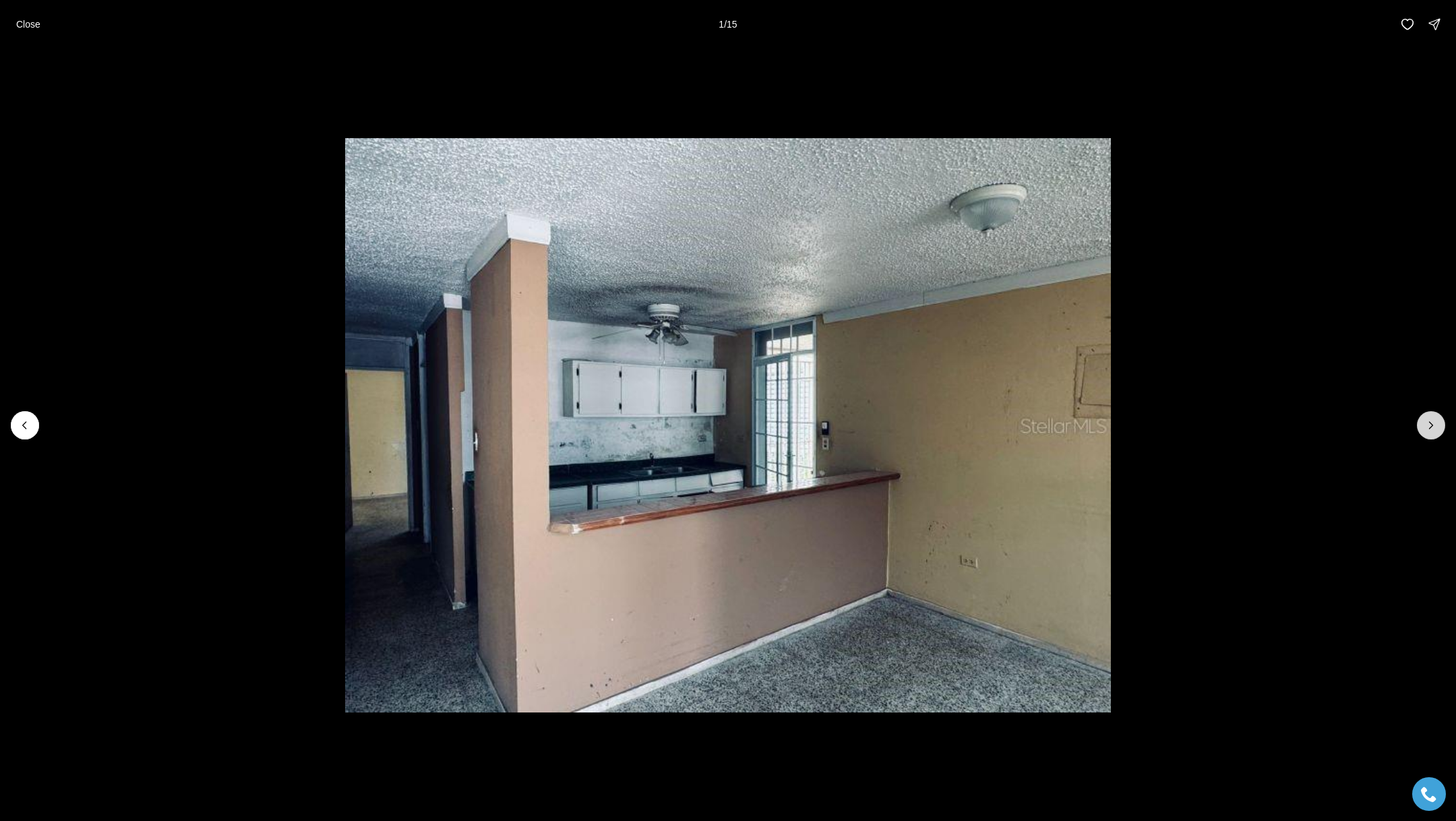 click 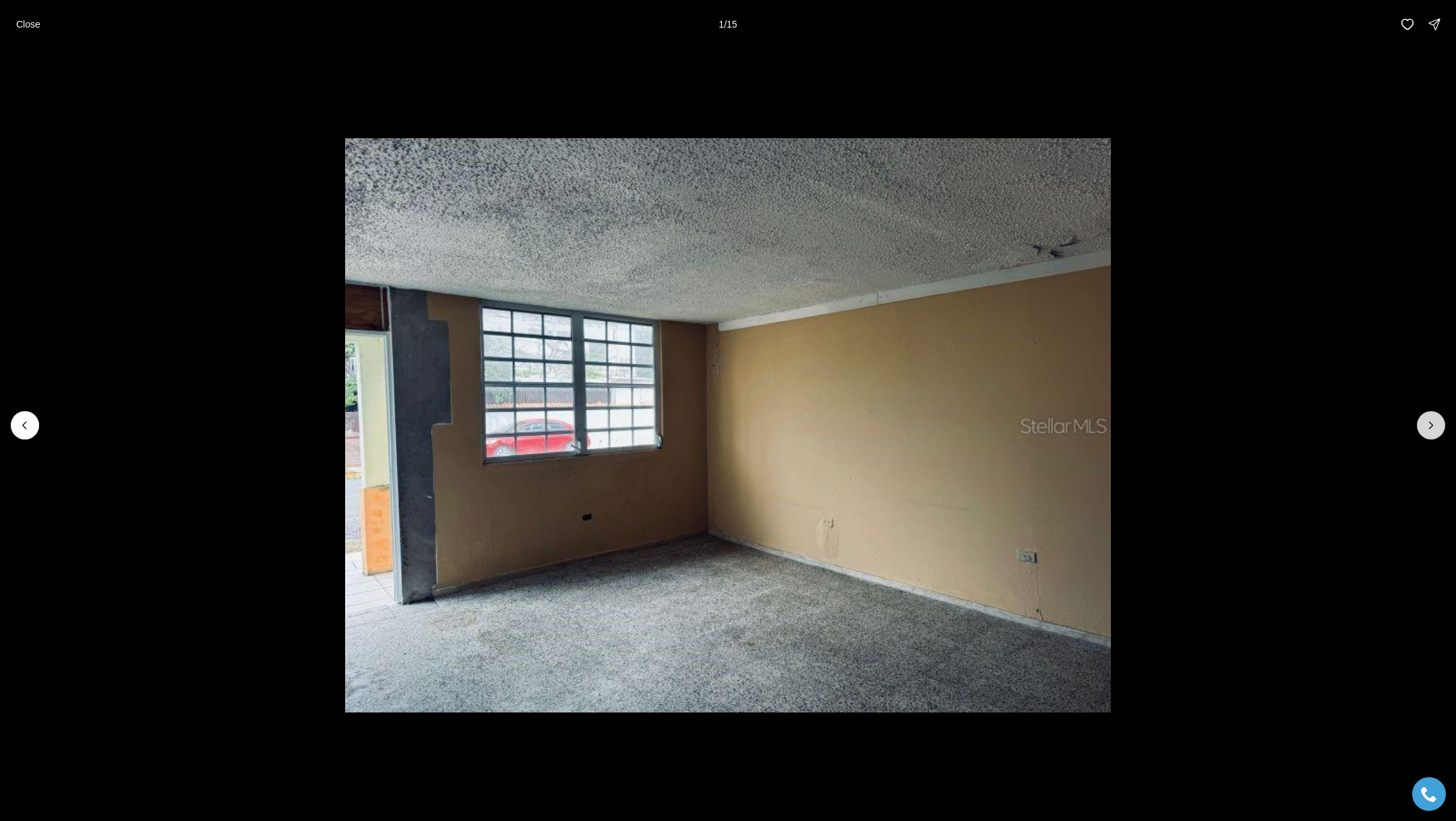click 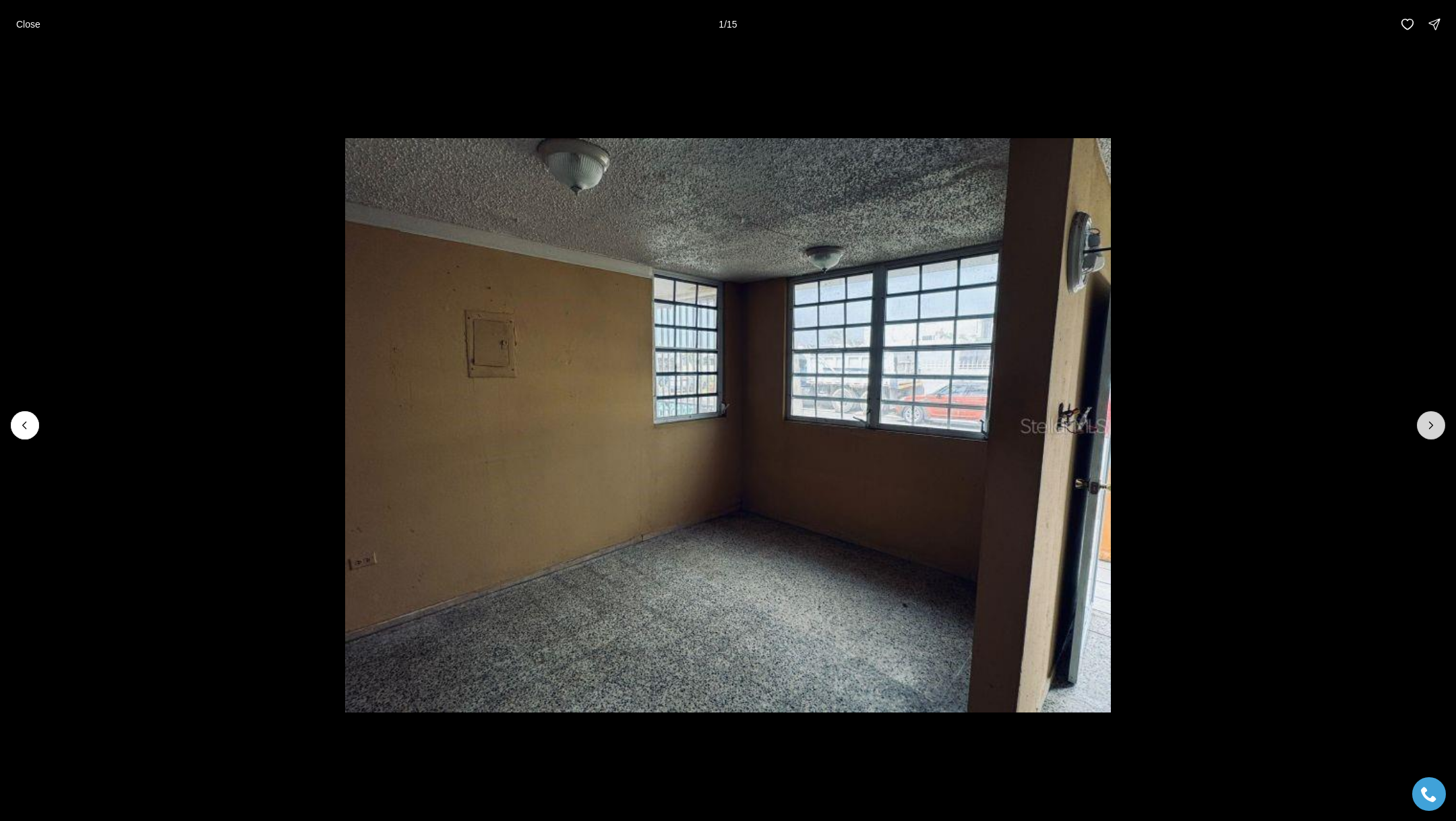 click 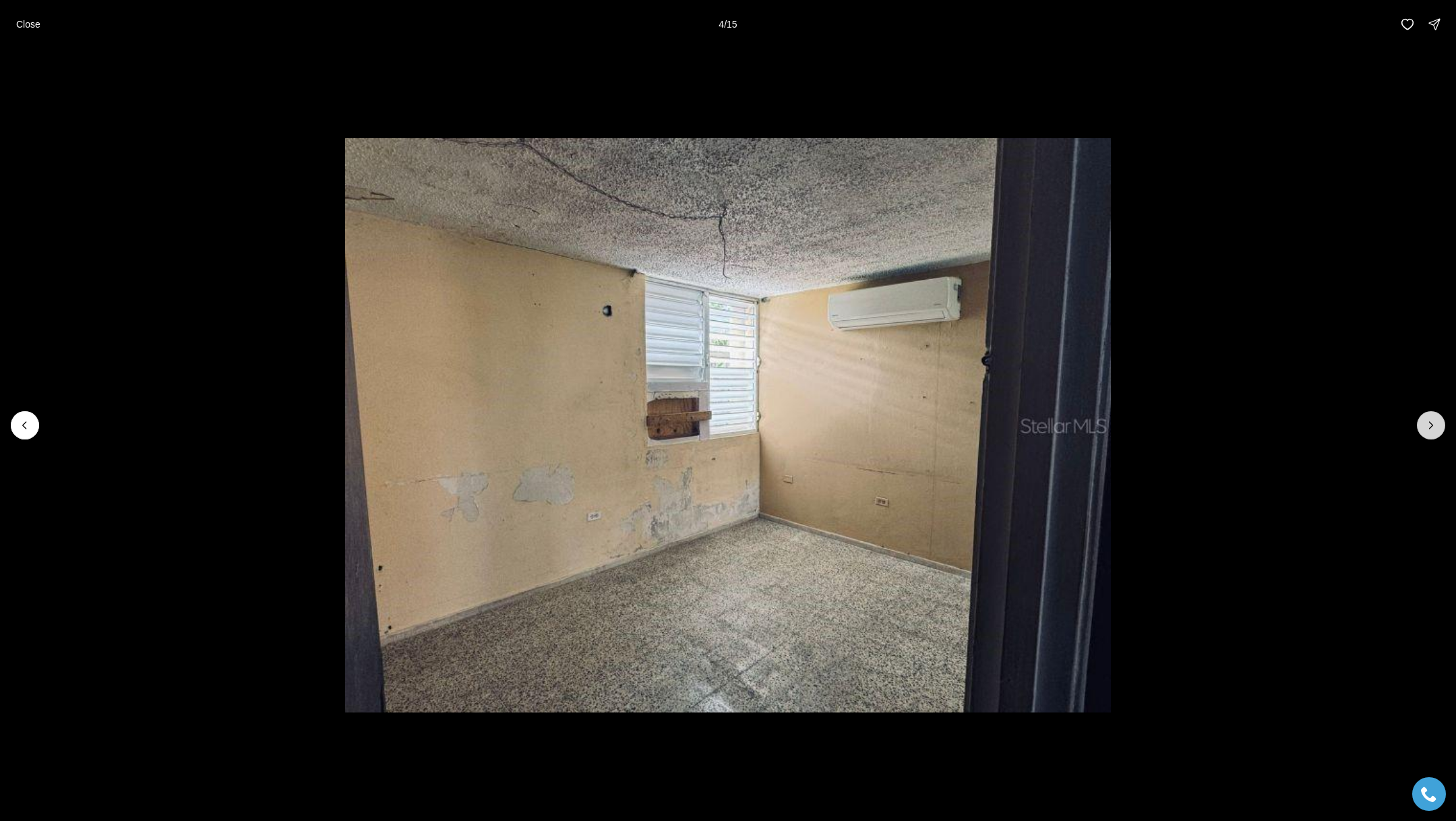 click 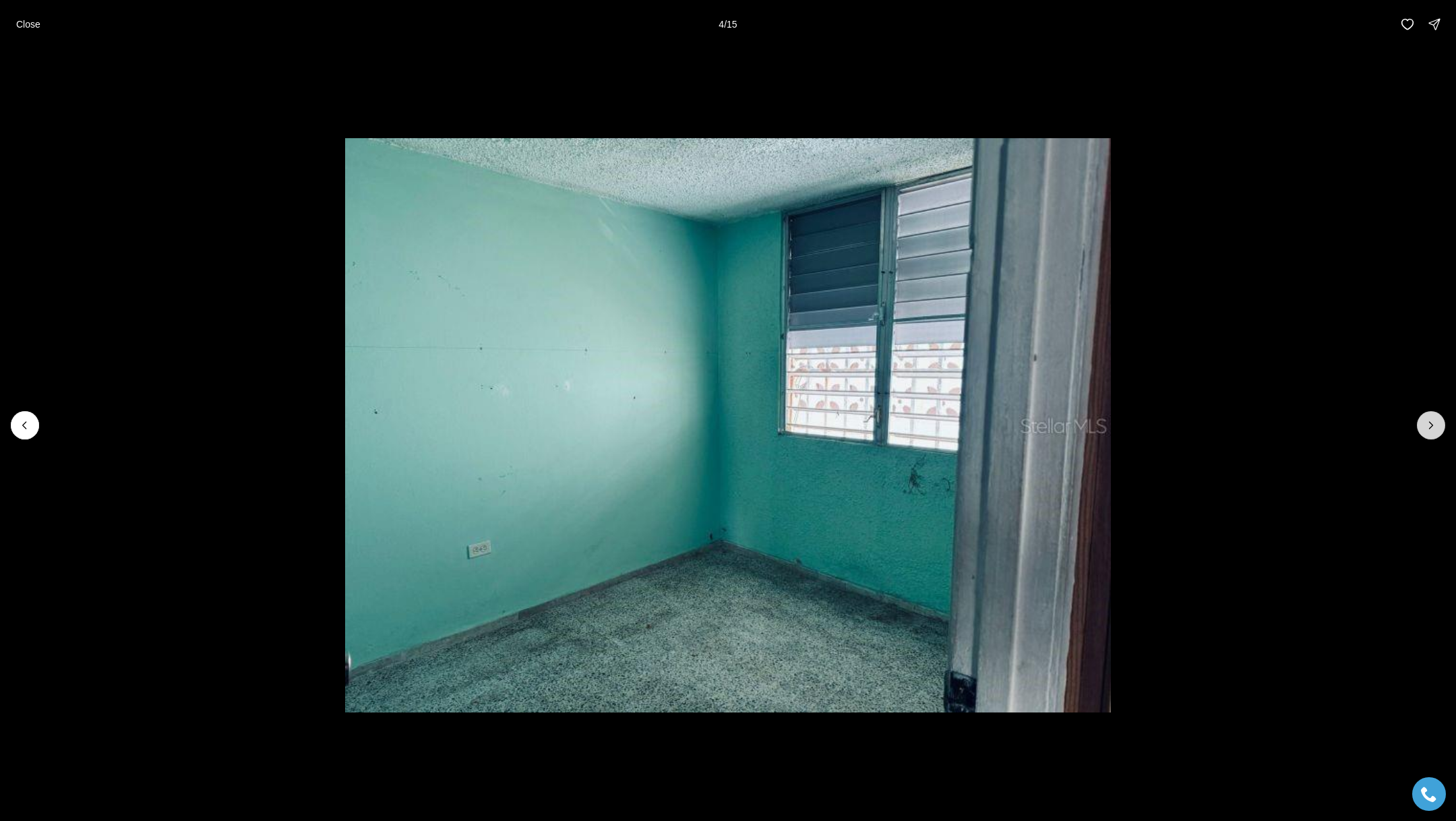 click 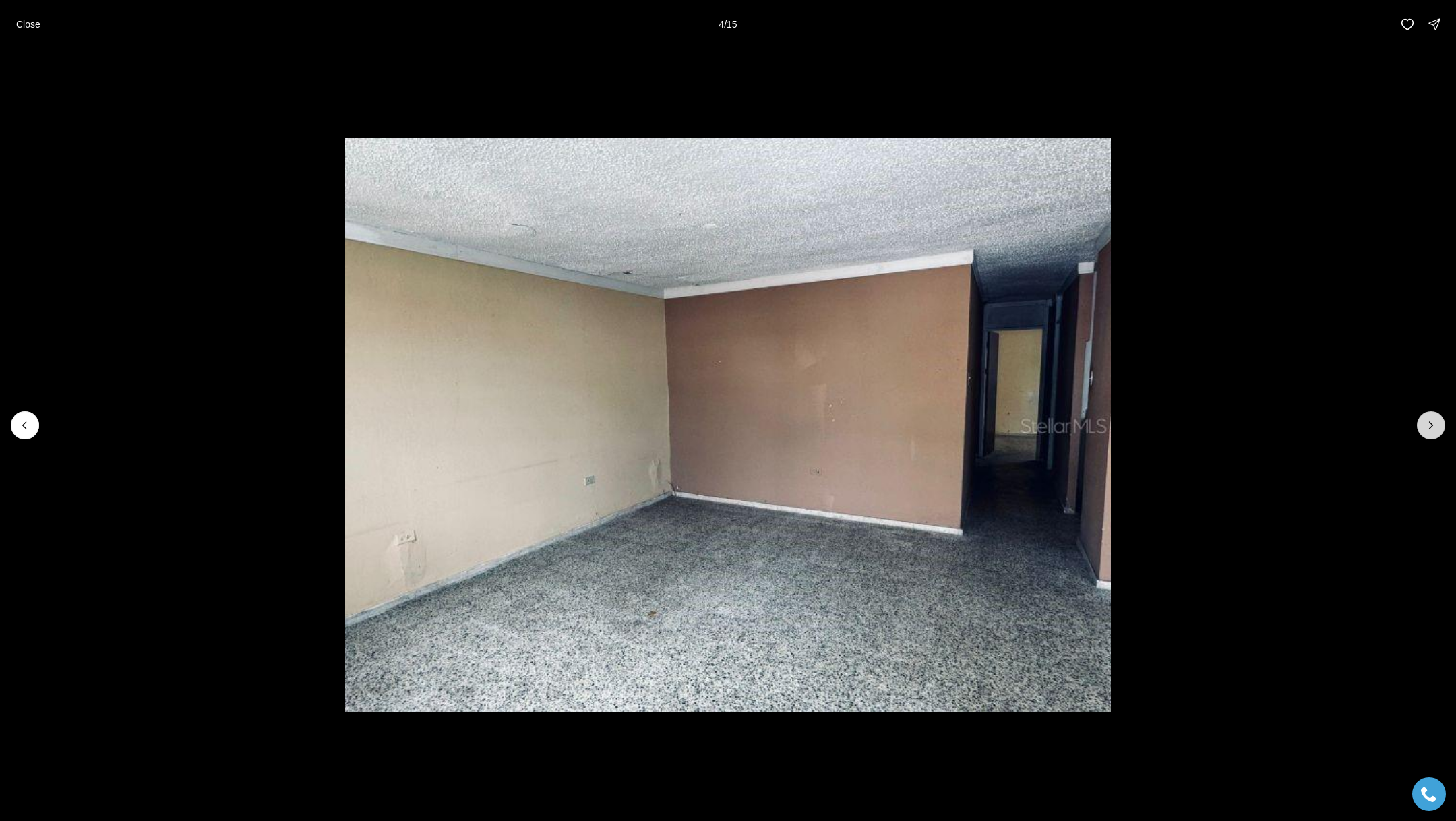 click 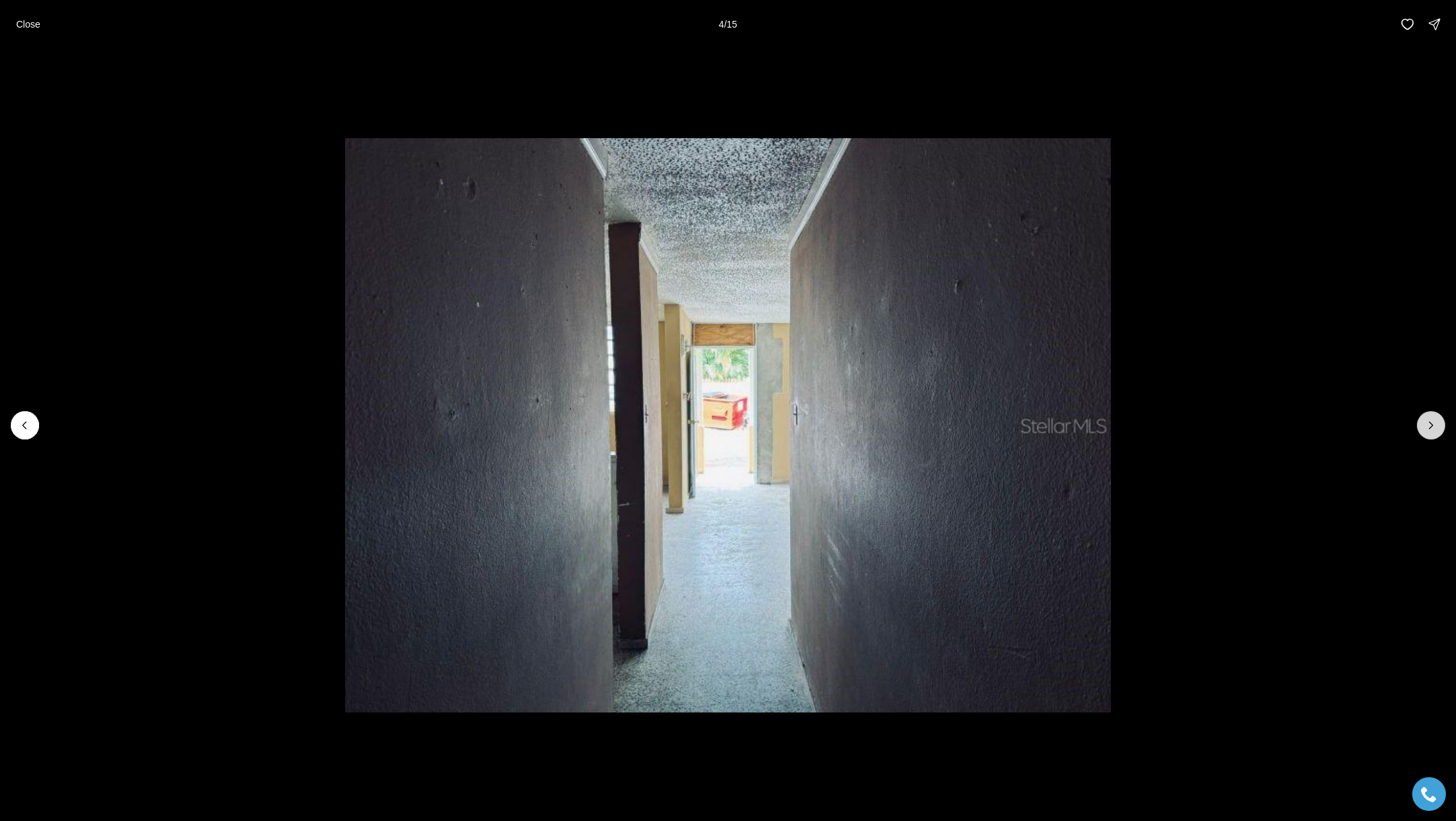 click 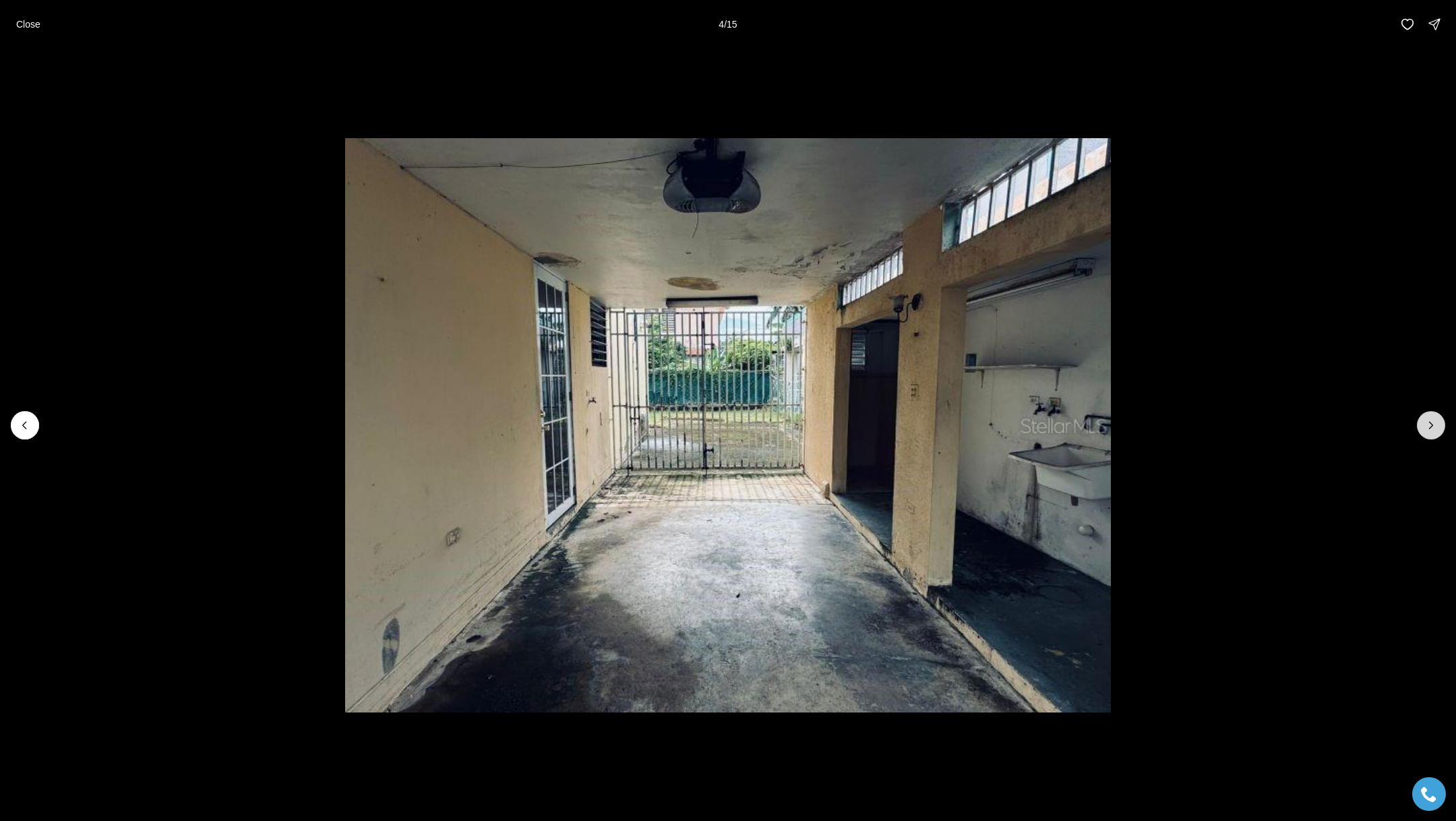 click 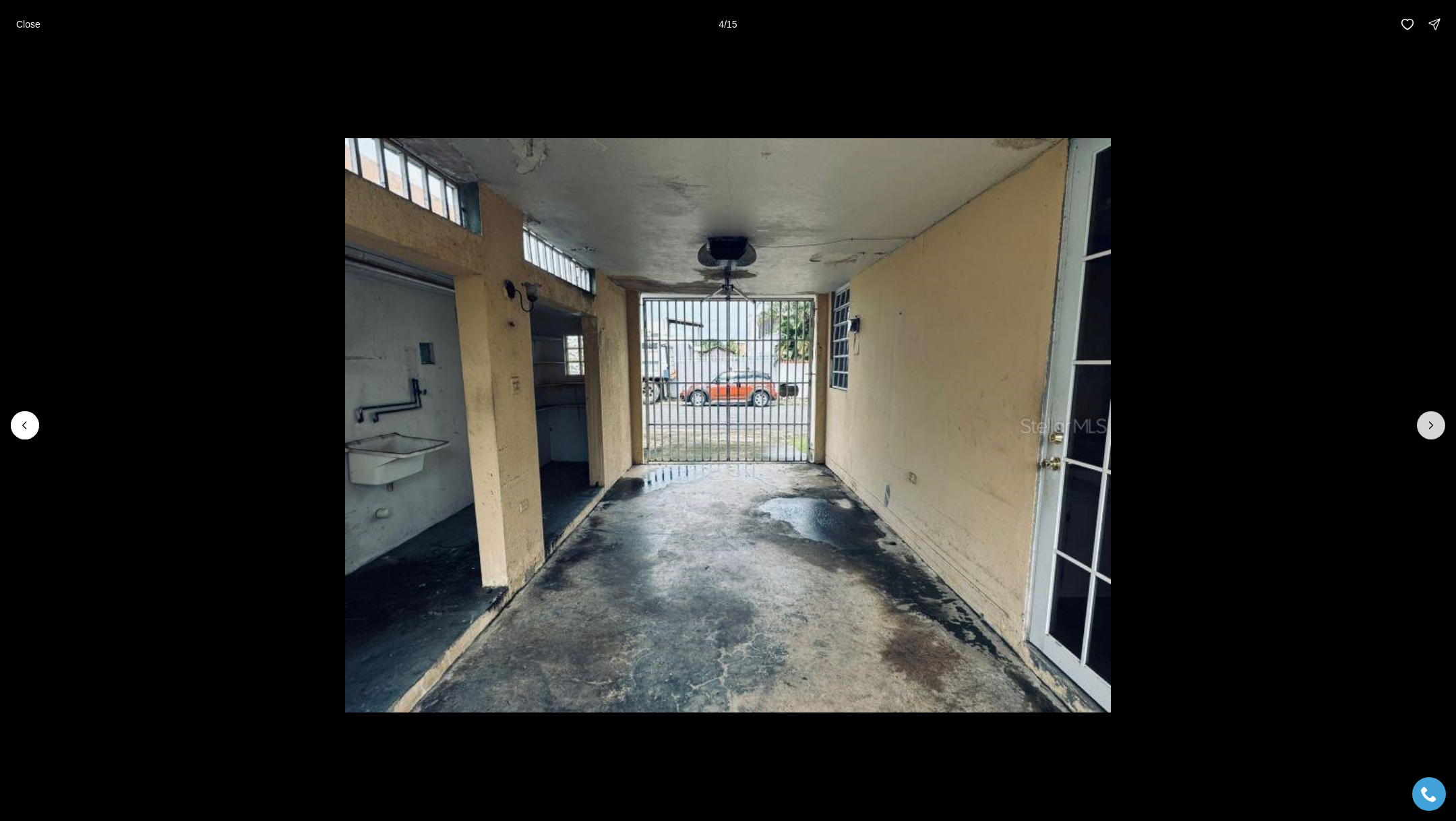 click 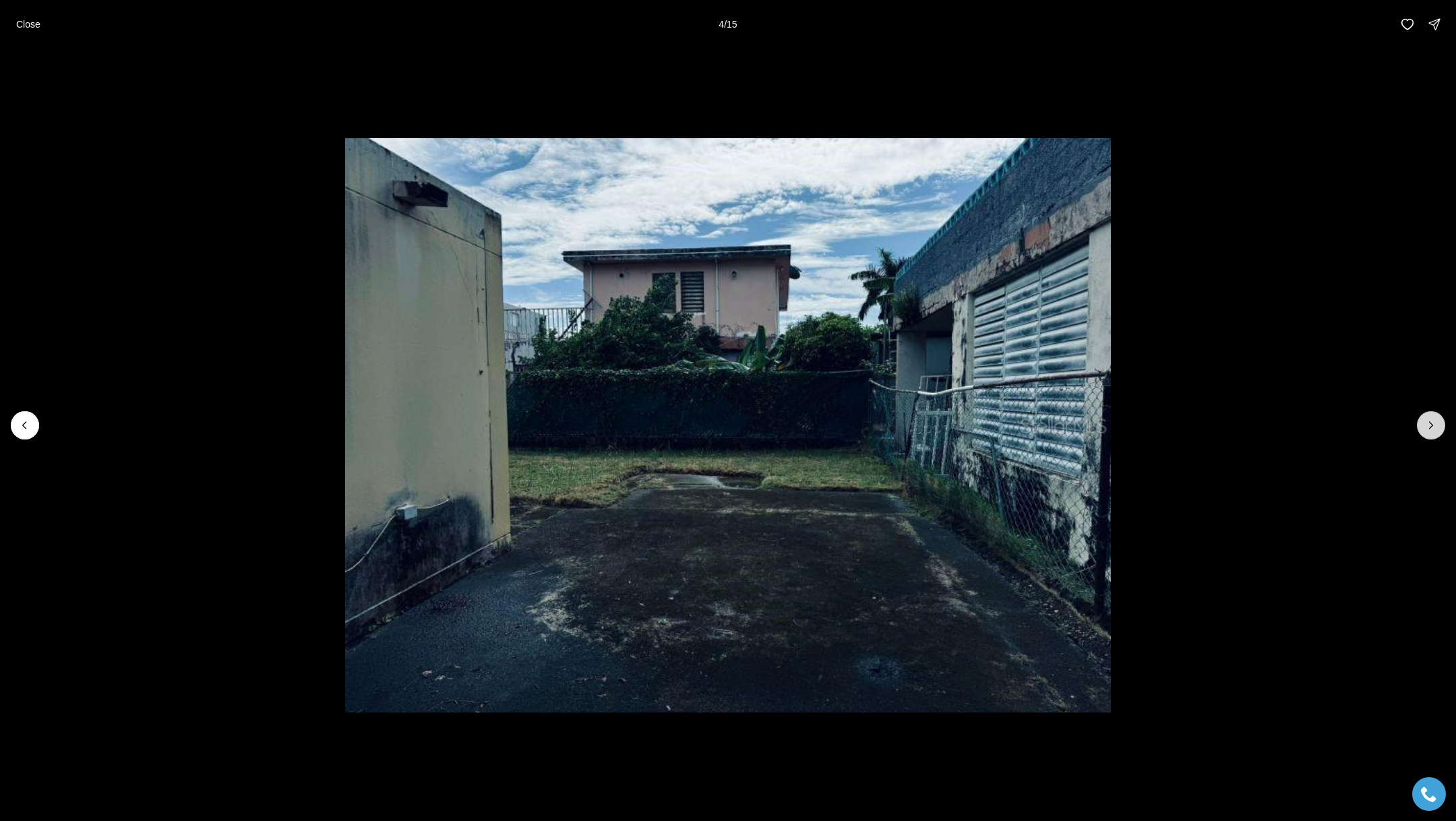click 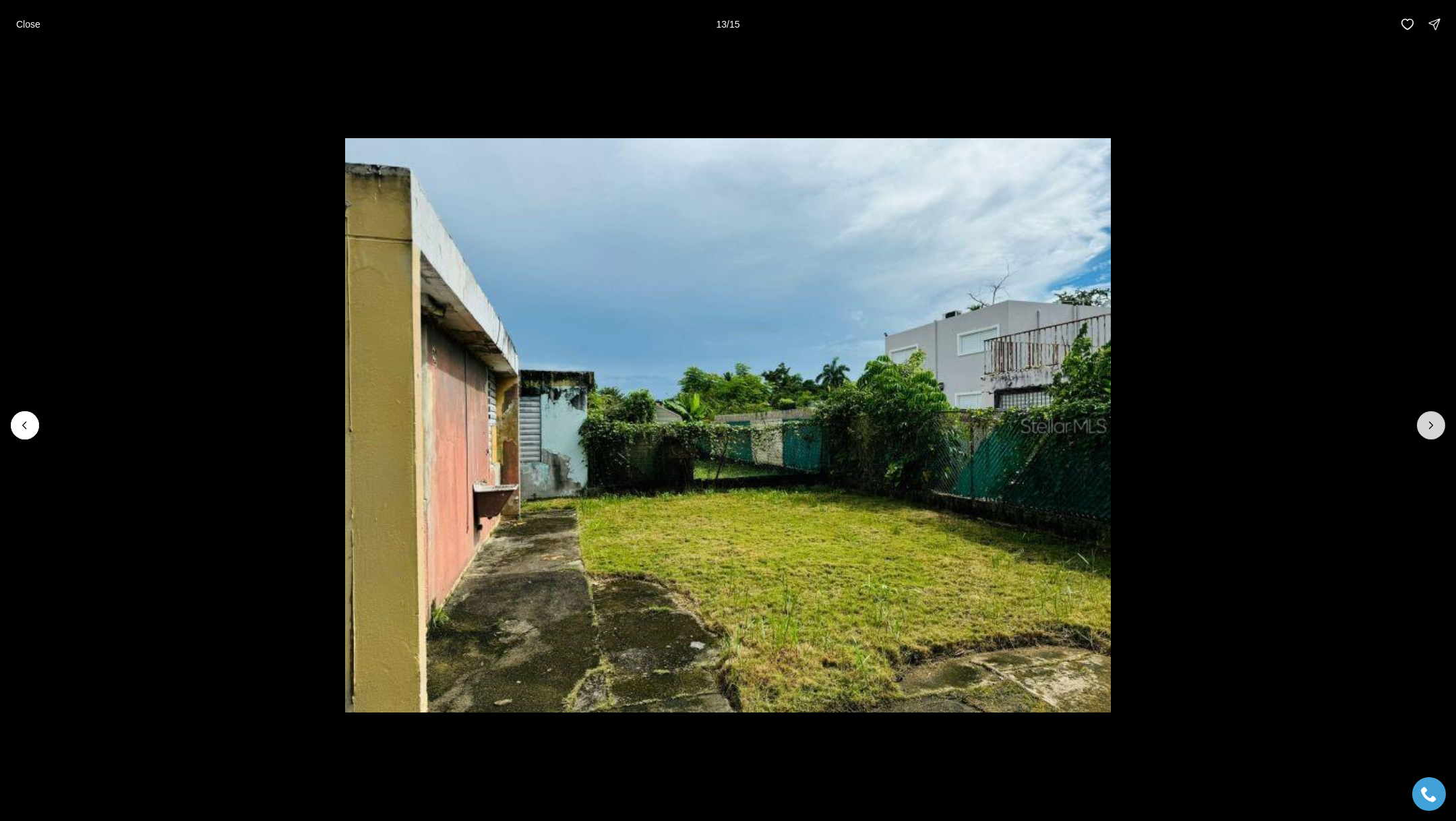 click 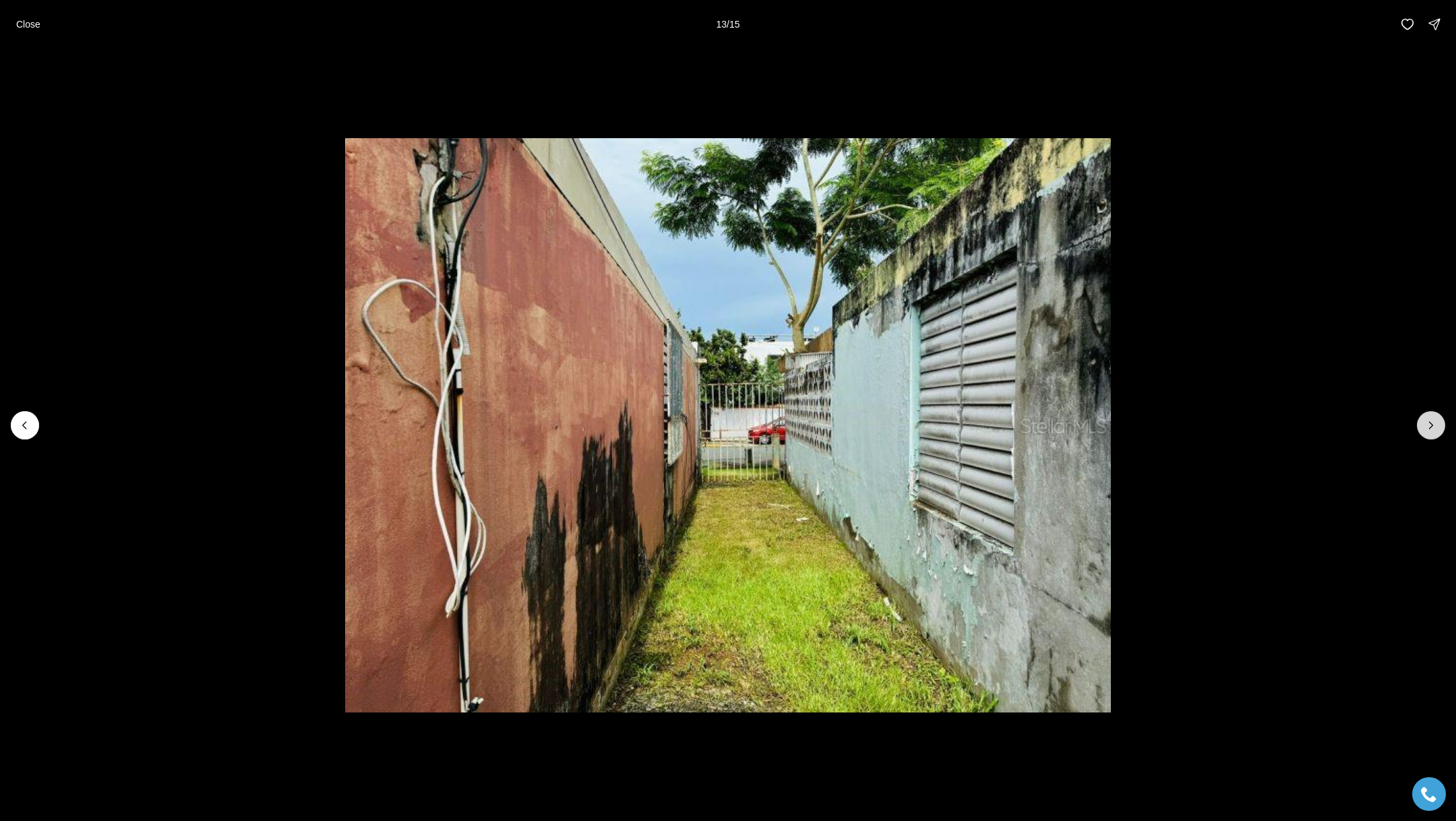 click 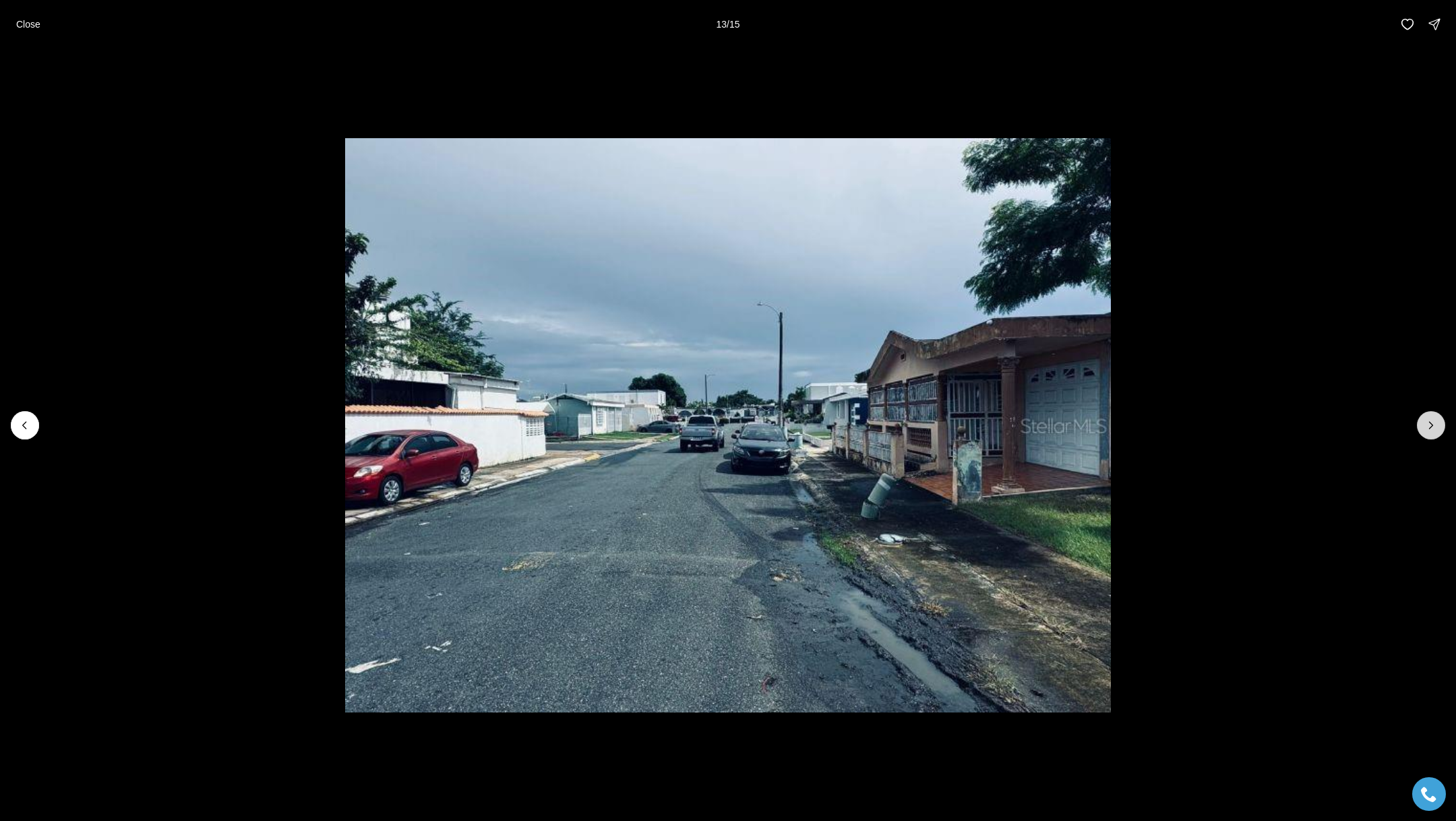 click 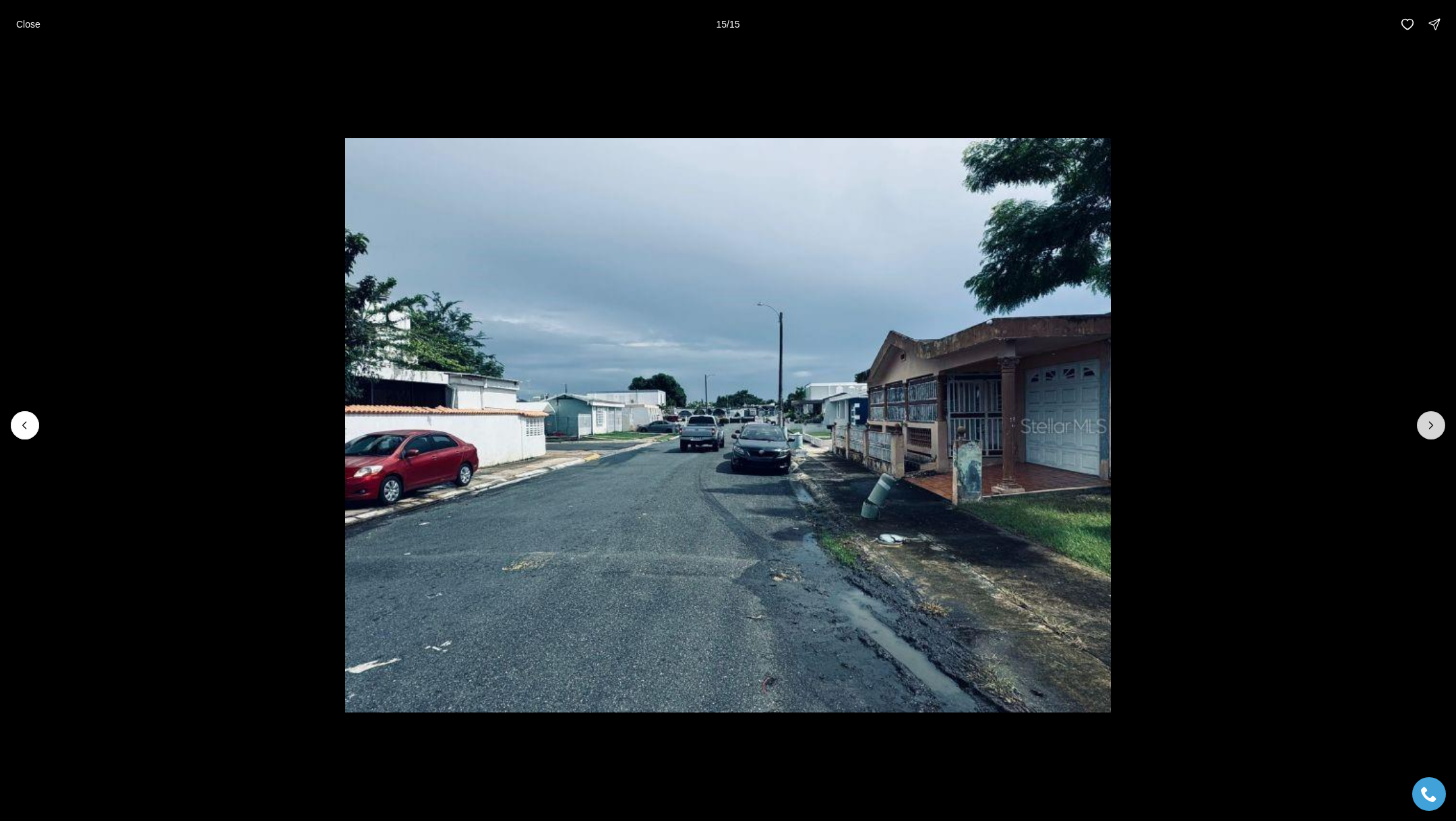 click at bounding box center [1431, 425] 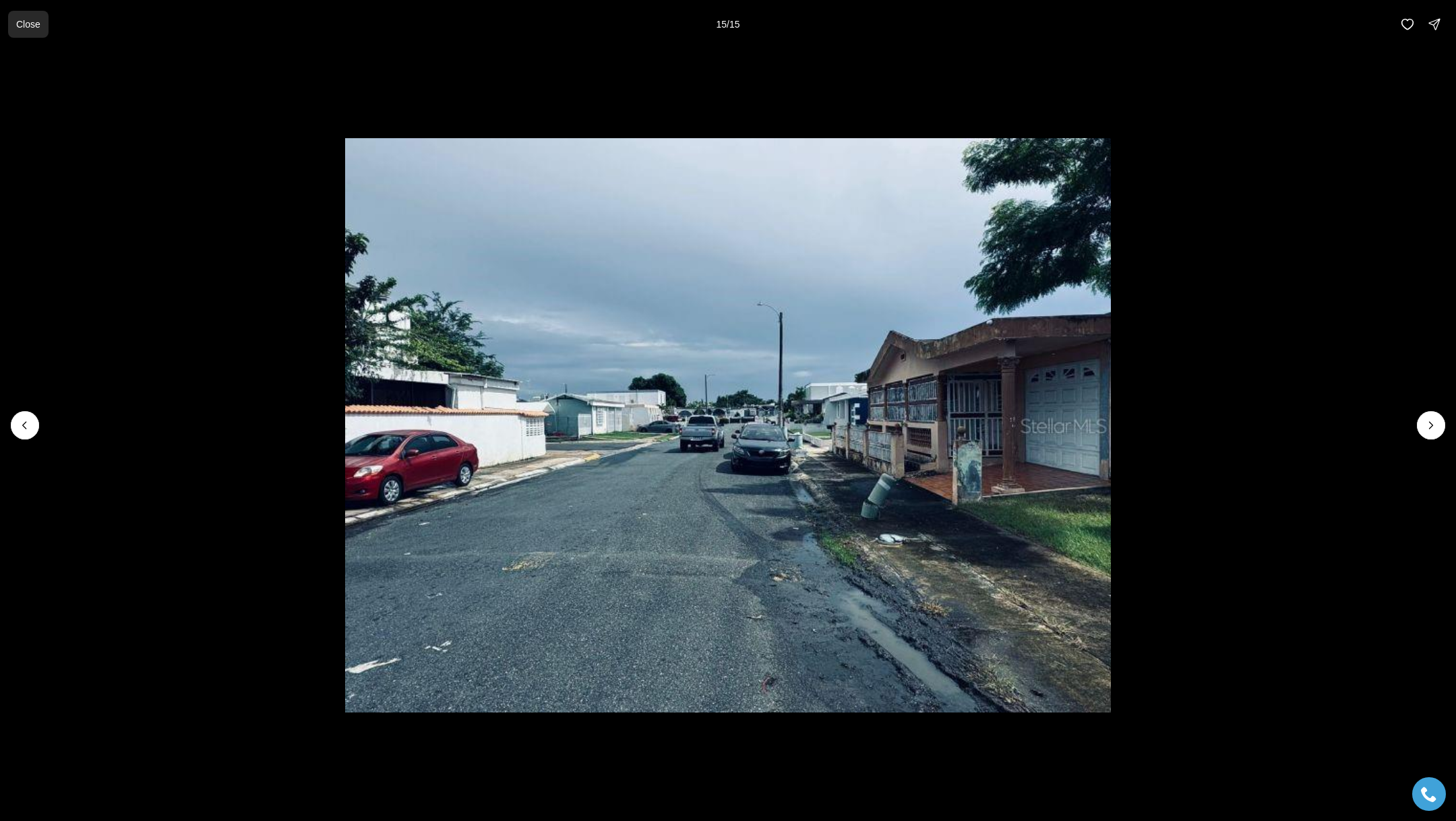 click on "Close" at bounding box center (28, 24) 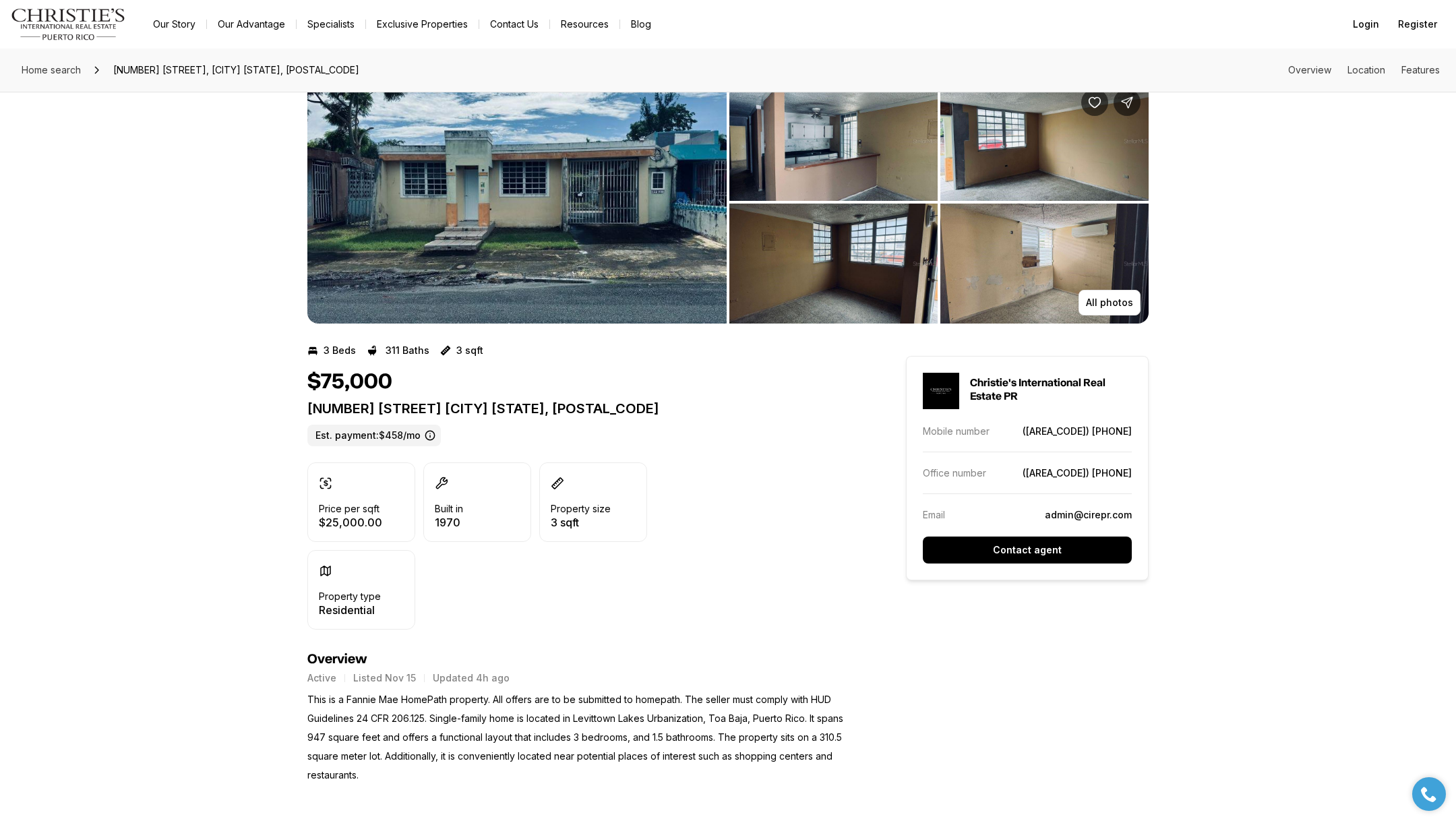 scroll, scrollTop: 0, scrollLeft: 0, axis: both 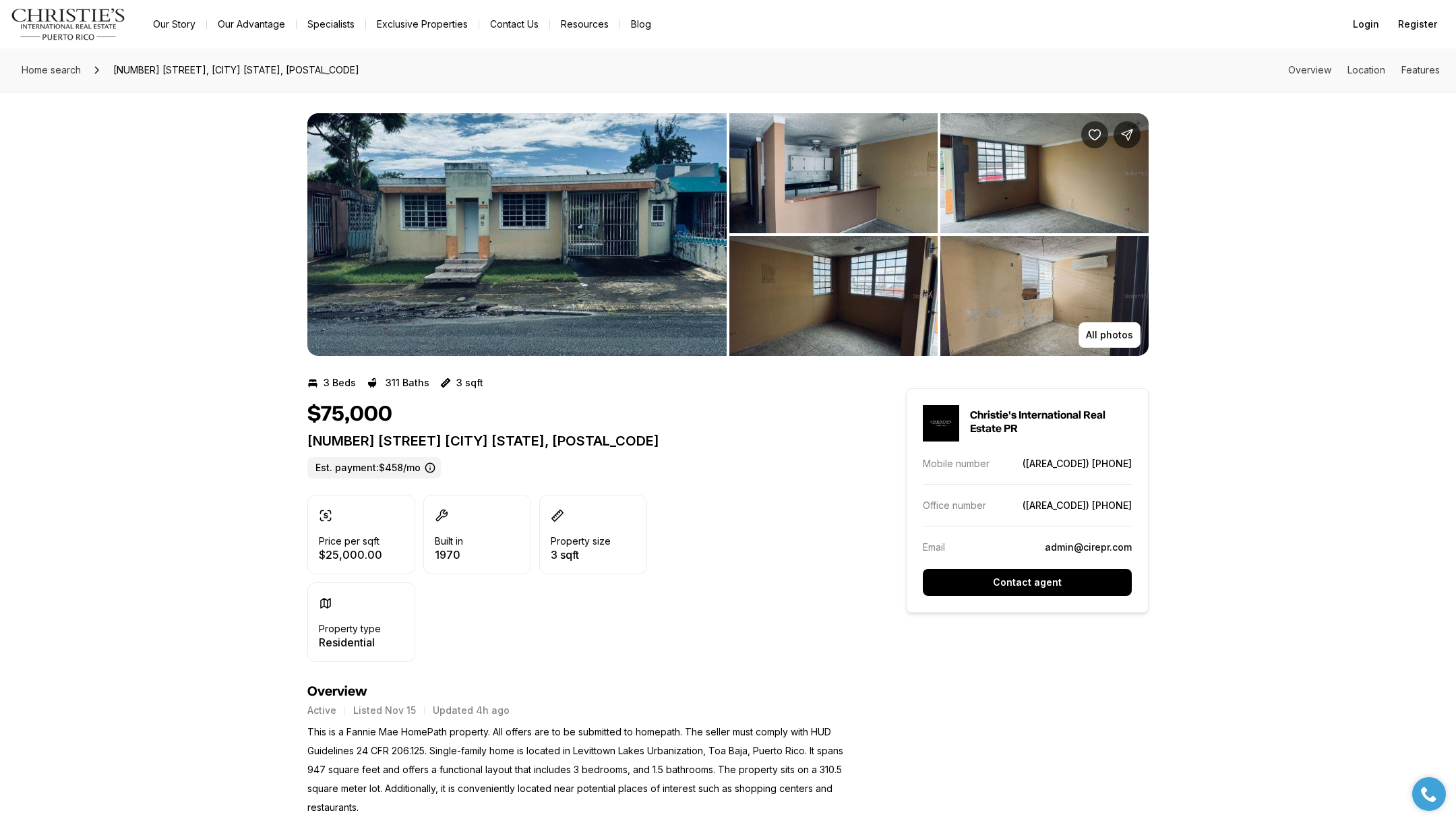 drag, startPoint x: 766, startPoint y: 74, endPoint x: 773, endPoint y: 62, distance: 13.89244 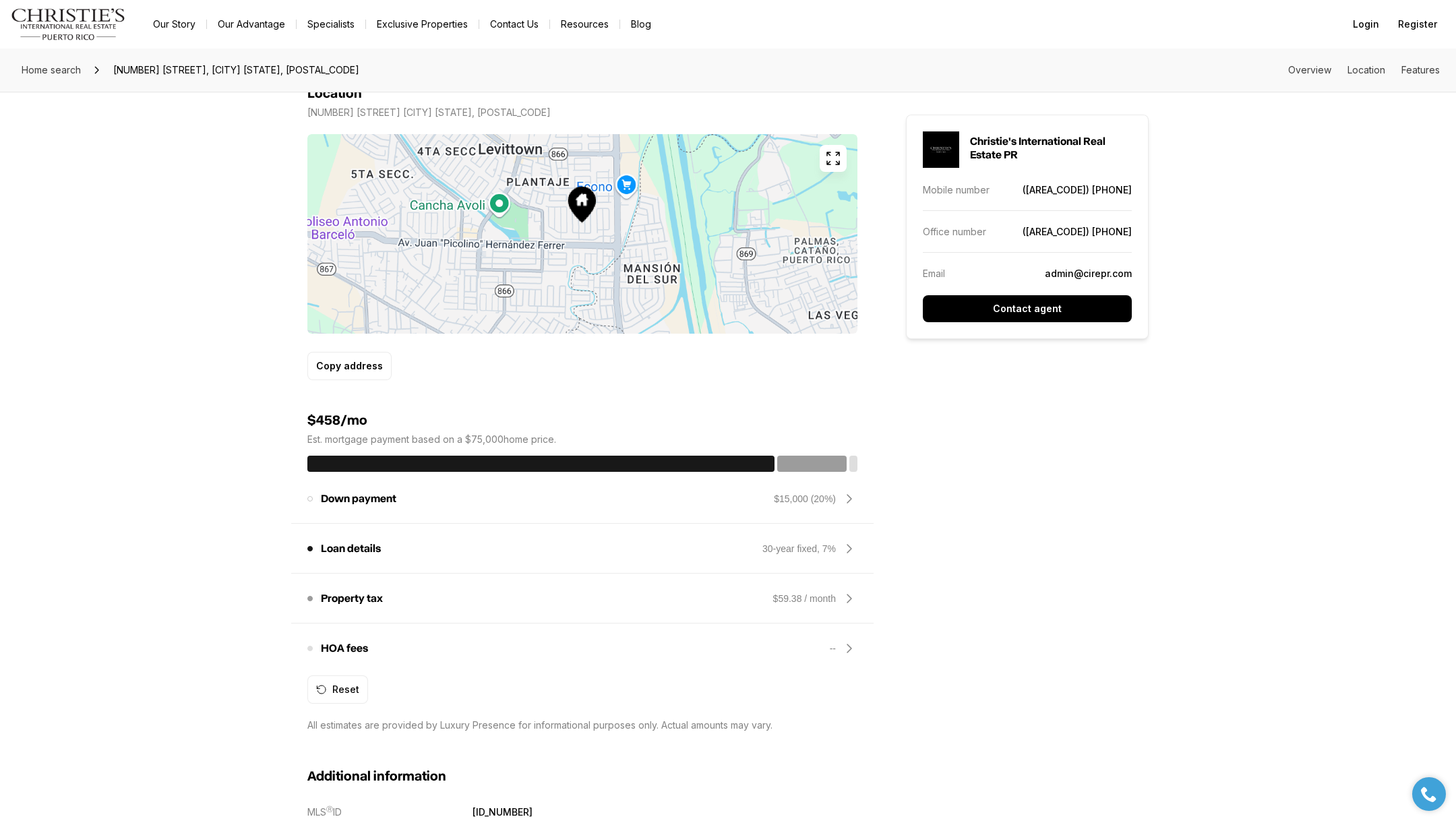 scroll, scrollTop: 710, scrollLeft: 0, axis: vertical 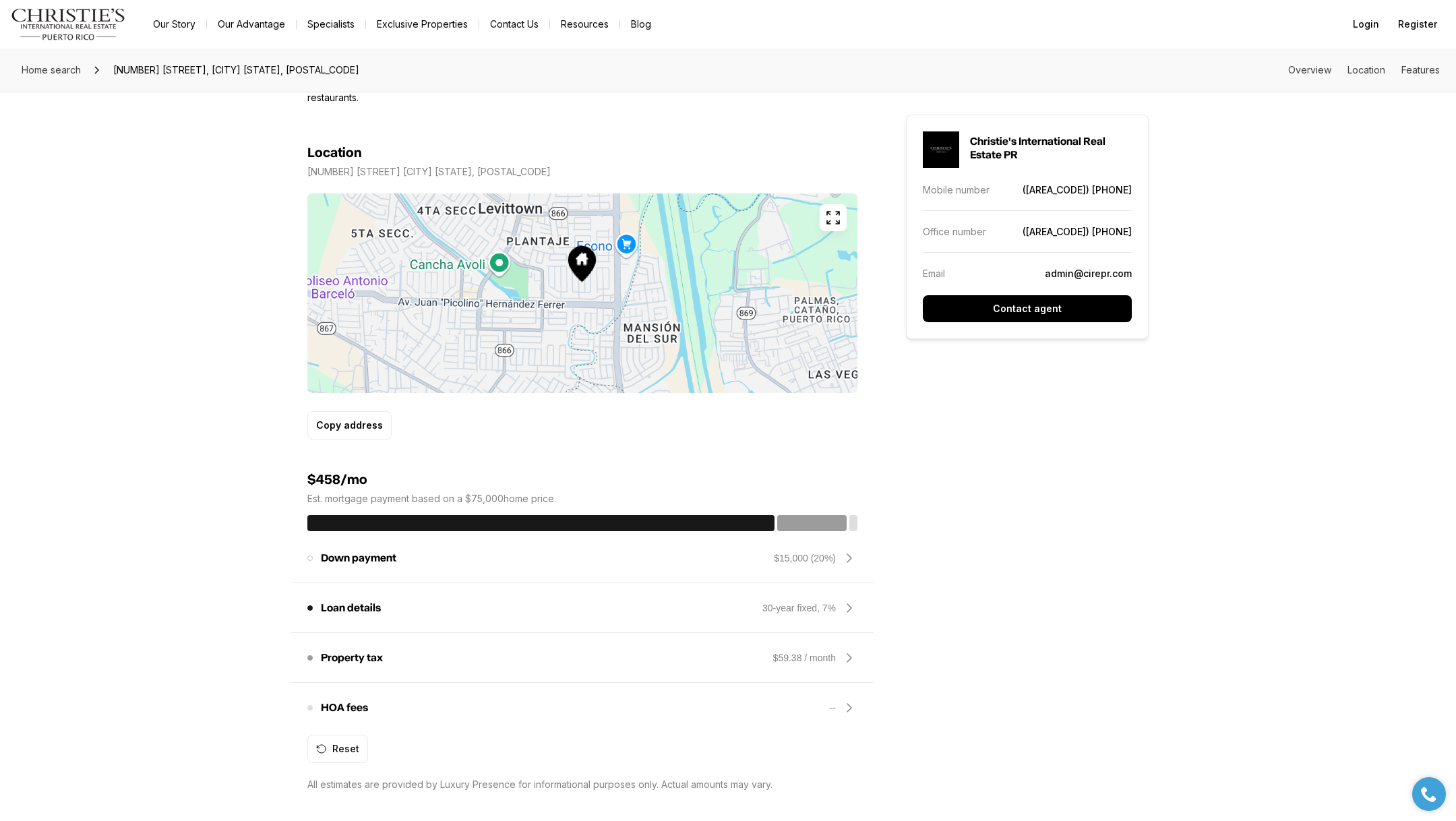 drag, startPoint x: 251, startPoint y: 820, endPoint x: 202, endPoint y: 820, distance: 49 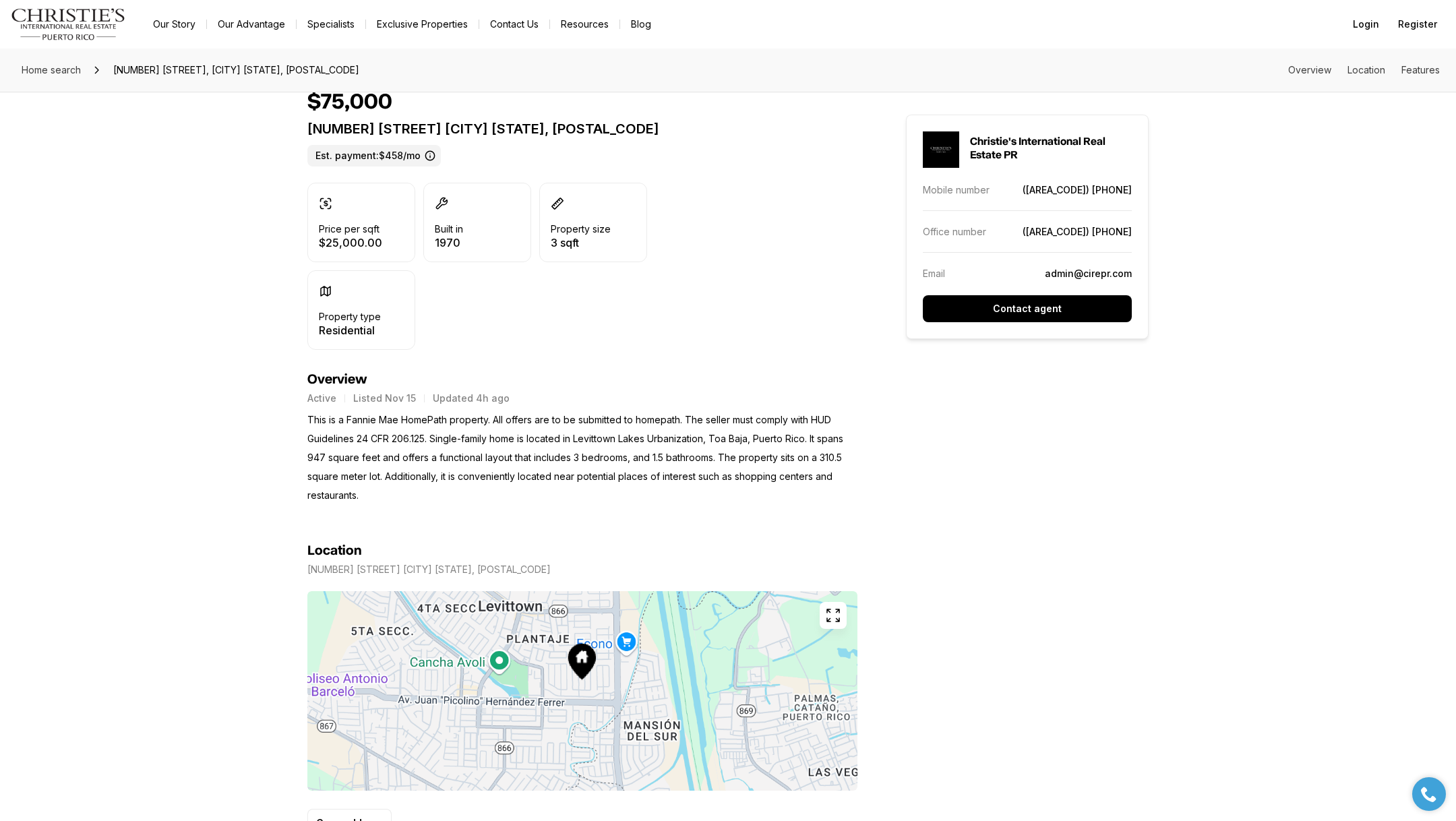scroll, scrollTop: 0, scrollLeft: 0, axis: both 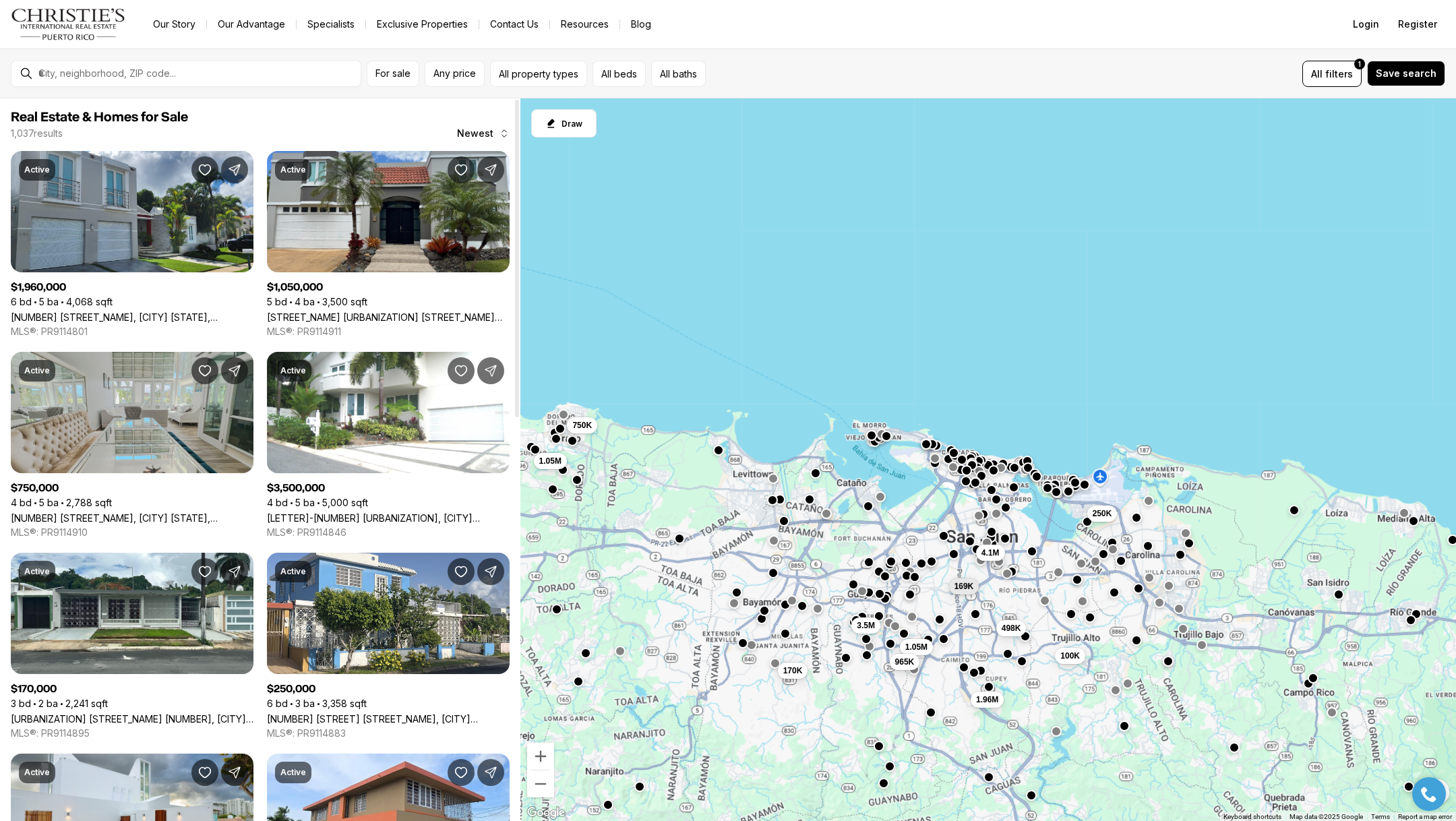 click at bounding box center [186, 73] 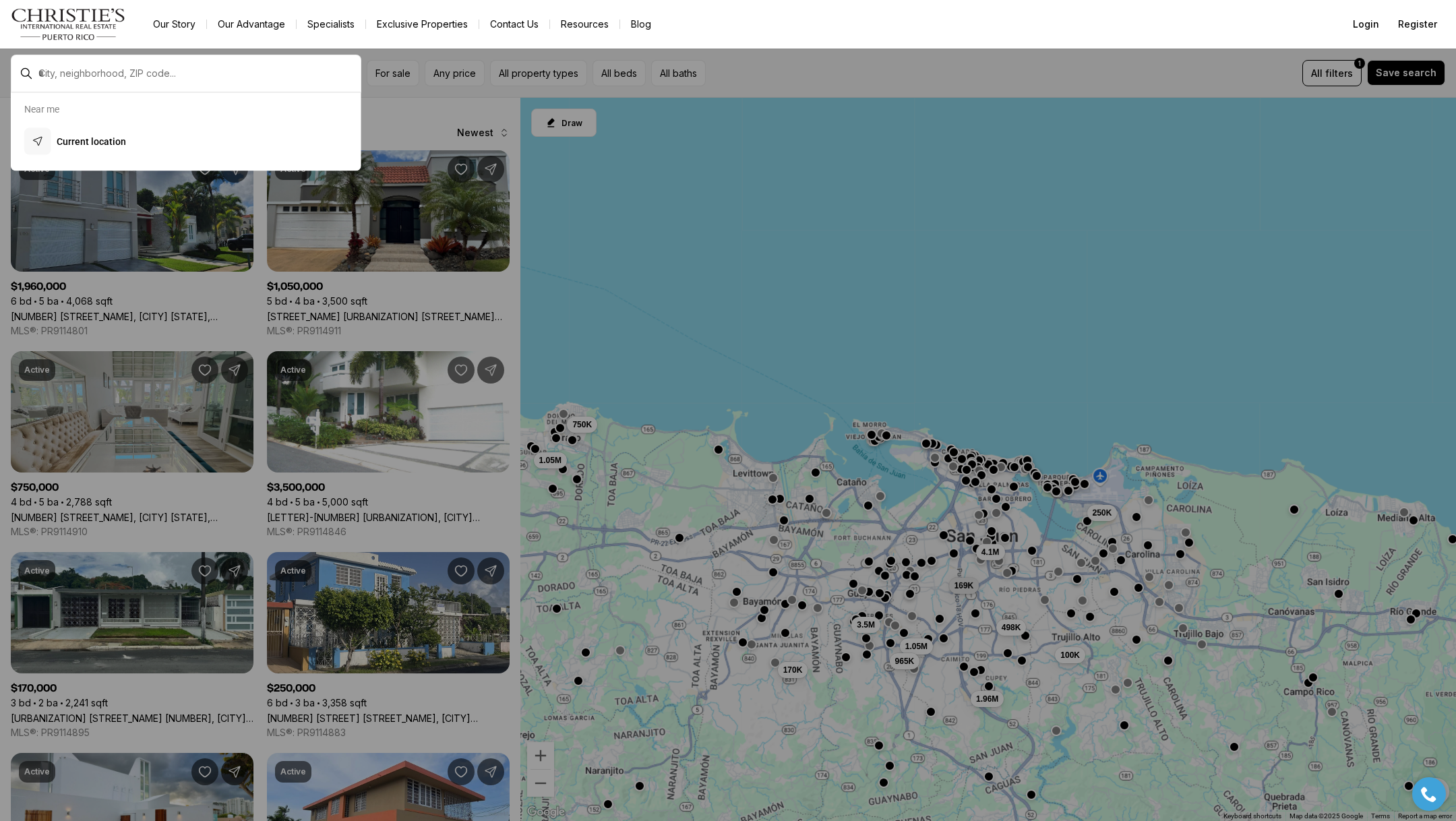 click at bounding box center (197, 73) 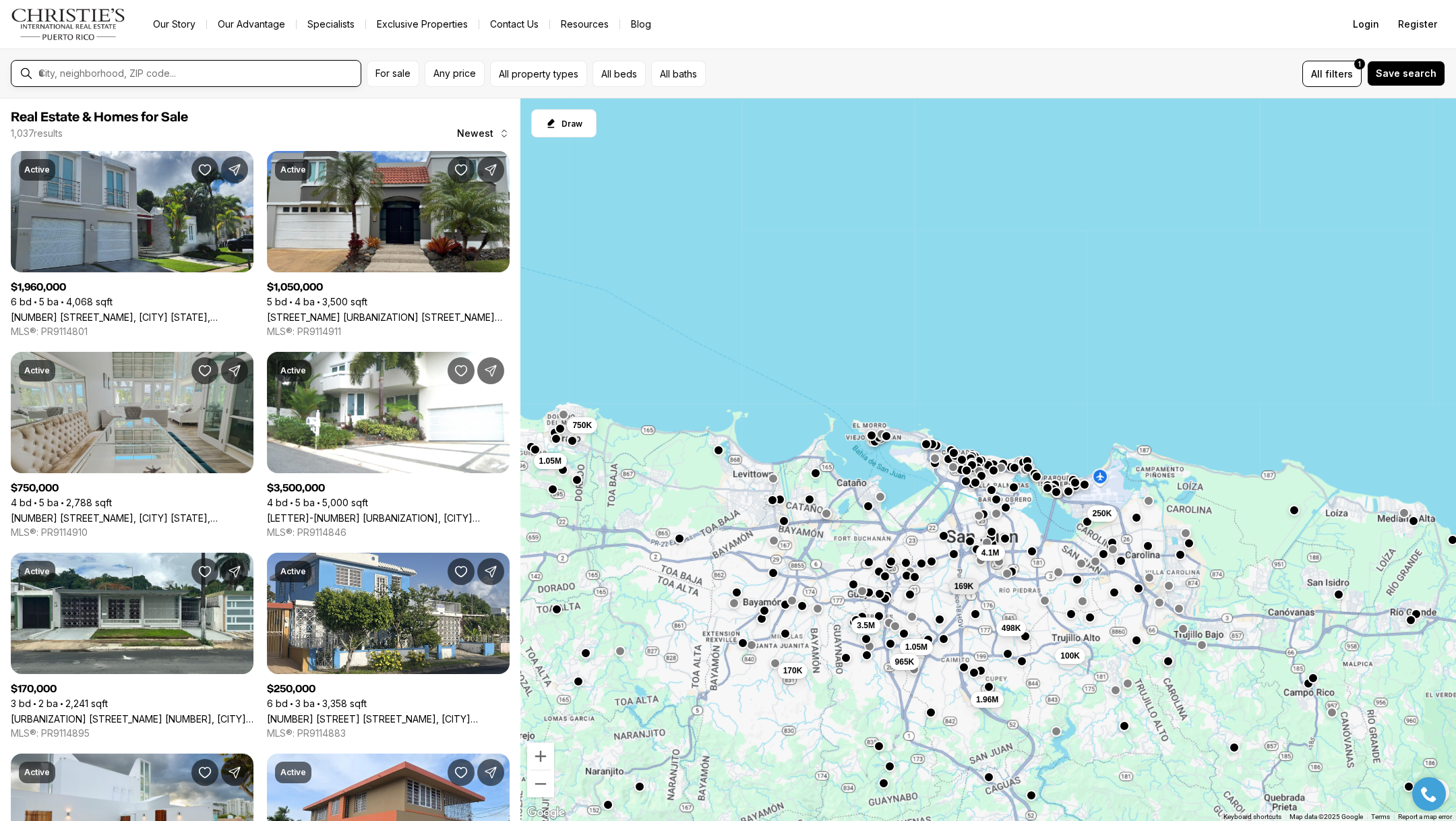 click at bounding box center [197, 73] 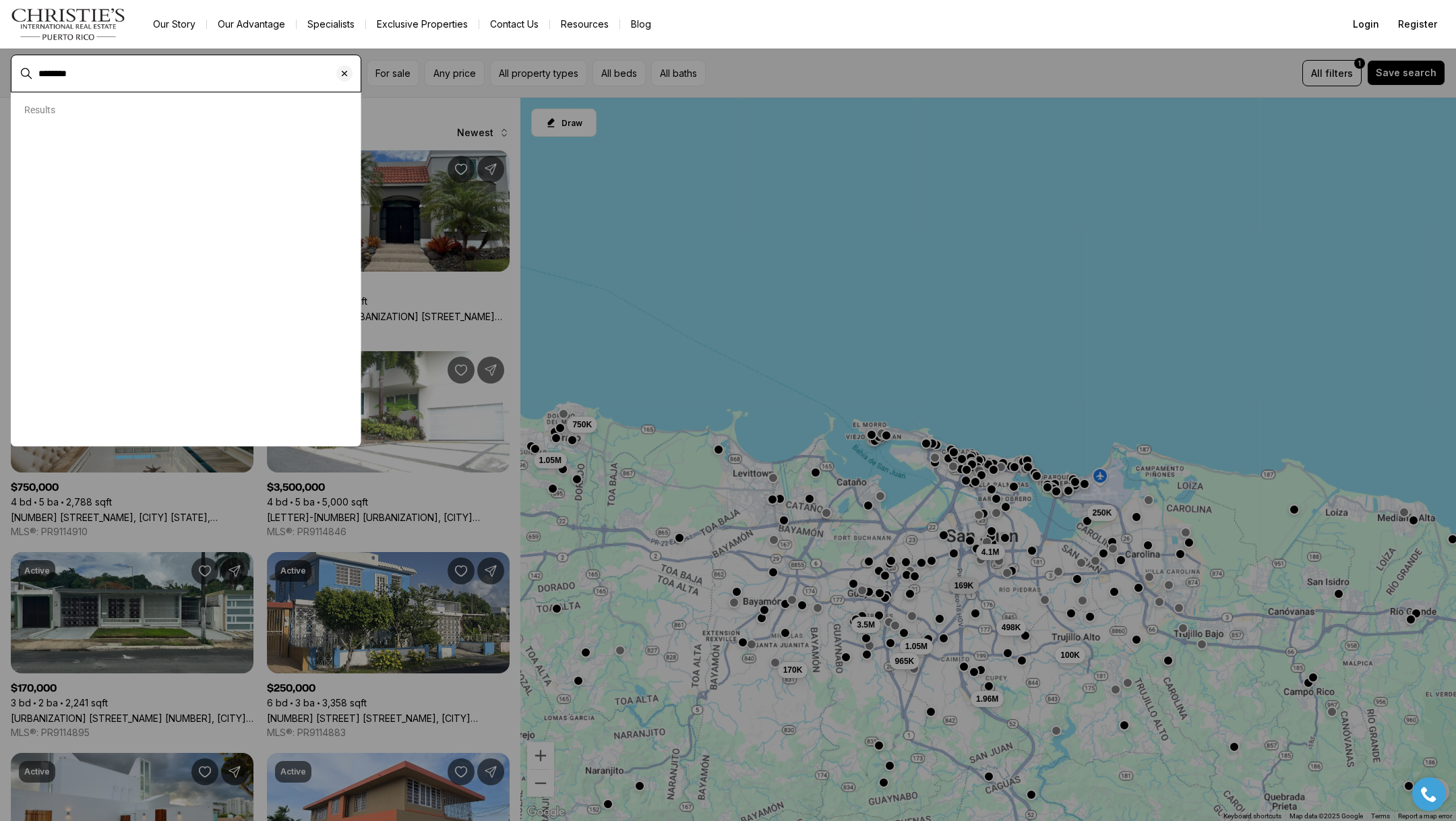 type on "********" 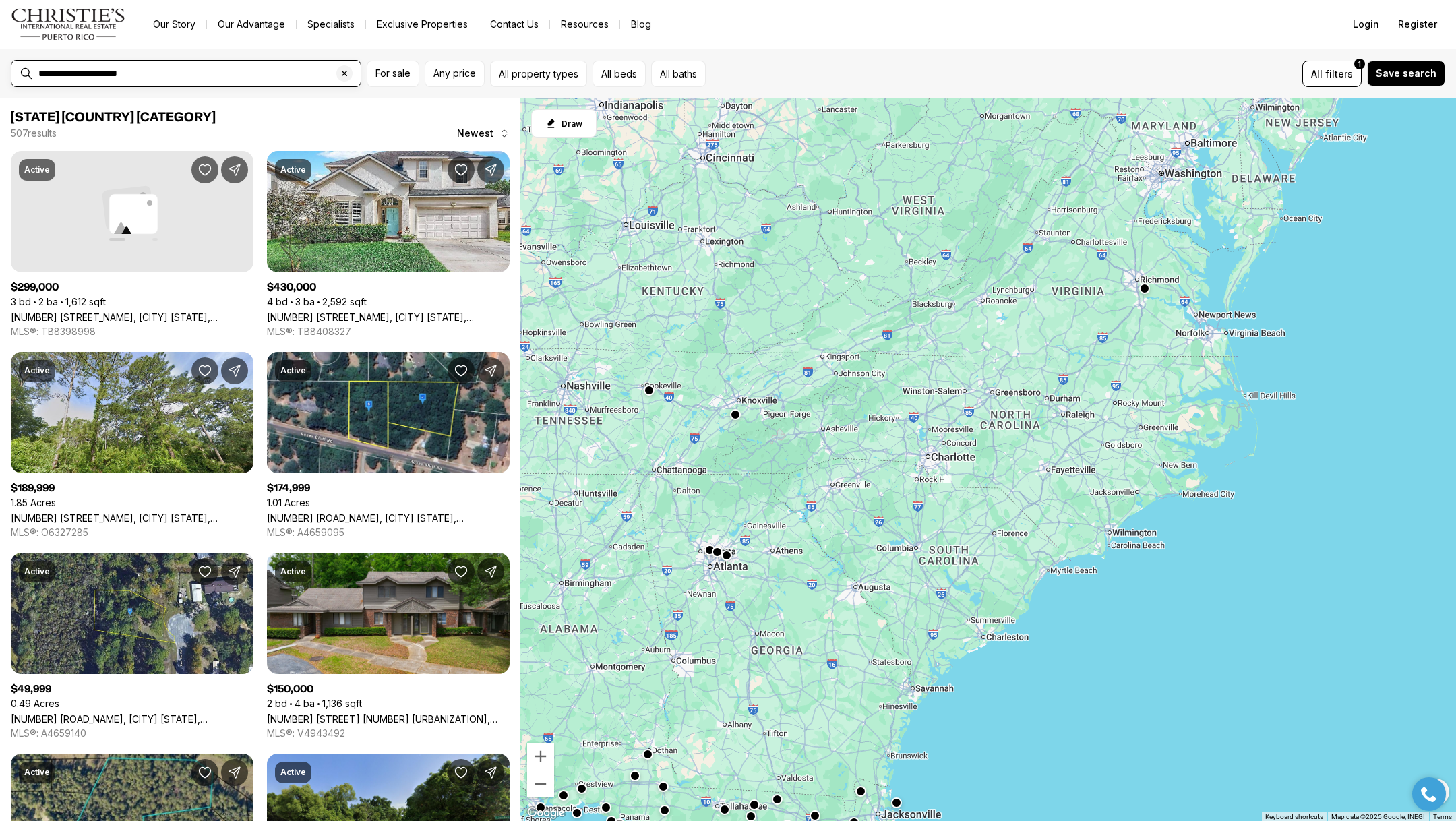 click on "**********" at bounding box center (197, 73) 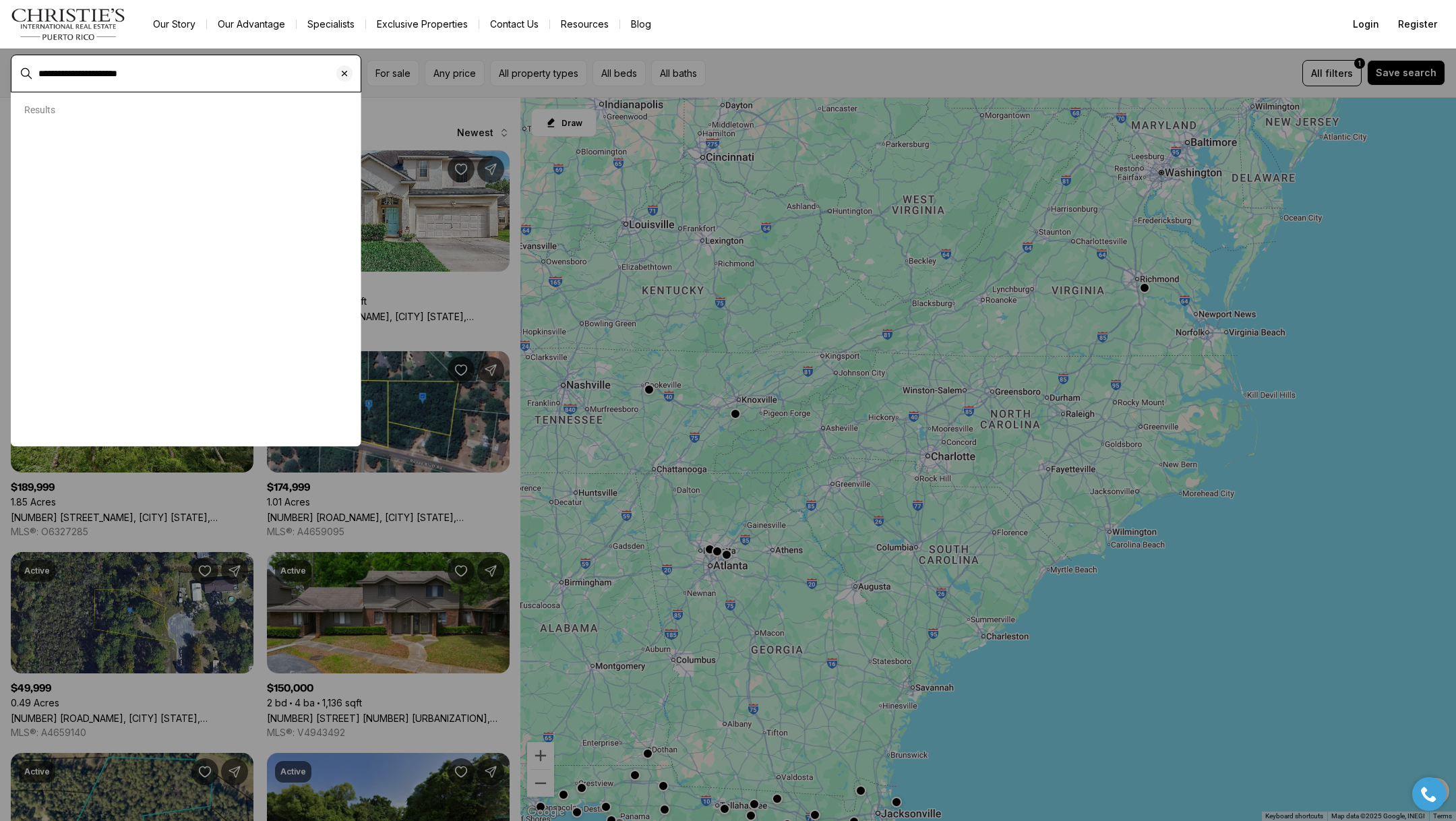 click on "**********" at bounding box center [197, 73] 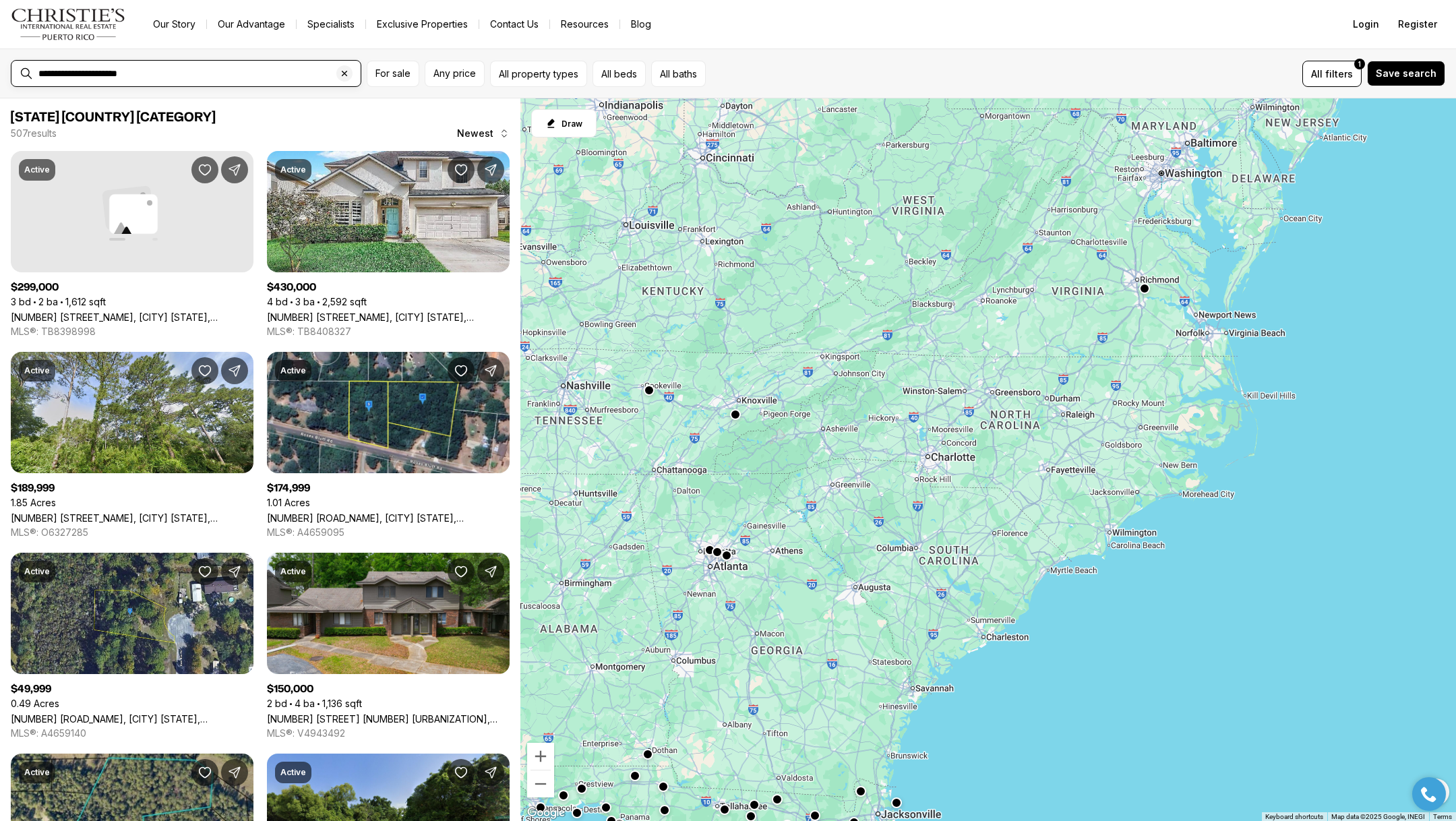 drag, startPoint x: 170, startPoint y: 69, endPoint x: 97, endPoint y: 65, distance: 73.10951 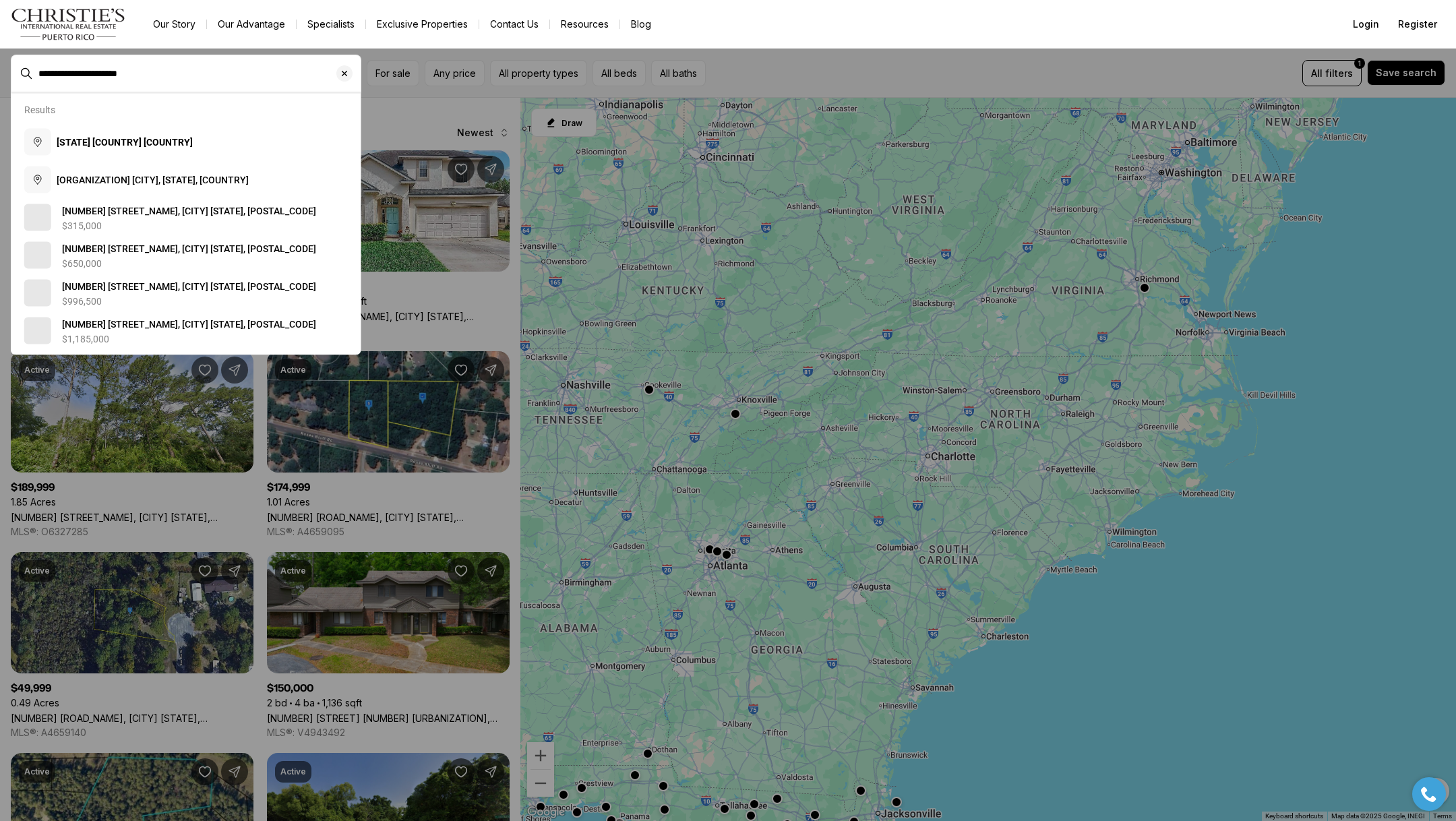 click on "**********" at bounding box center [197, 73] 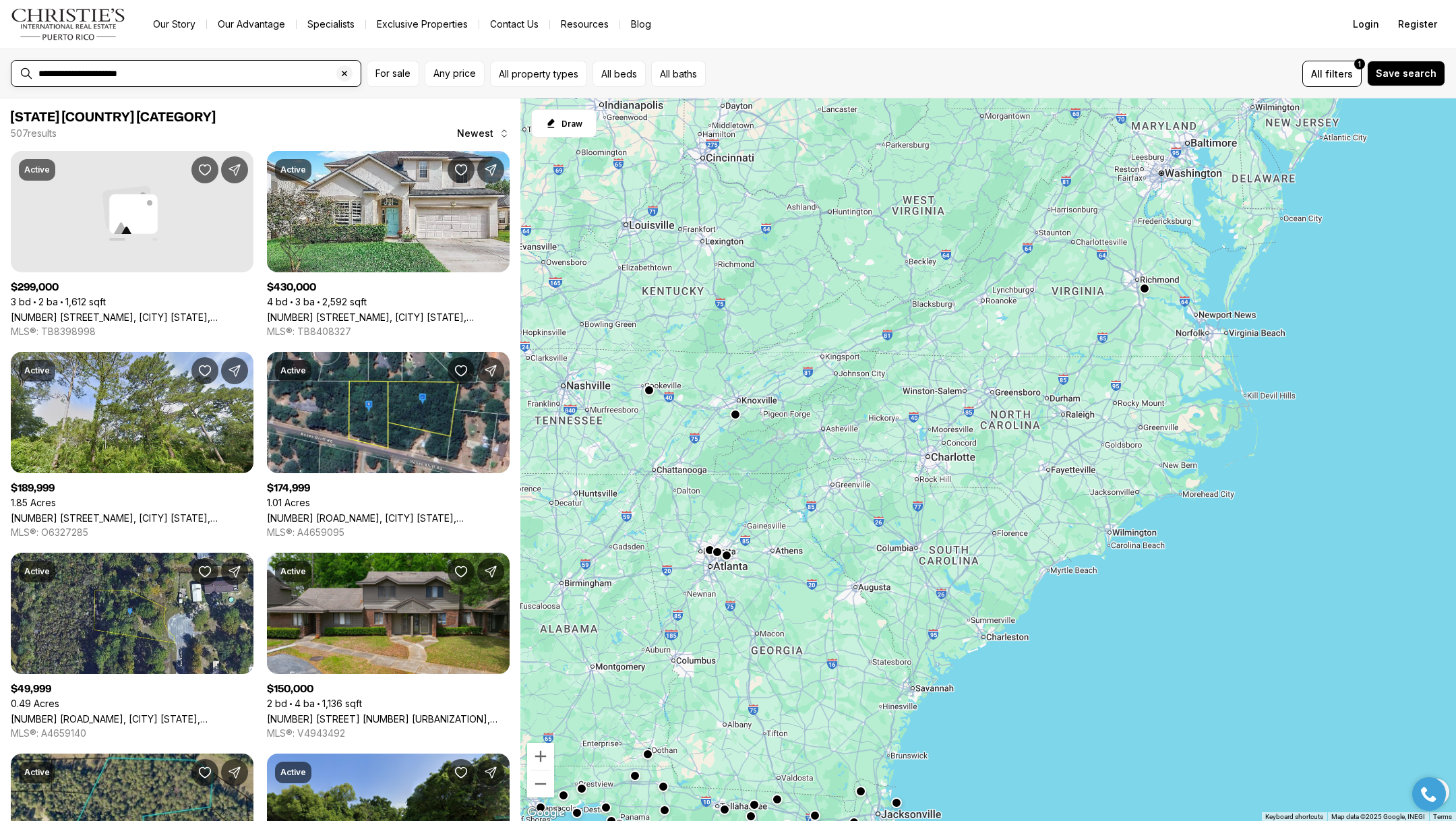 click on "**********" at bounding box center [197, 73] 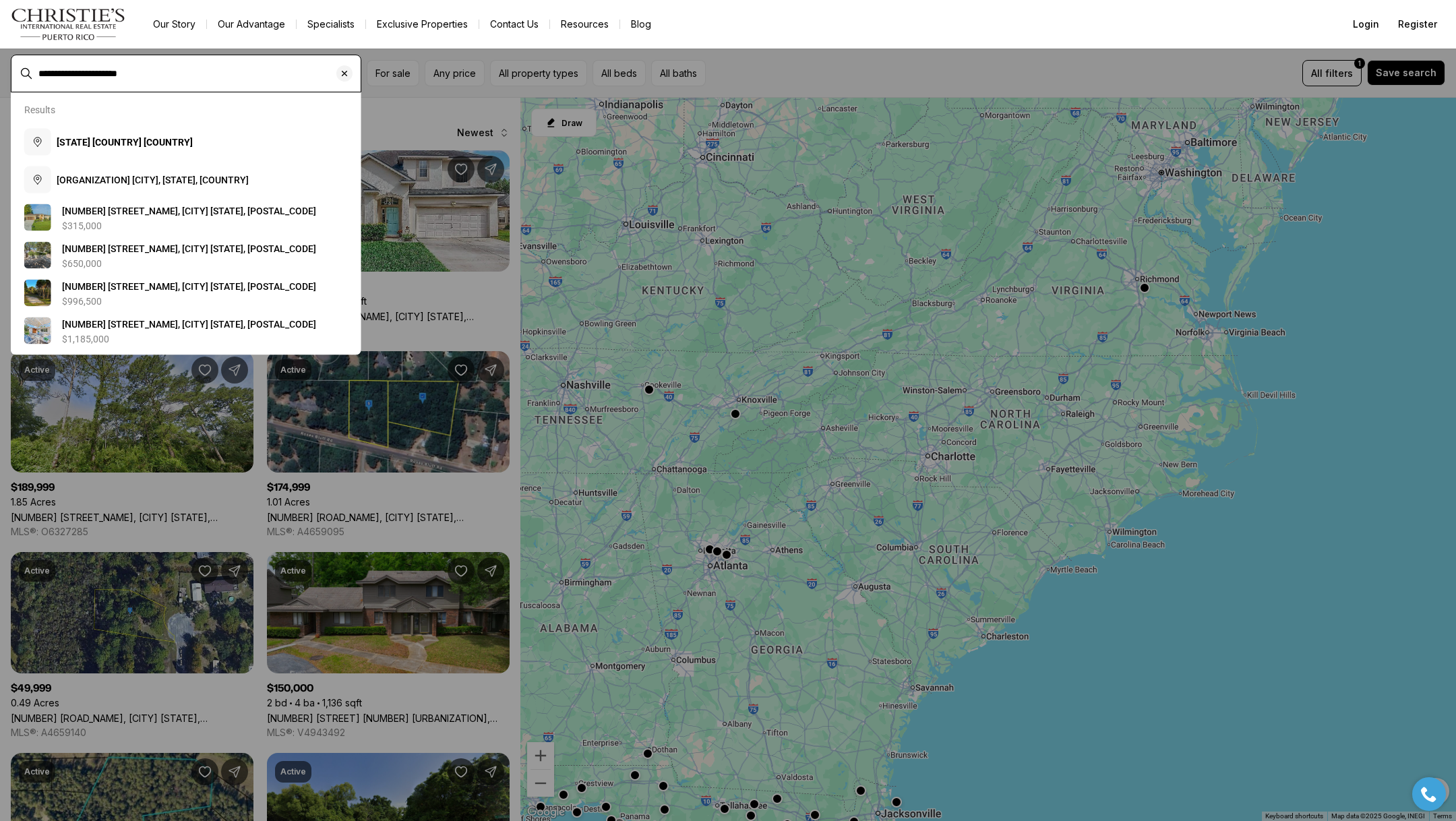 click on "**********" at bounding box center (197, 73) 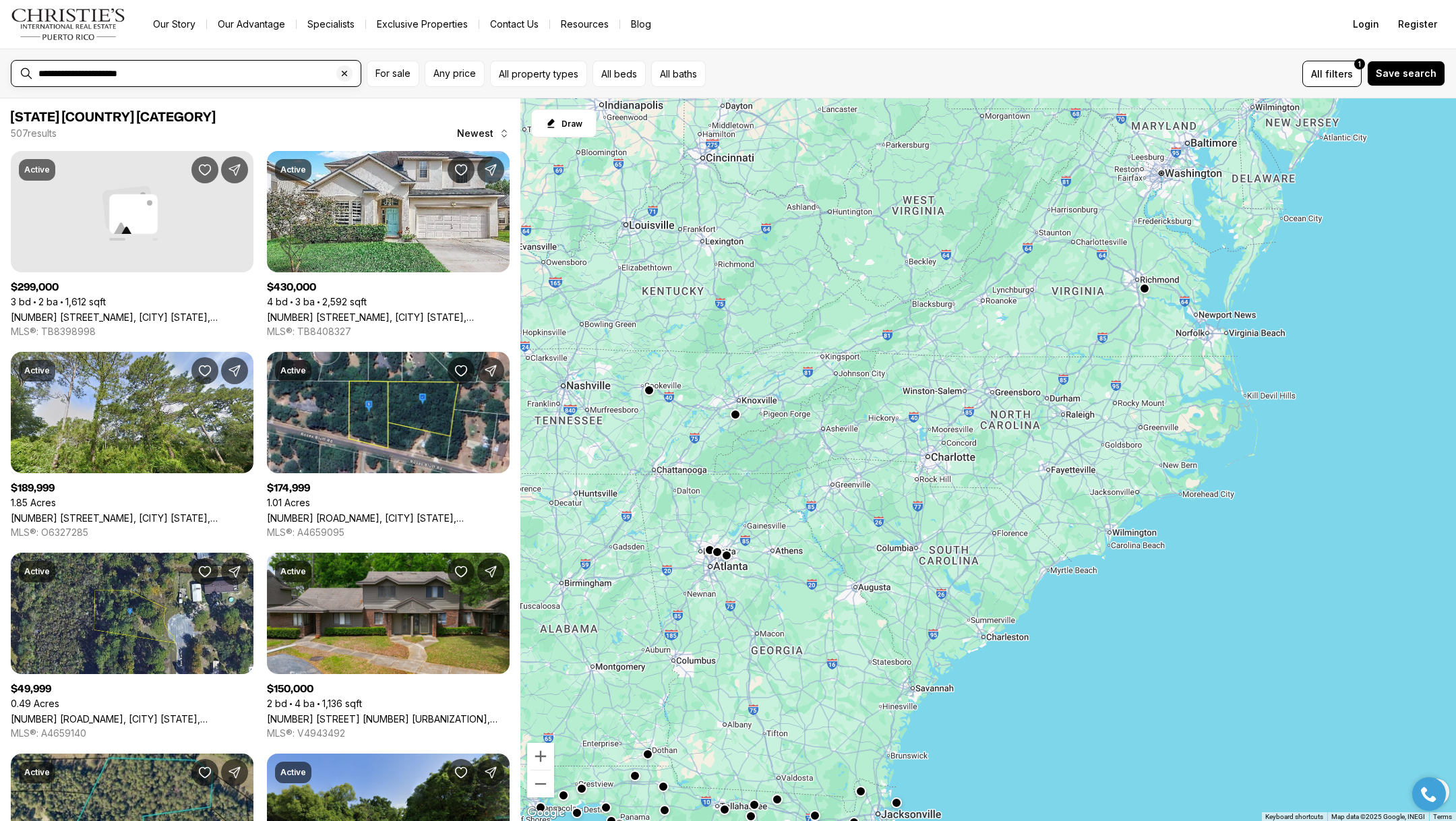 drag, startPoint x: 79, startPoint y: 70, endPoint x: 162, endPoint y: 75, distance: 83.1505 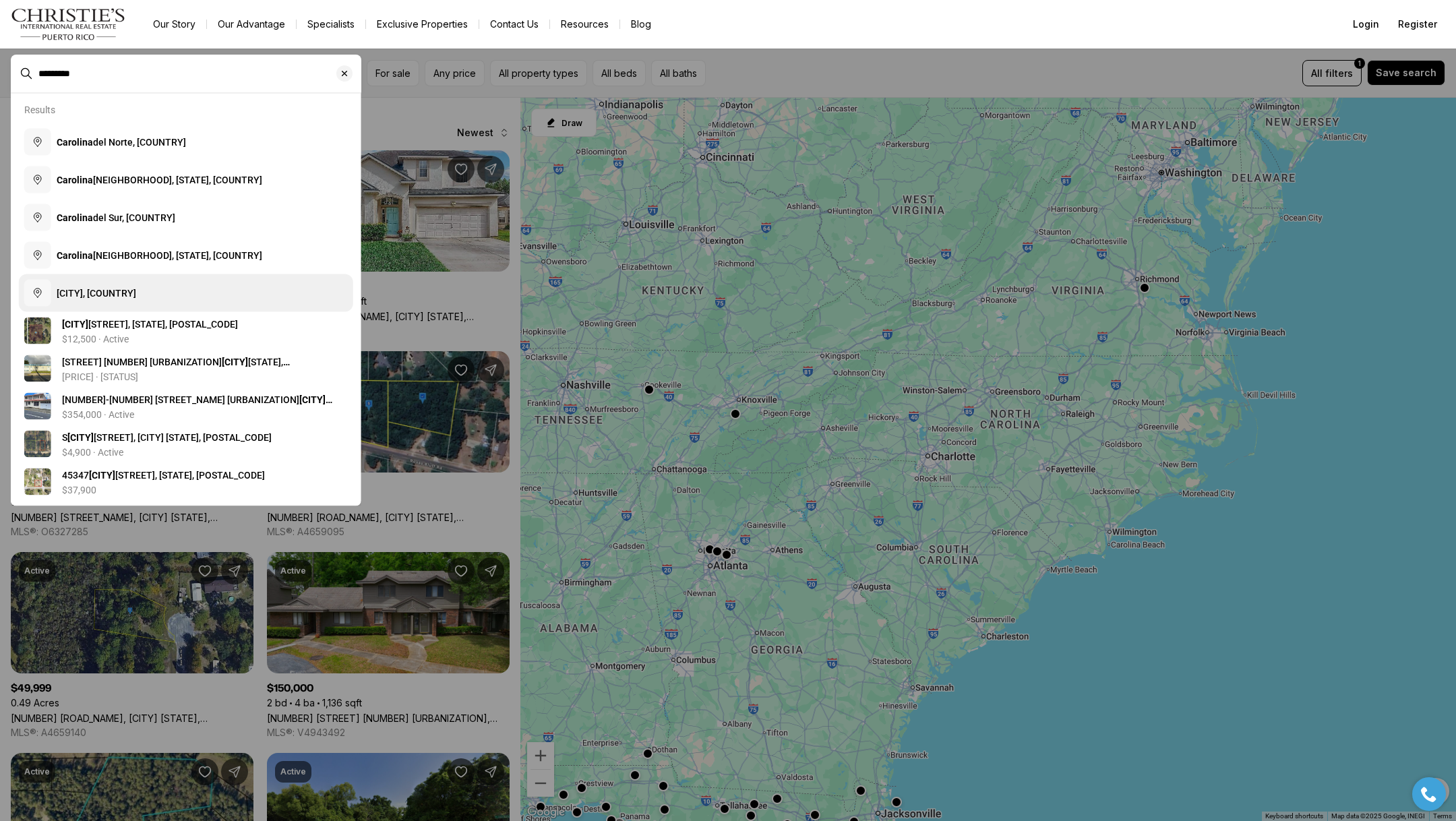 type on "********" 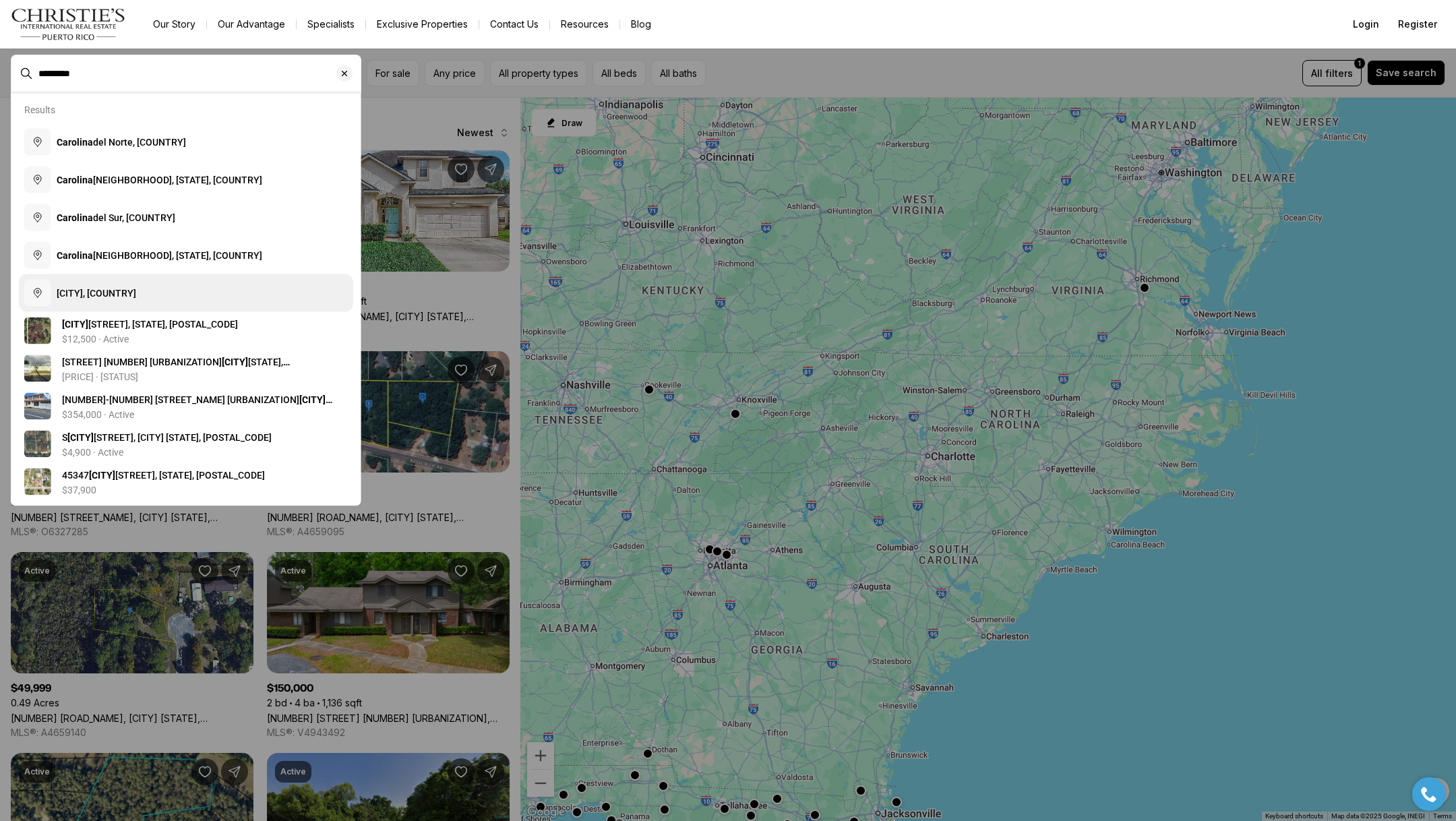 click on "Carolina, Puerto Rico" at bounding box center (96, 293) 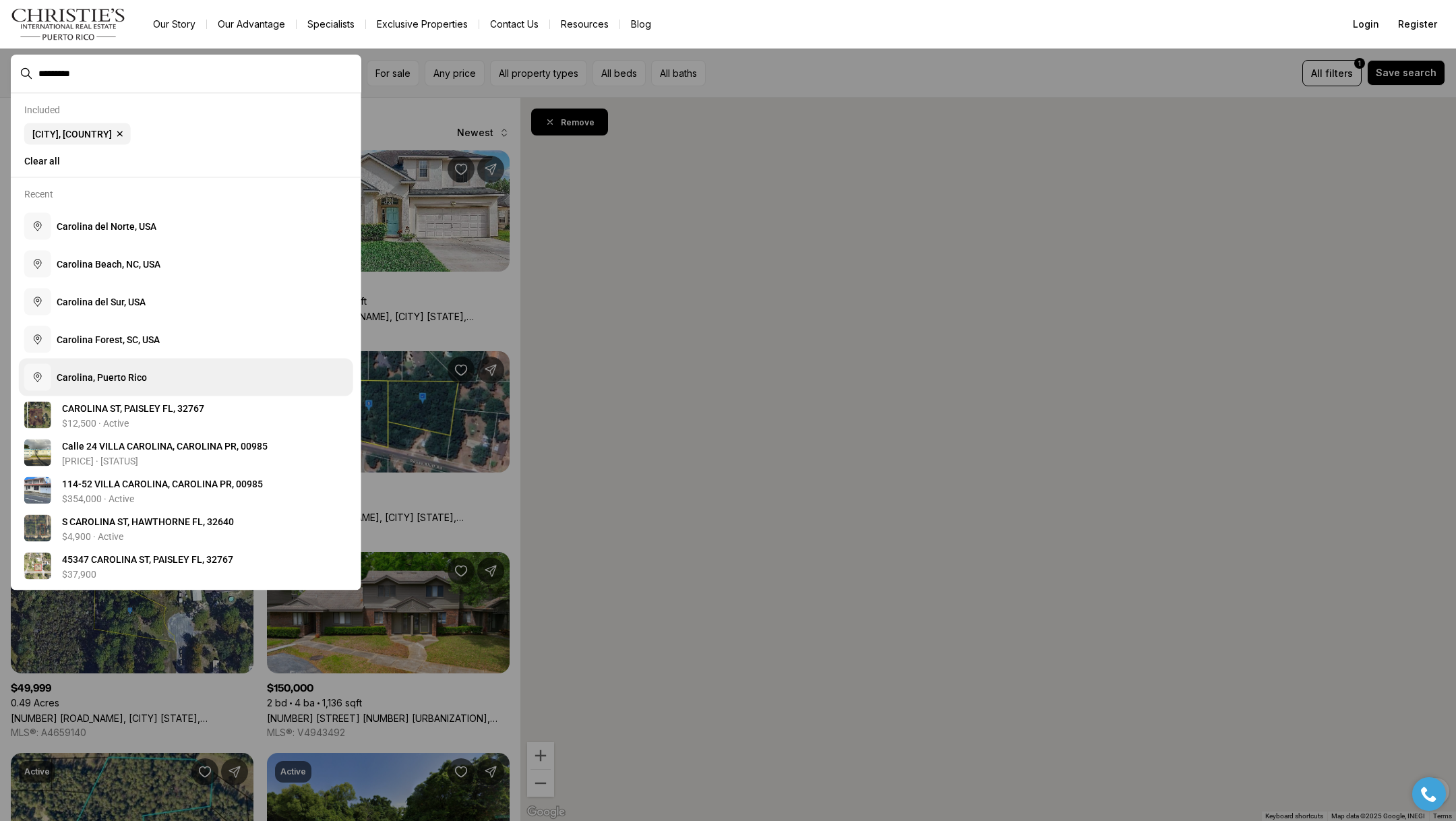 type 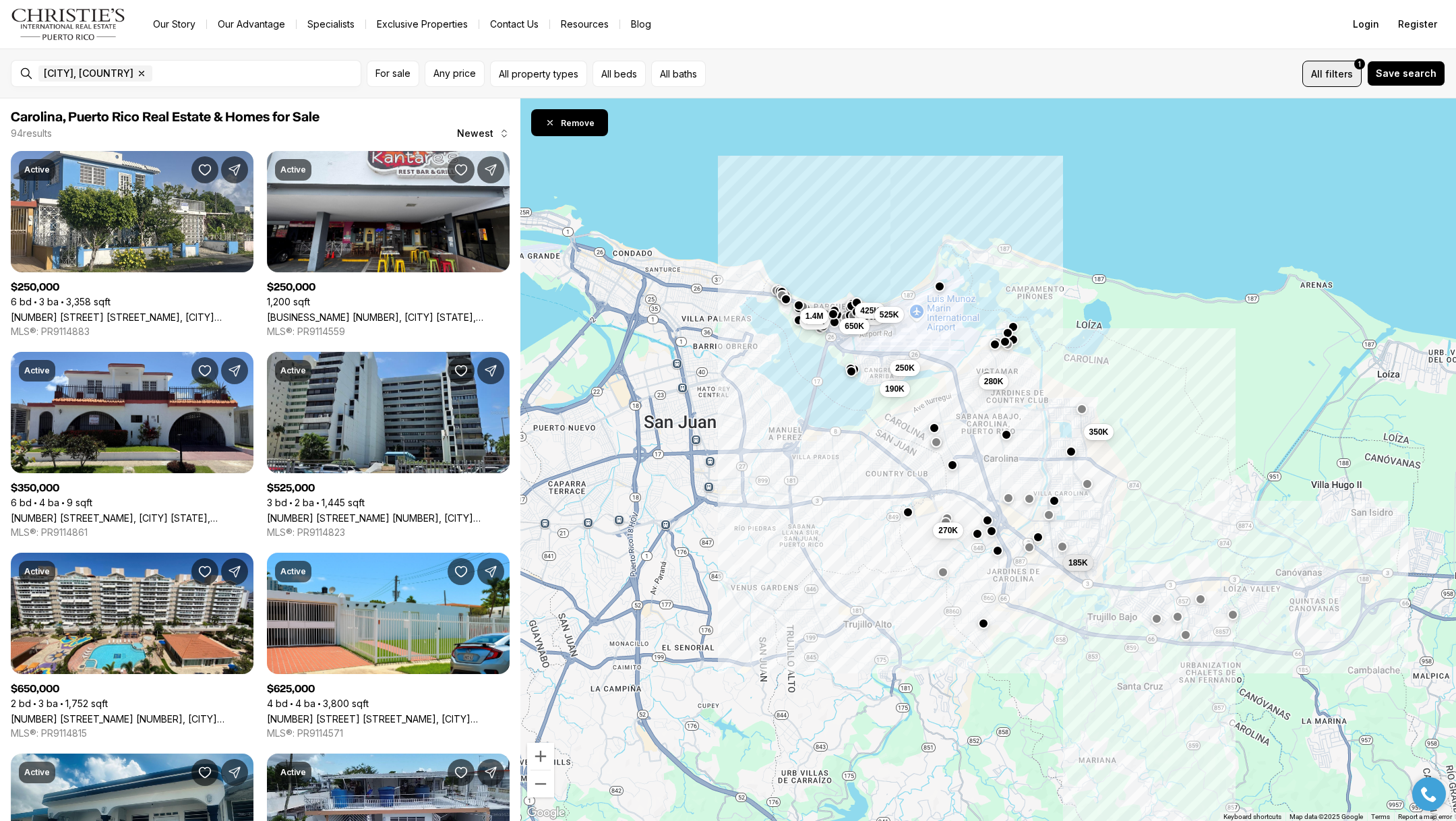 click on "All" at bounding box center [1316, 73] 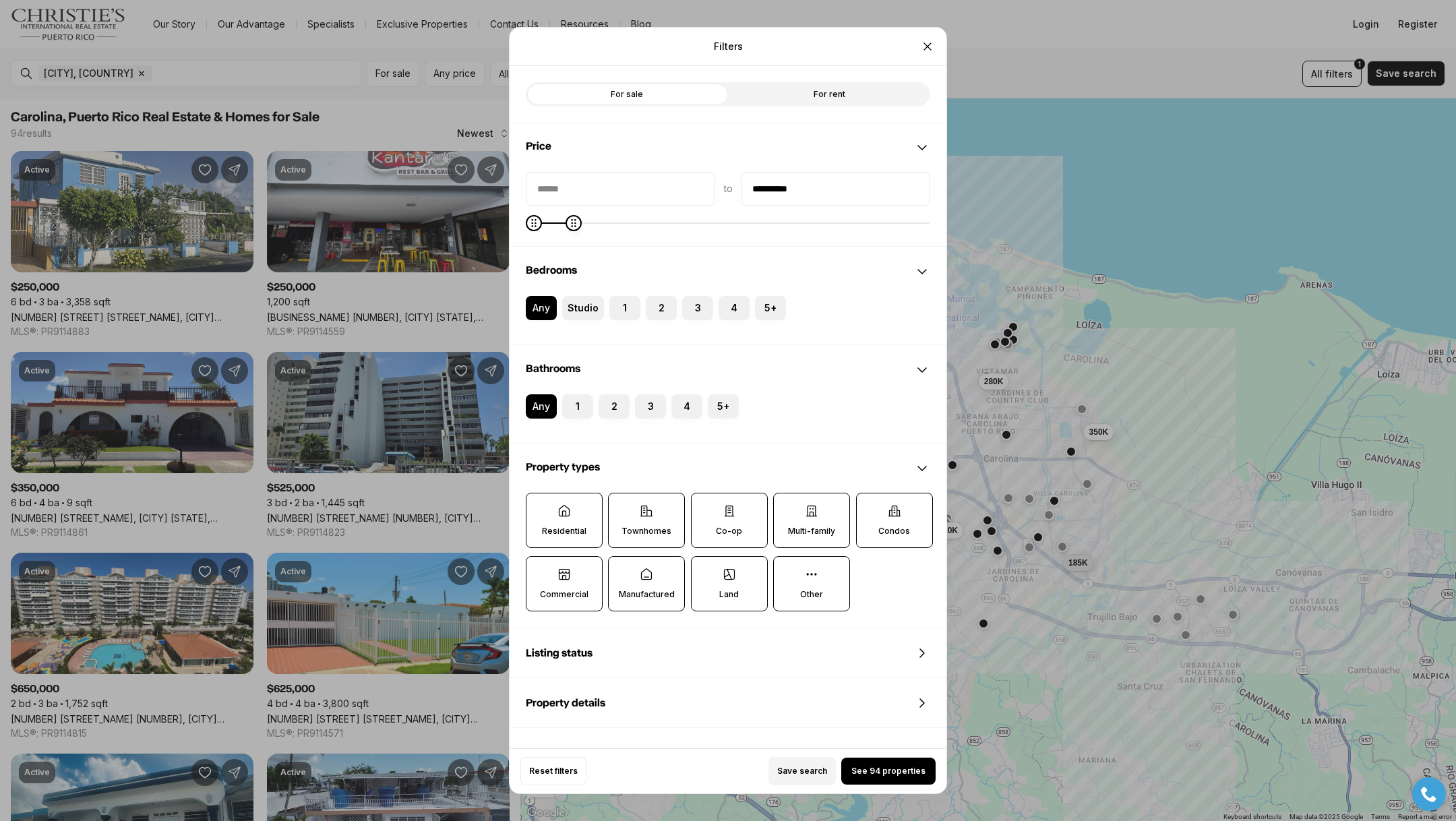 click 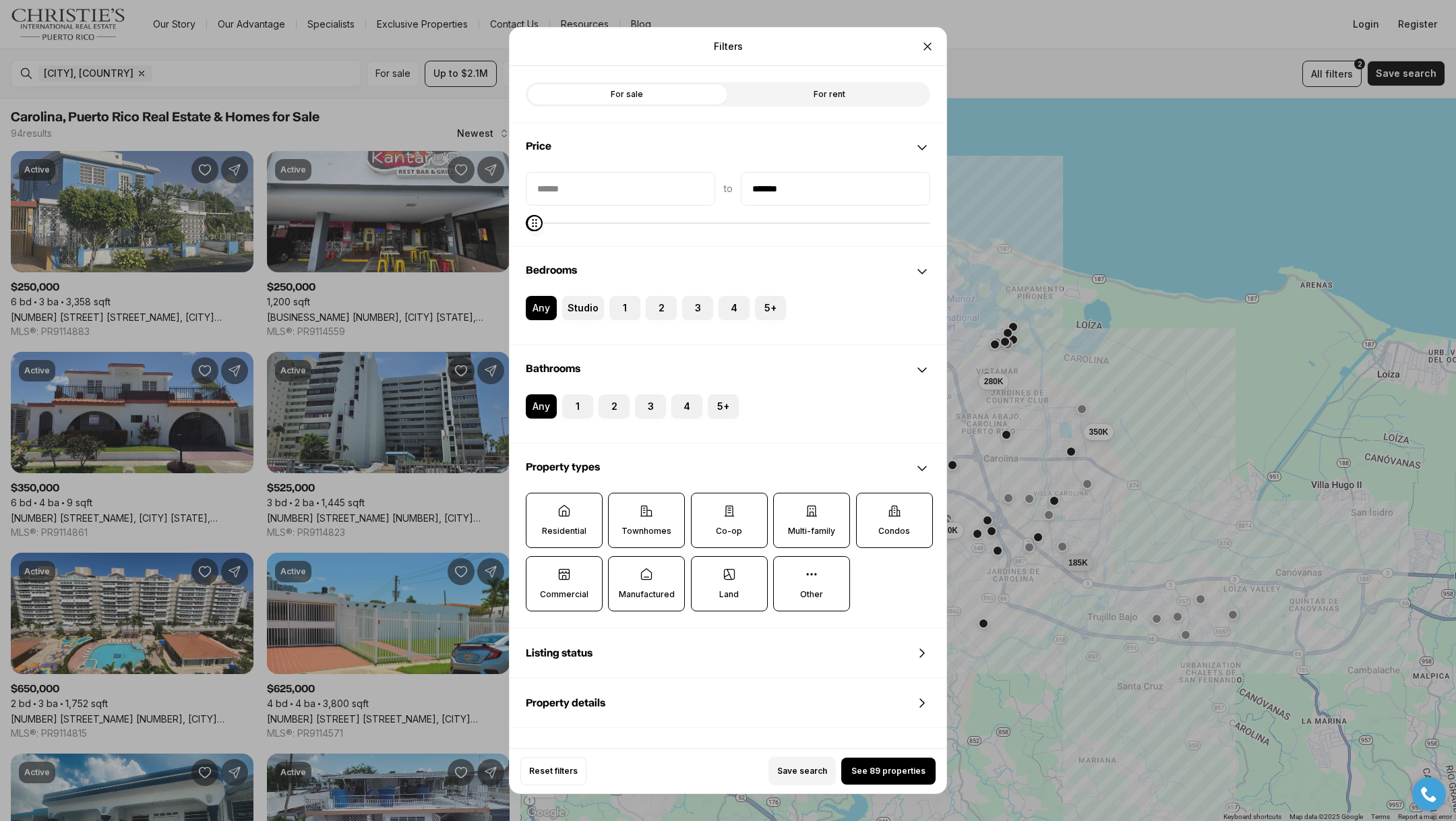 type on "*******" 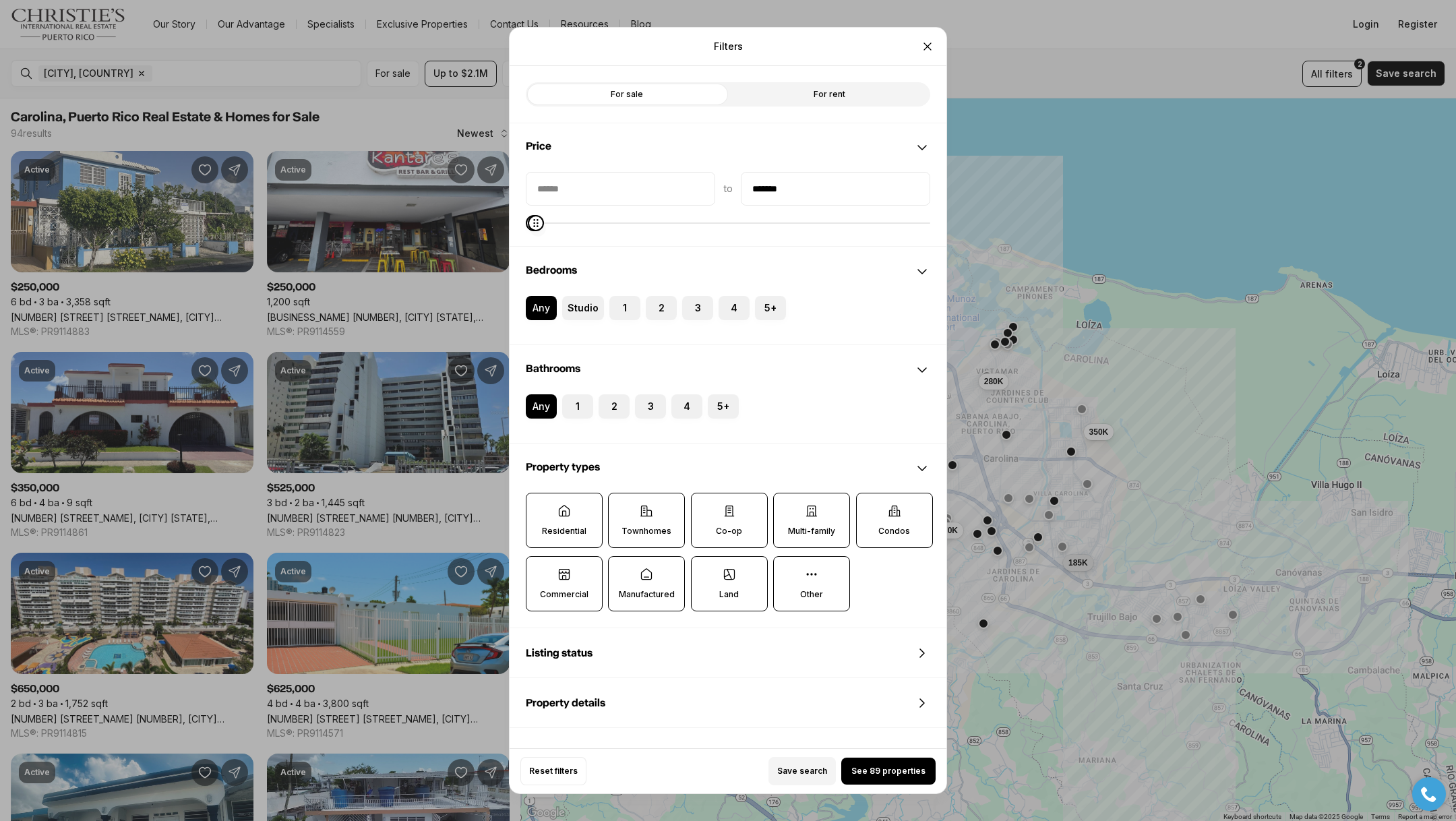 click 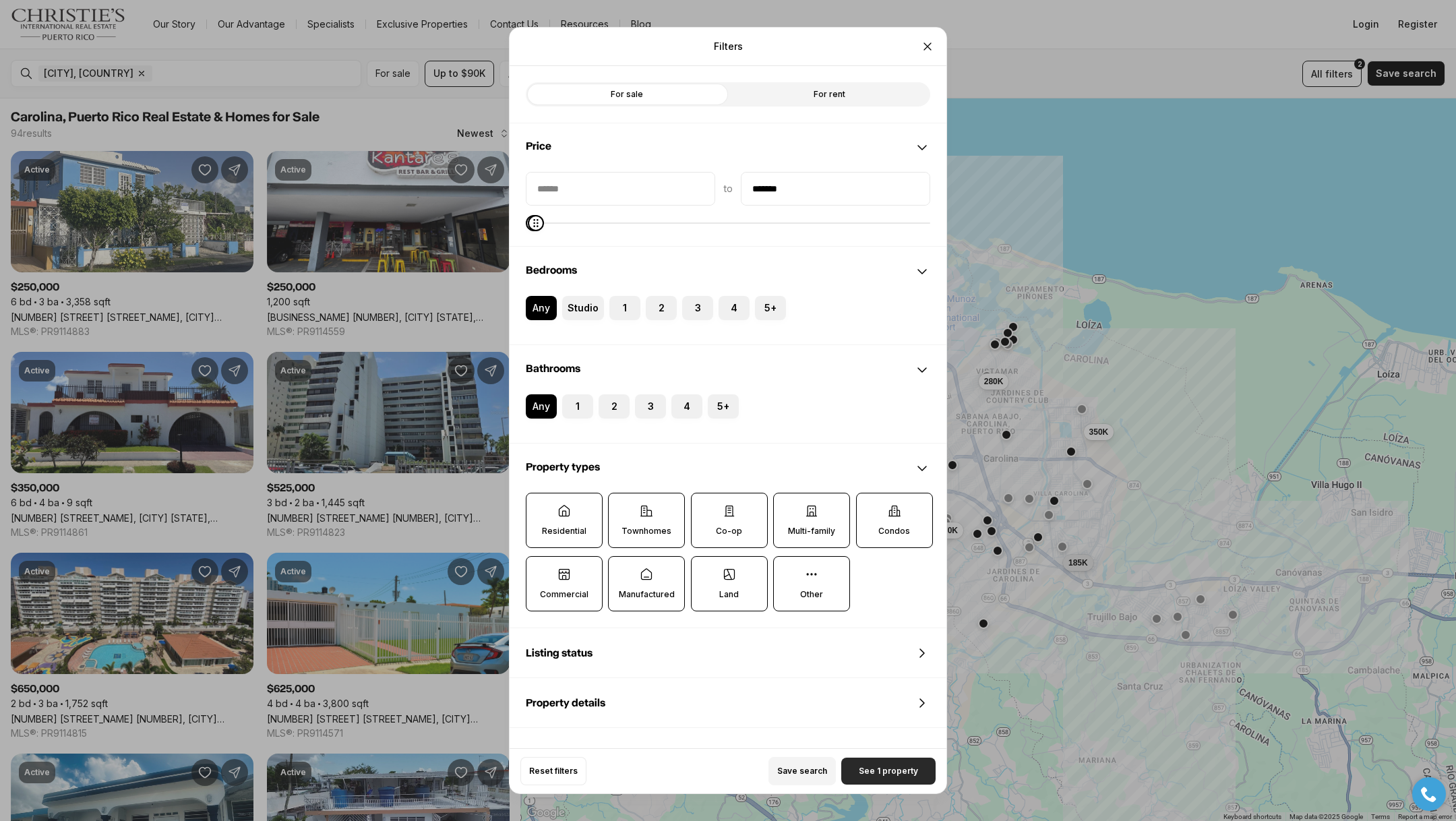 click on "See 1 property" at bounding box center (888, 771) 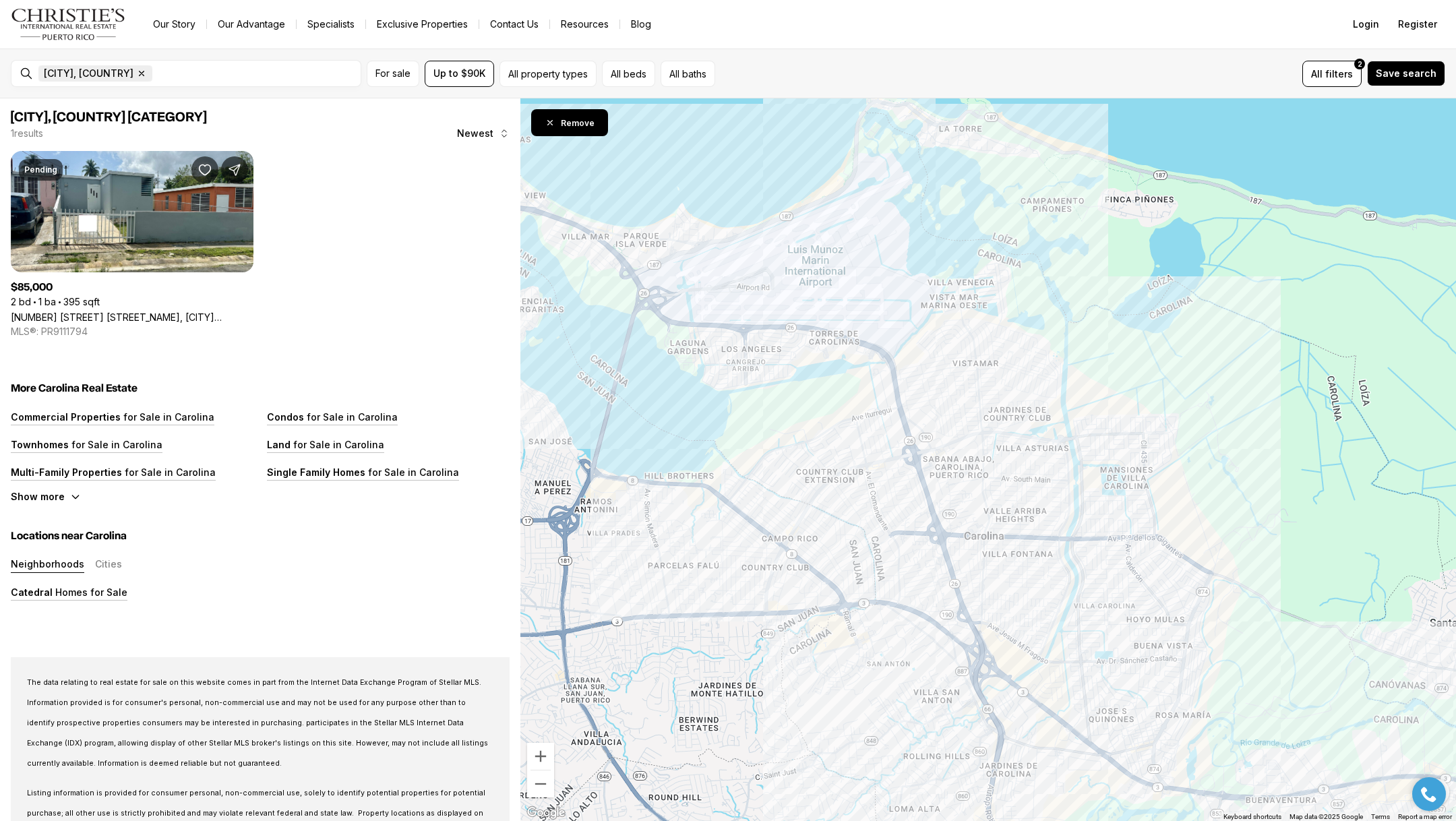 click on "Carolina, Puerto Rico Remove  Carolina, Puerto Rico" at bounding box center (95, 73) 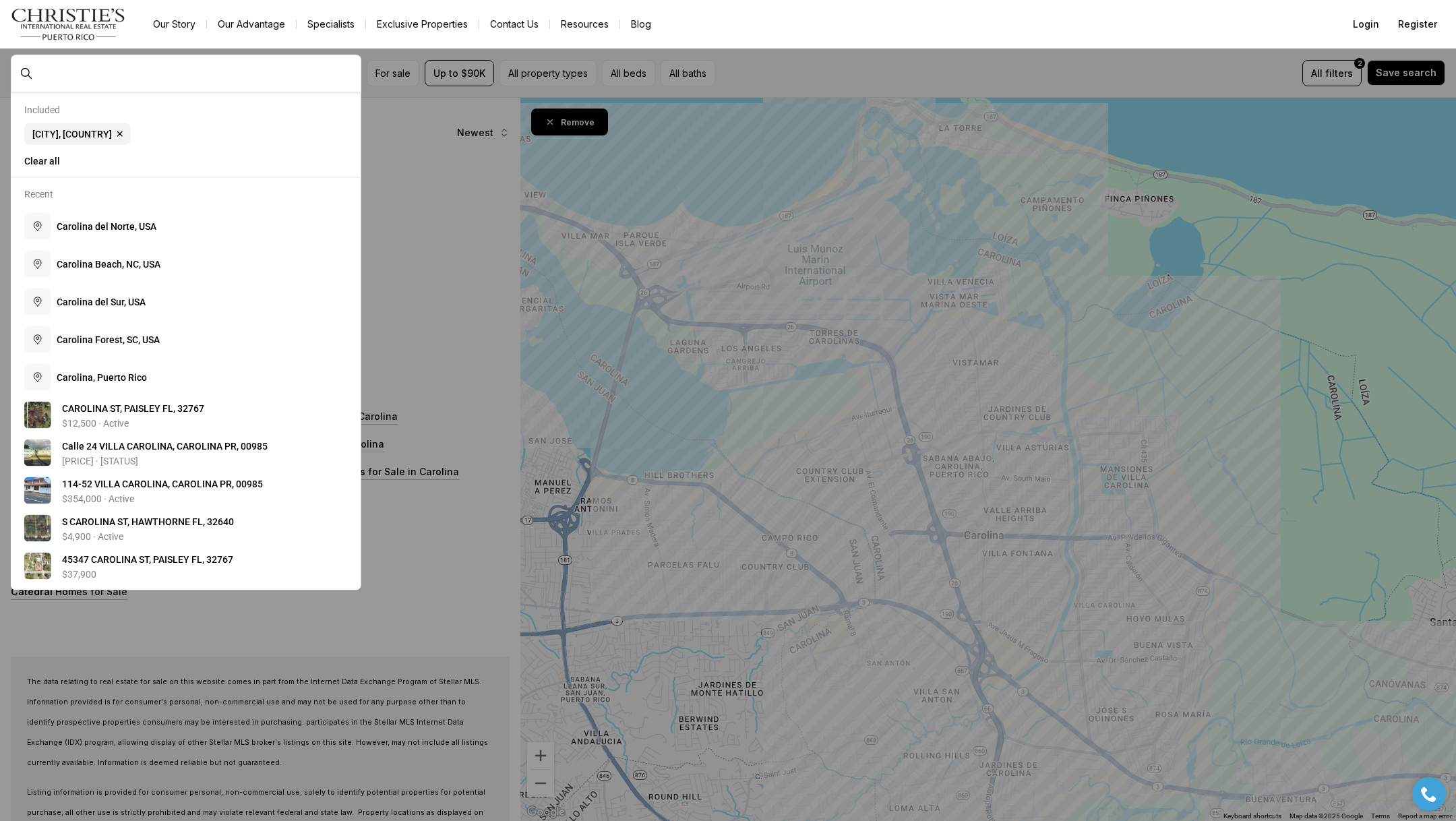 click at bounding box center (186, 73) 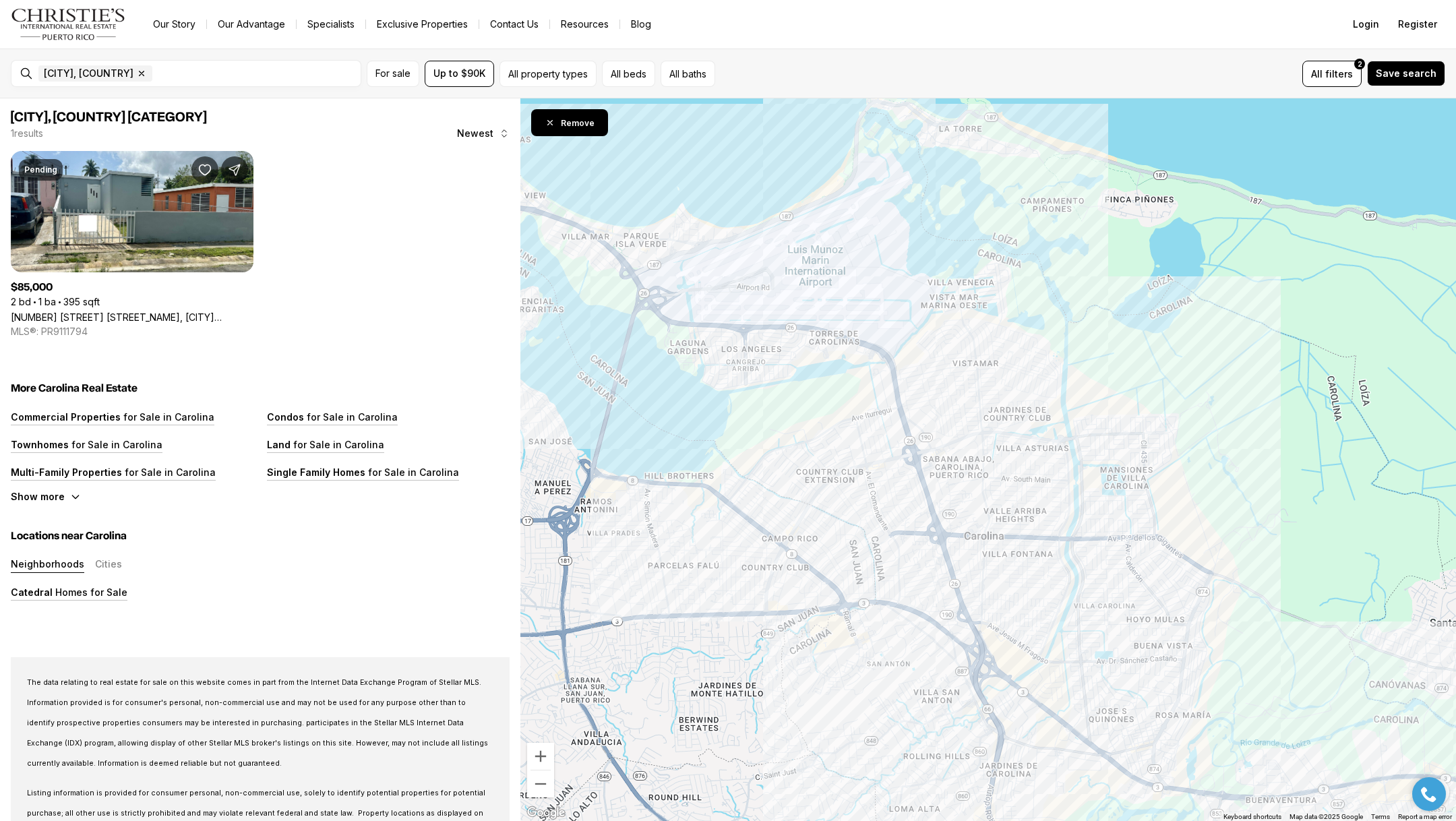 click on "Carolina, Puerto Rico Remove  Carolina, Puerto Rico" at bounding box center [197, 73] 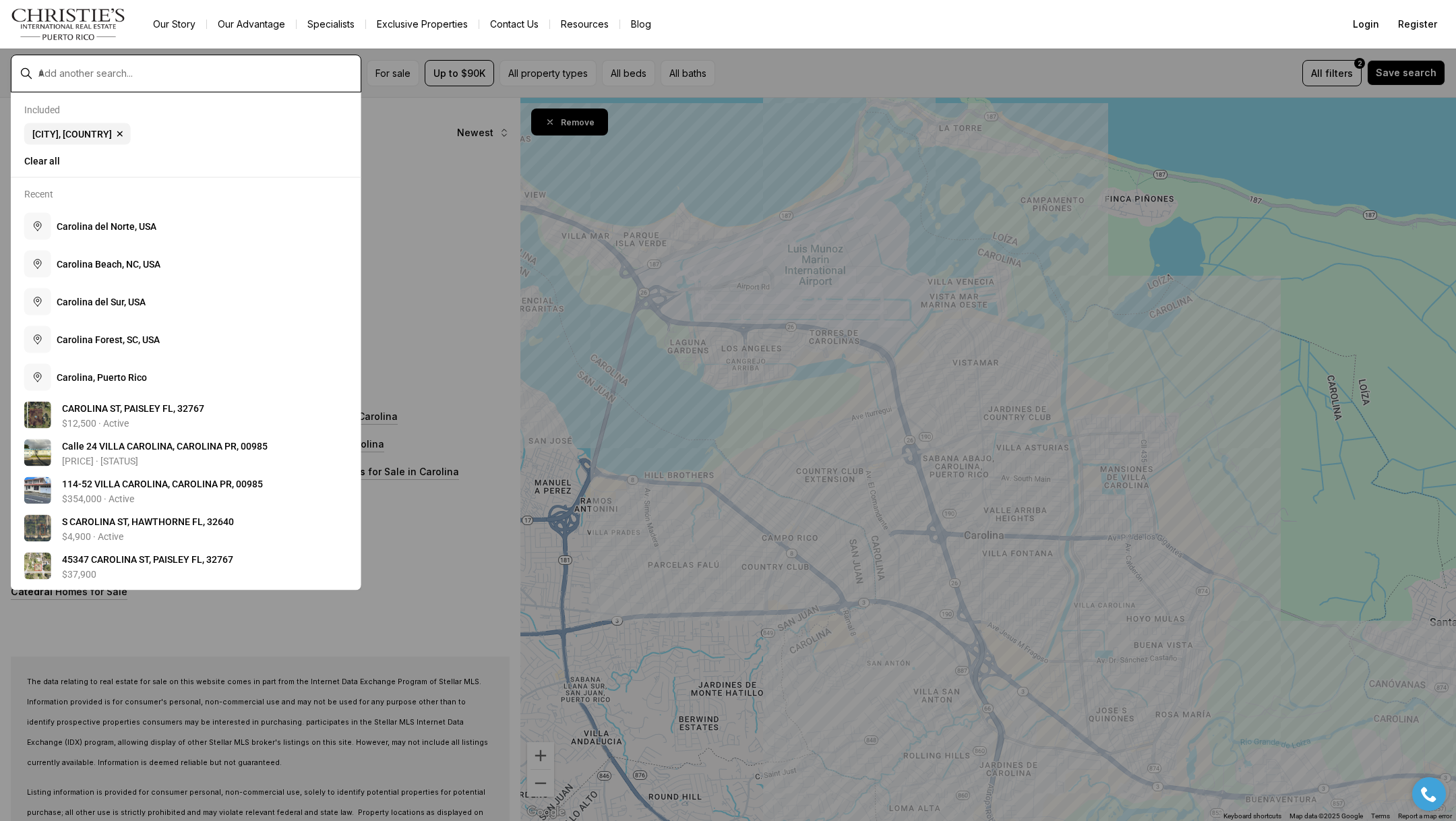 click at bounding box center (197, 73) 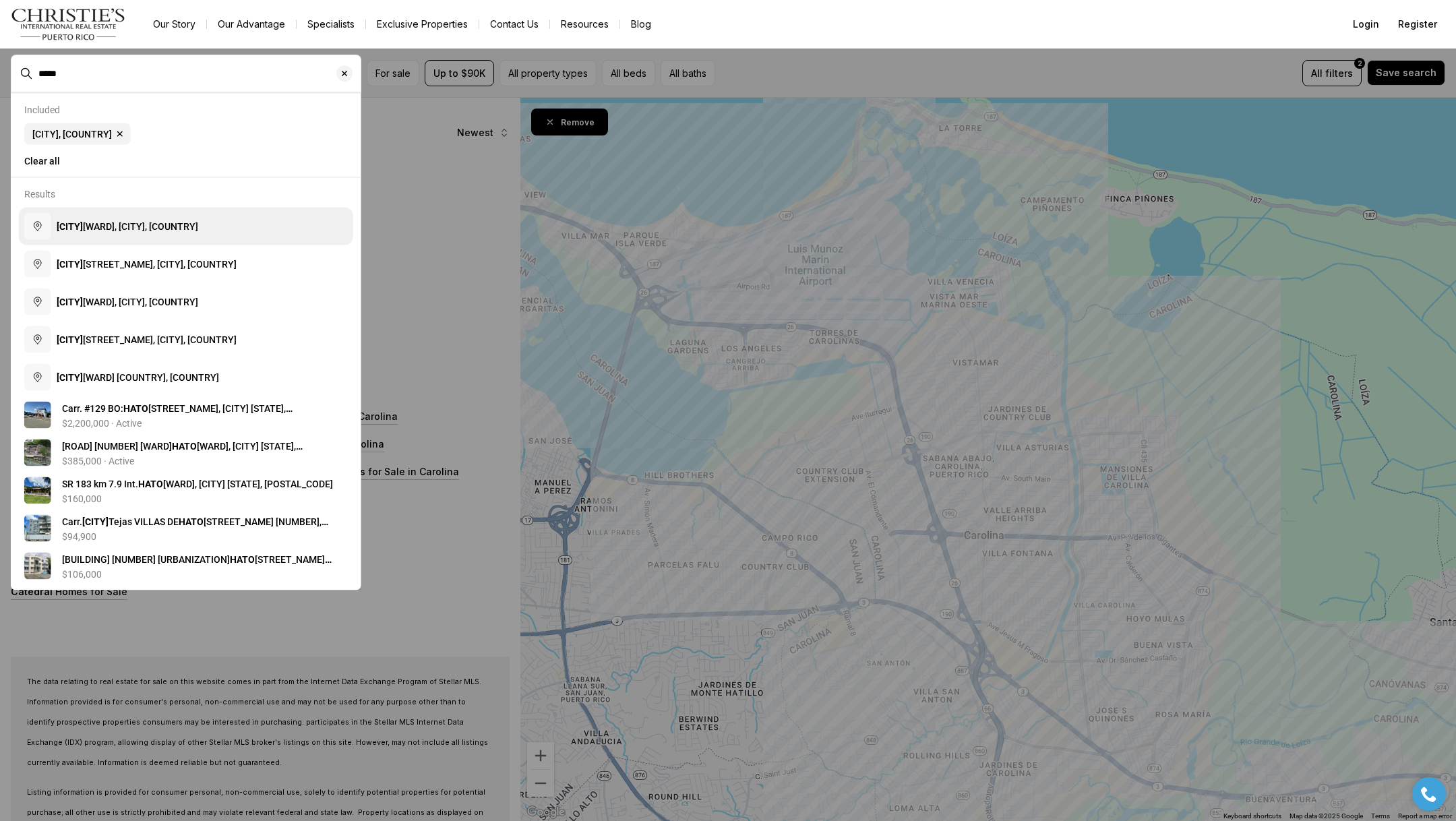 click on "Hato  Rey Central, San Juan, Puerto Rico" at bounding box center (127, 226) 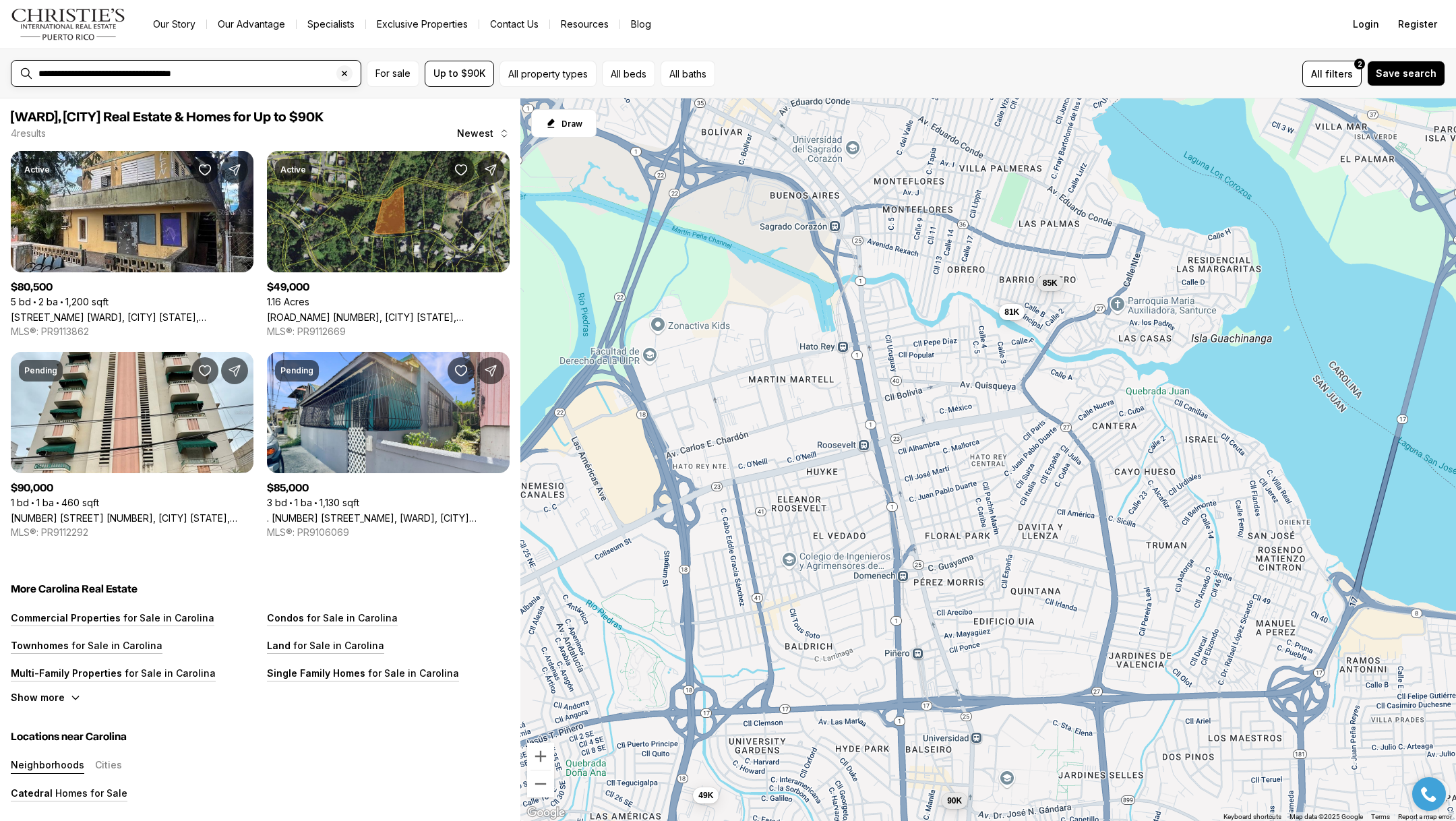 click on "**********" at bounding box center (197, 73) 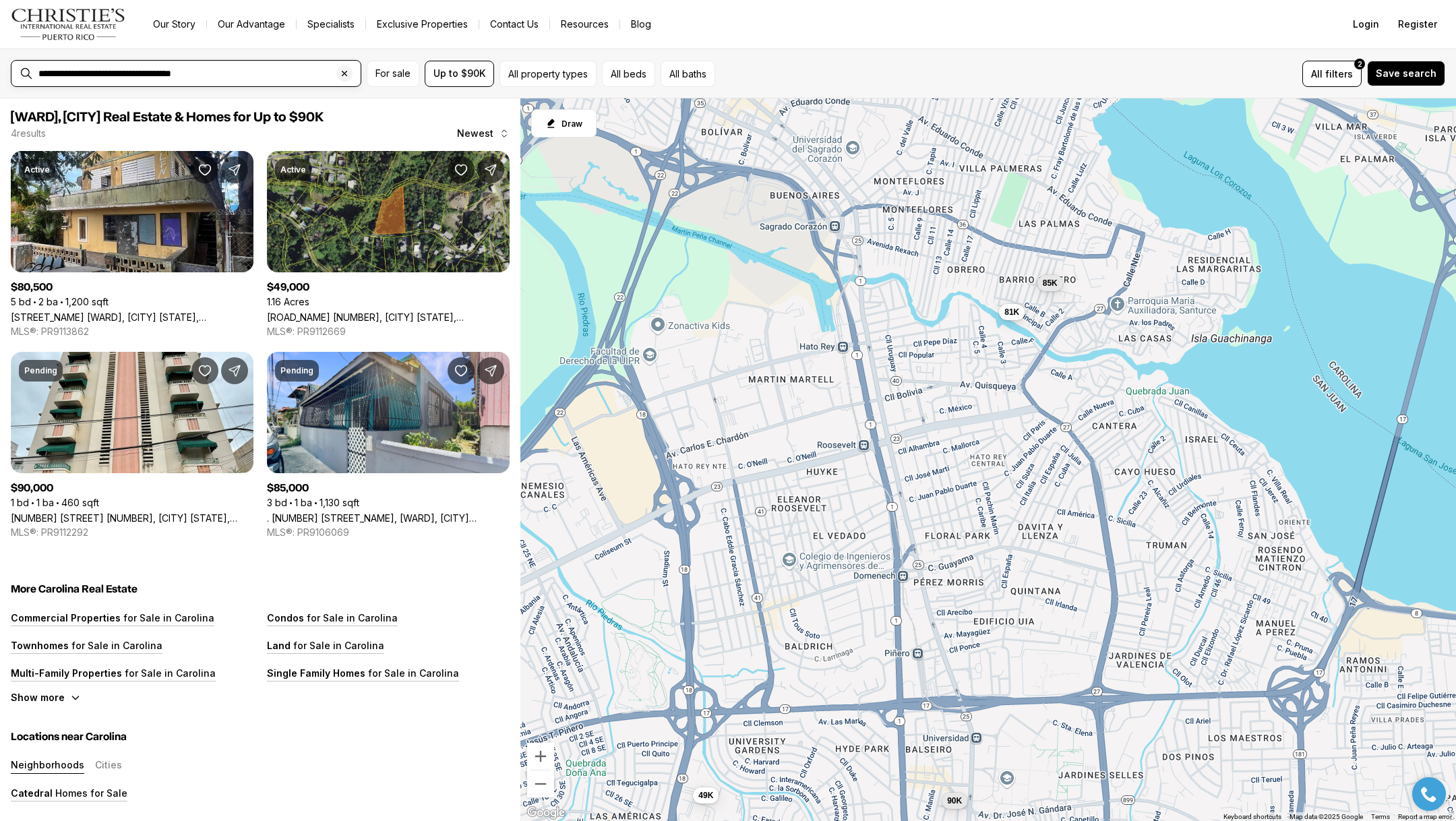 drag, startPoint x: 225, startPoint y: 74, endPoint x: 0, endPoint y: -57, distance: 260.35745 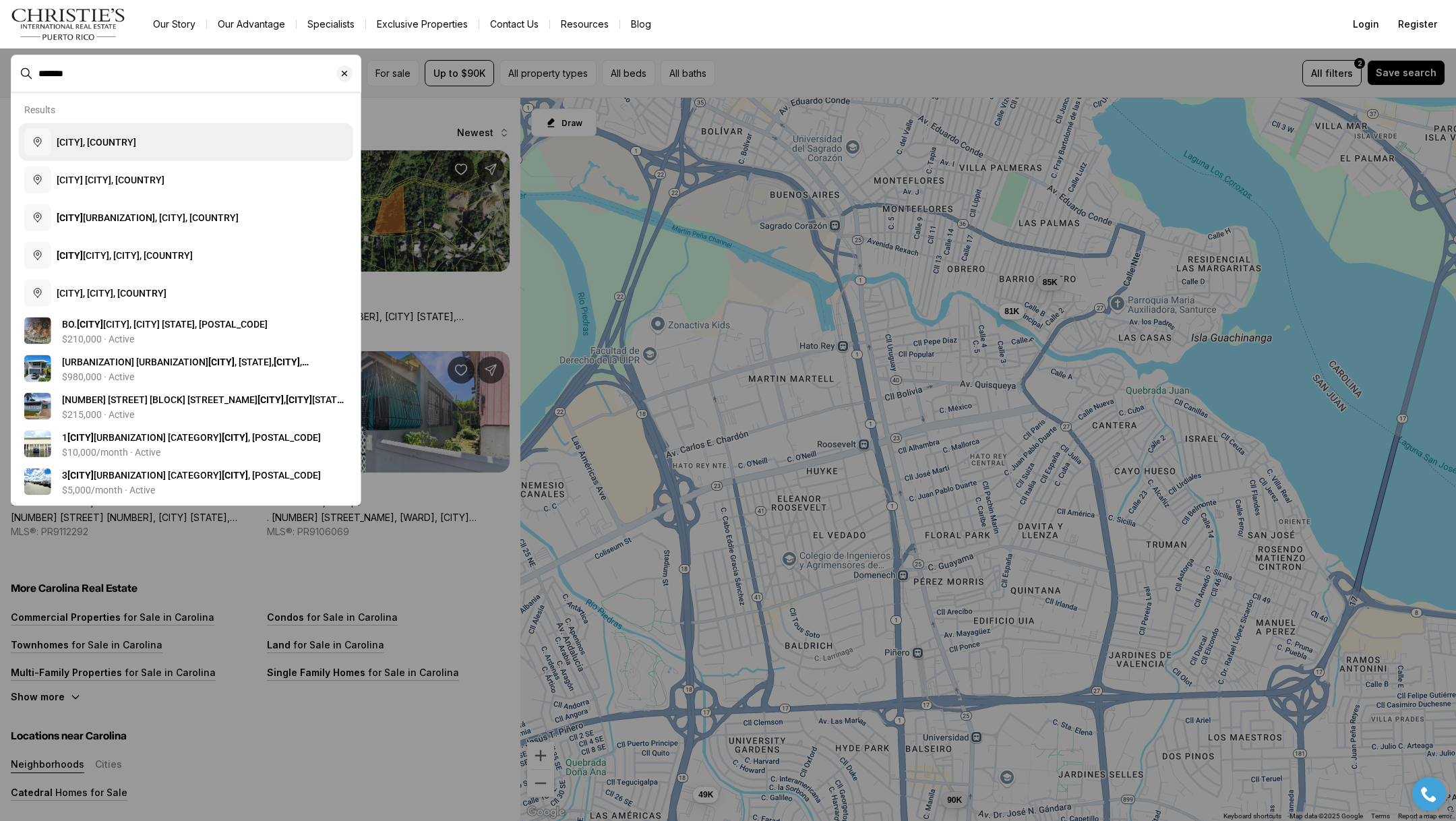 click on "Bayamón, Puerto Rico" at bounding box center [96, 142] 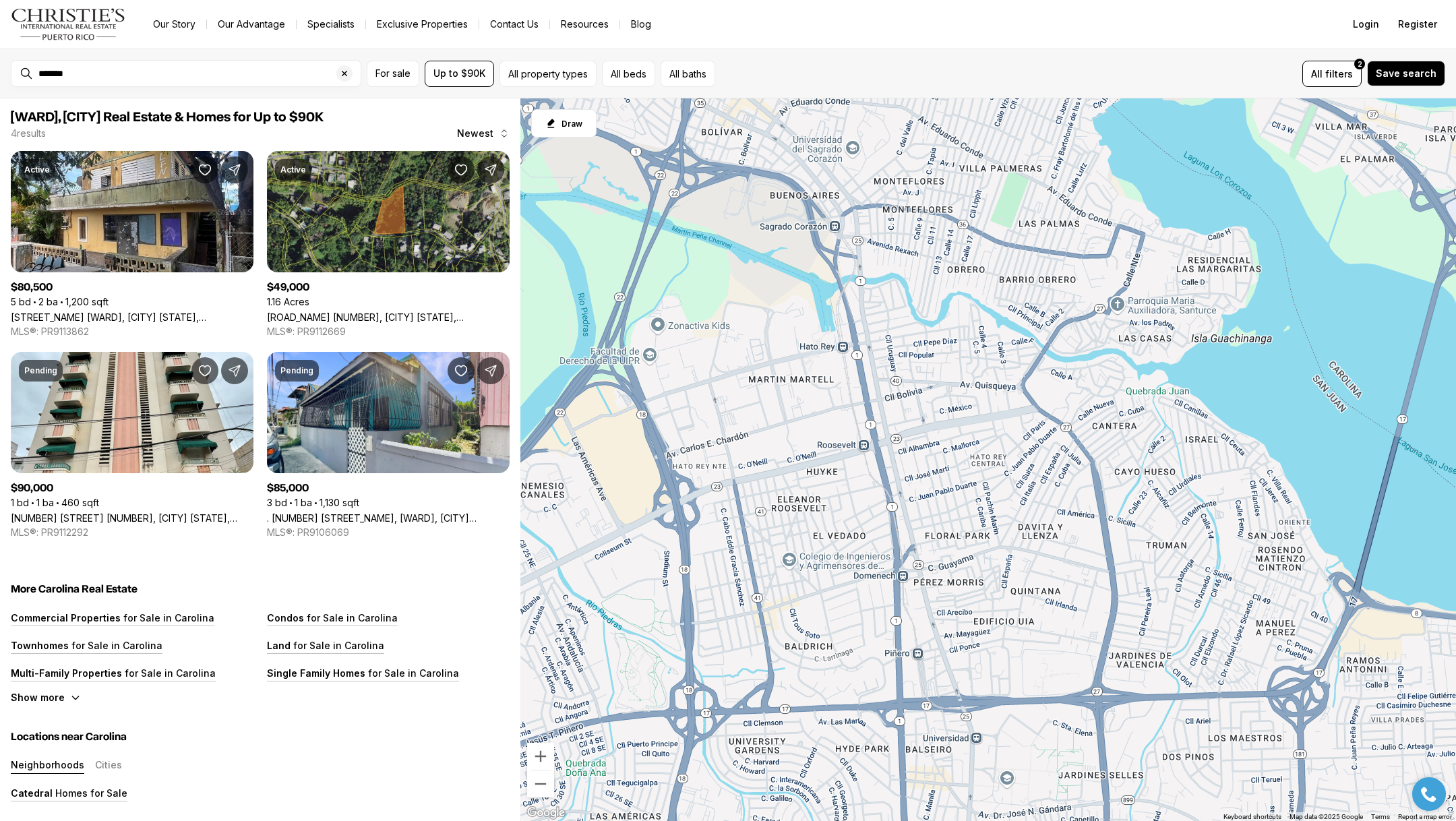 type on "**********" 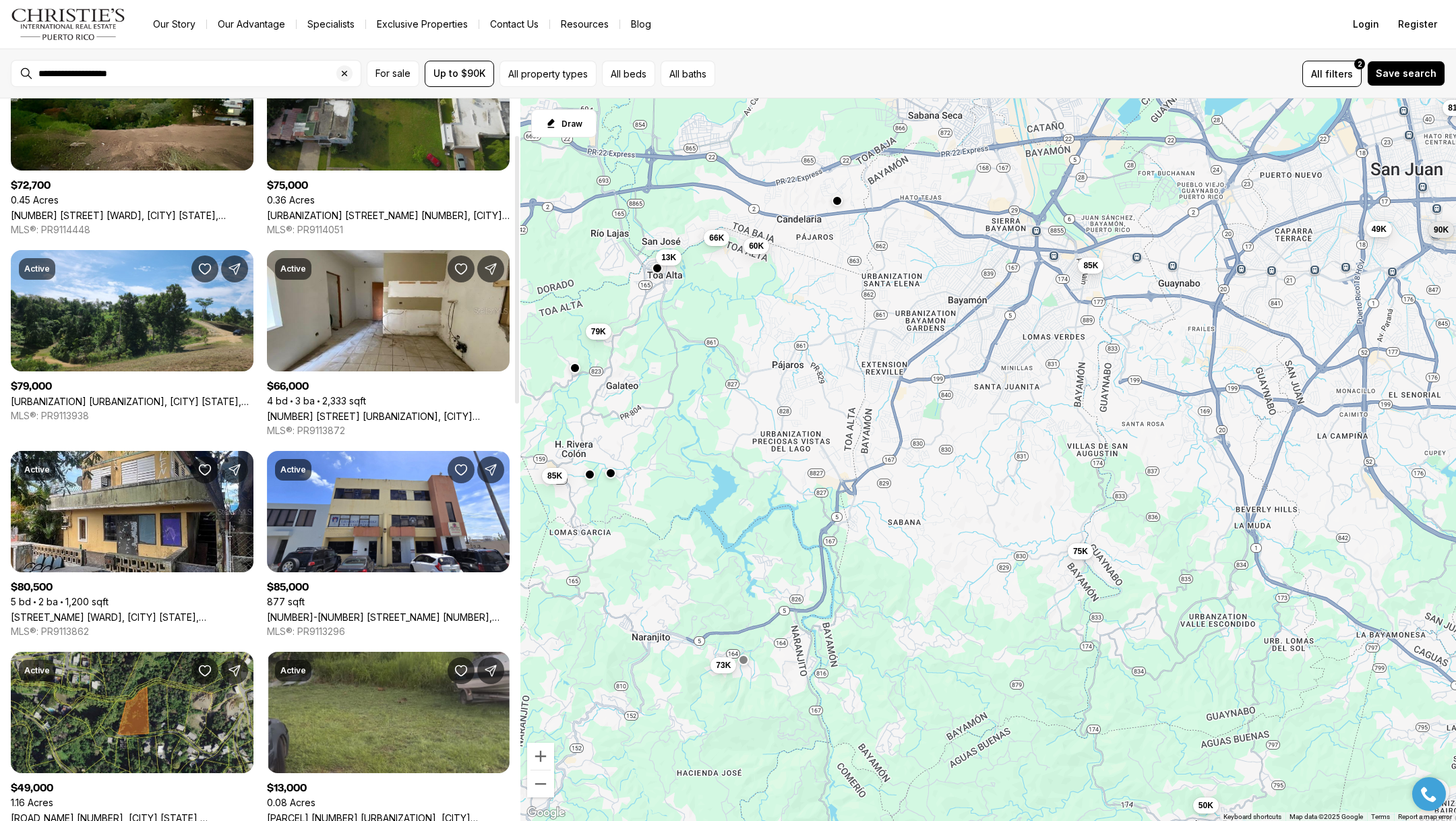 scroll, scrollTop: 103, scrollLeft: 0, axis: vertical 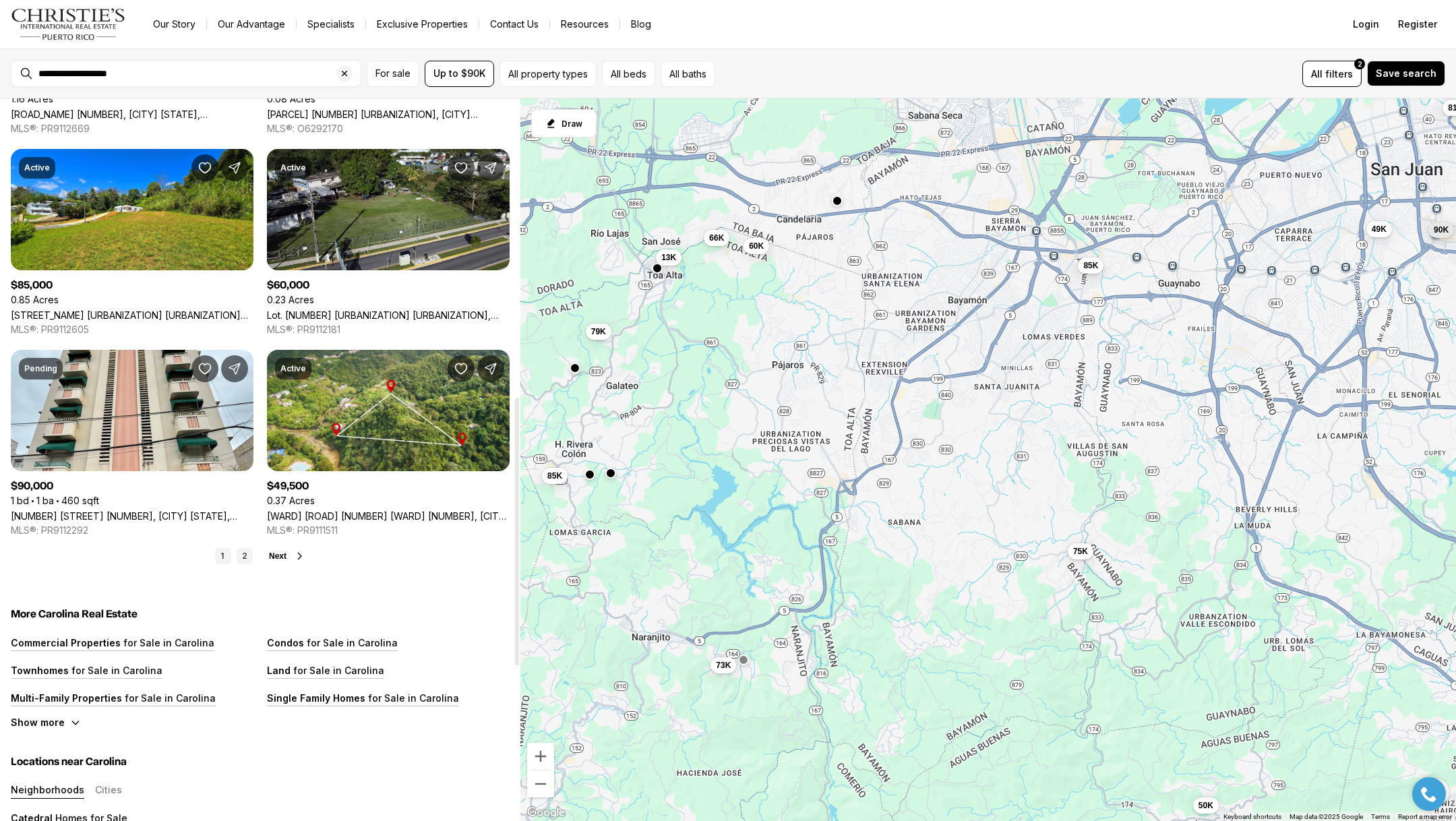 click on "2" at bounding box center [245, 556] 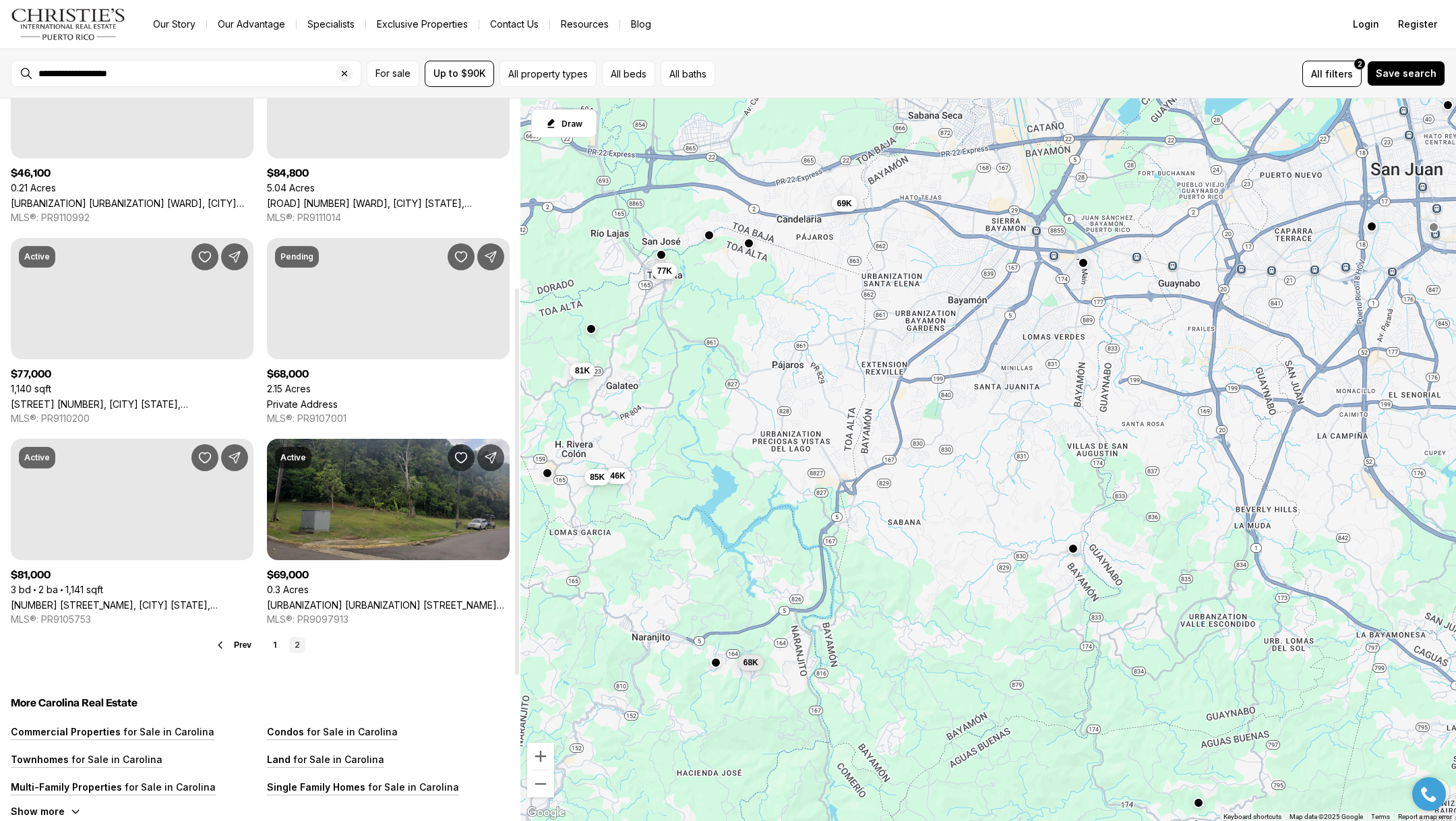 scroll, scrollTop: 0, scrollLeft: 0, axis: both 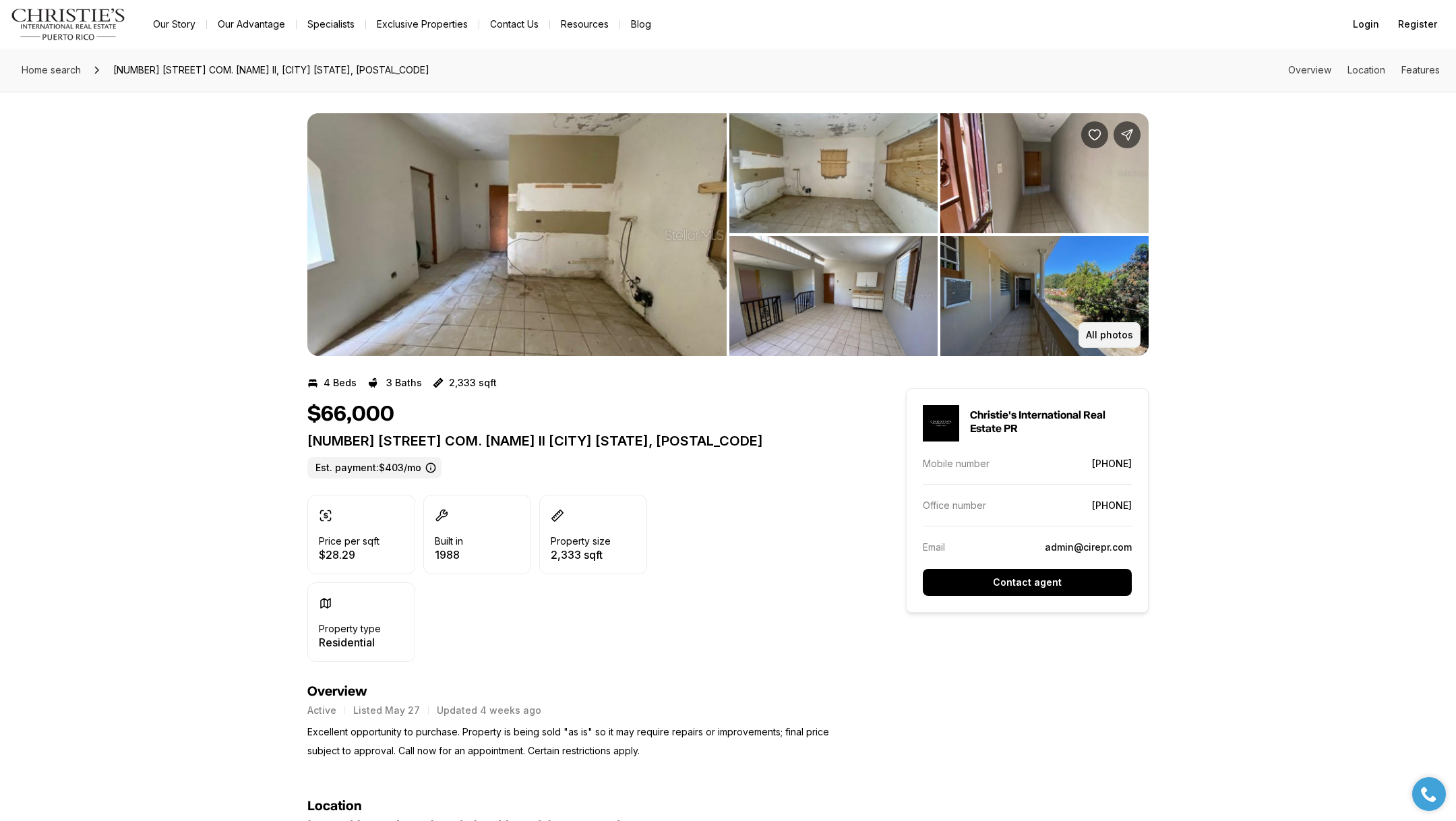 click on "All photos" at bounding box center (1110, 335) 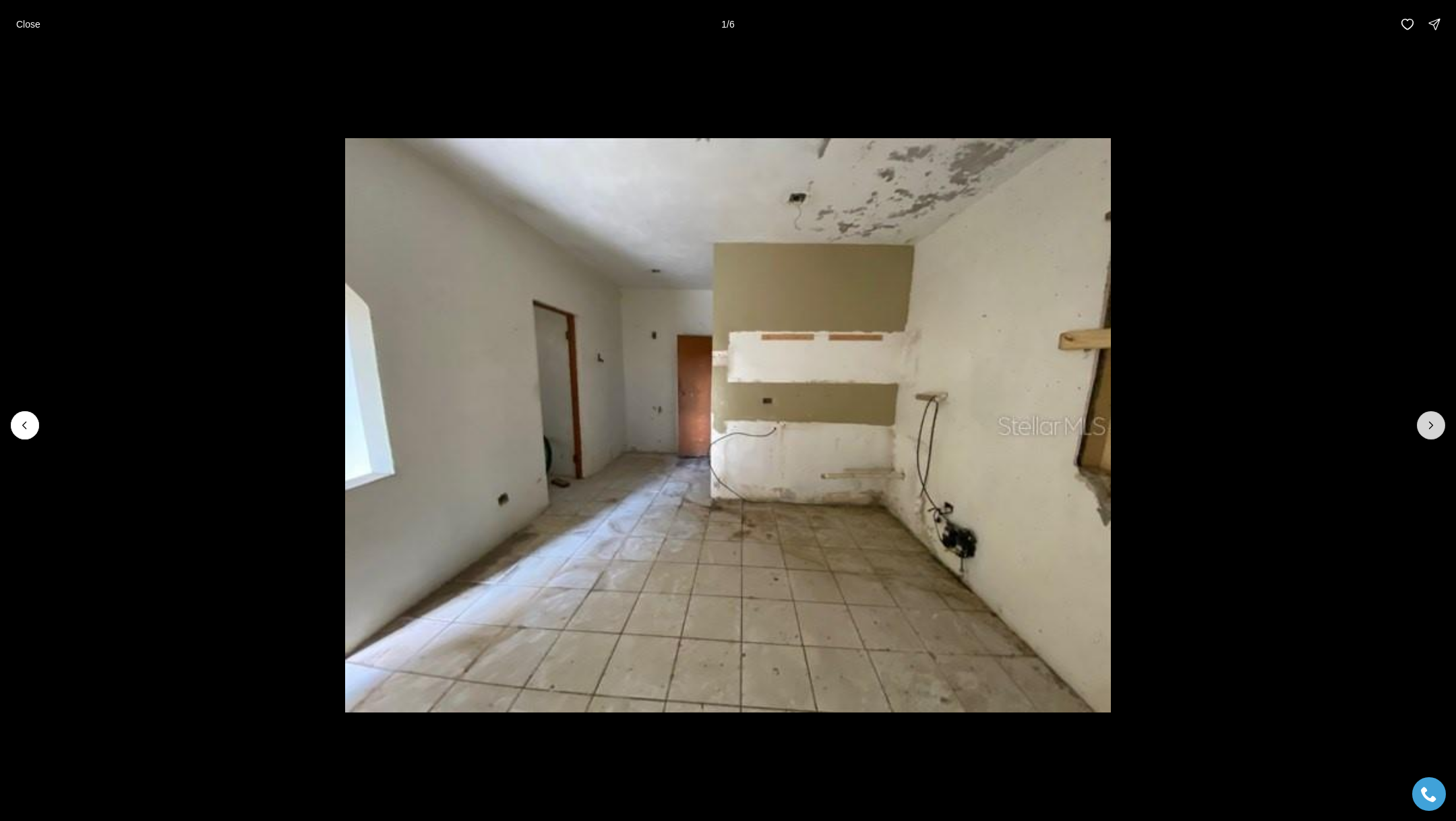 click at bounding box center (1431, 425) 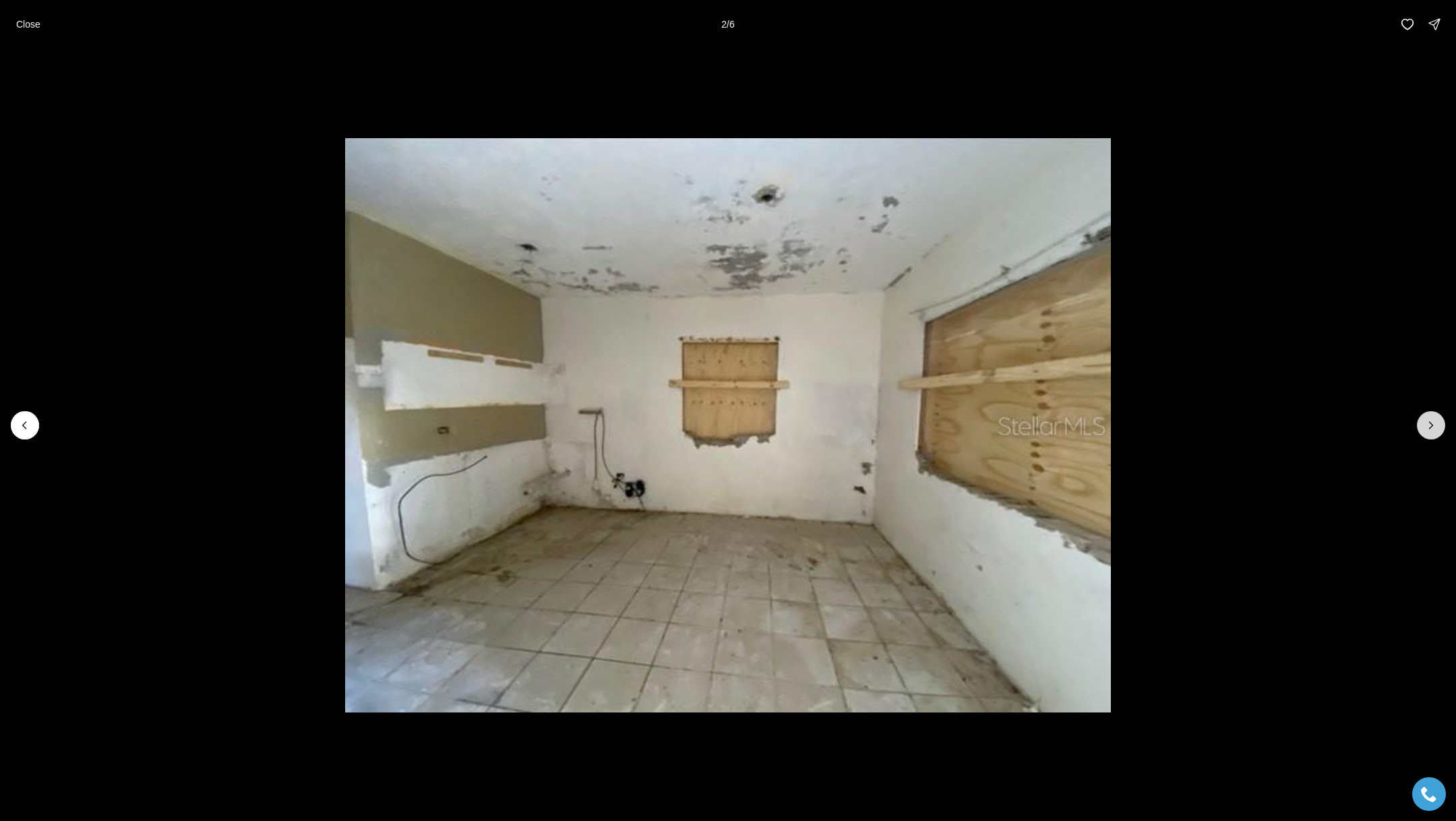 click at bounding box center [1431, 425] 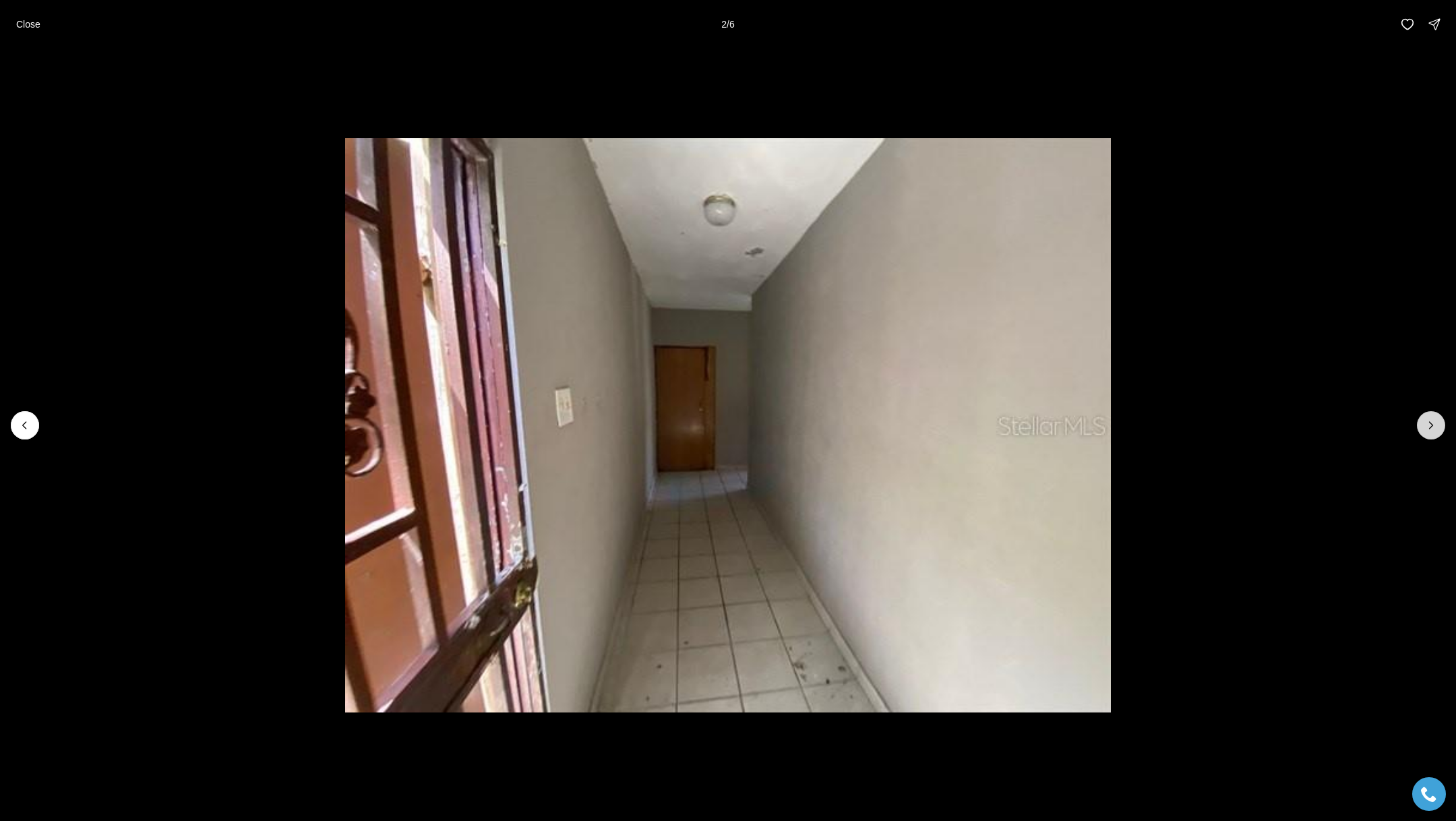 click at bounding box center [1431, 425] 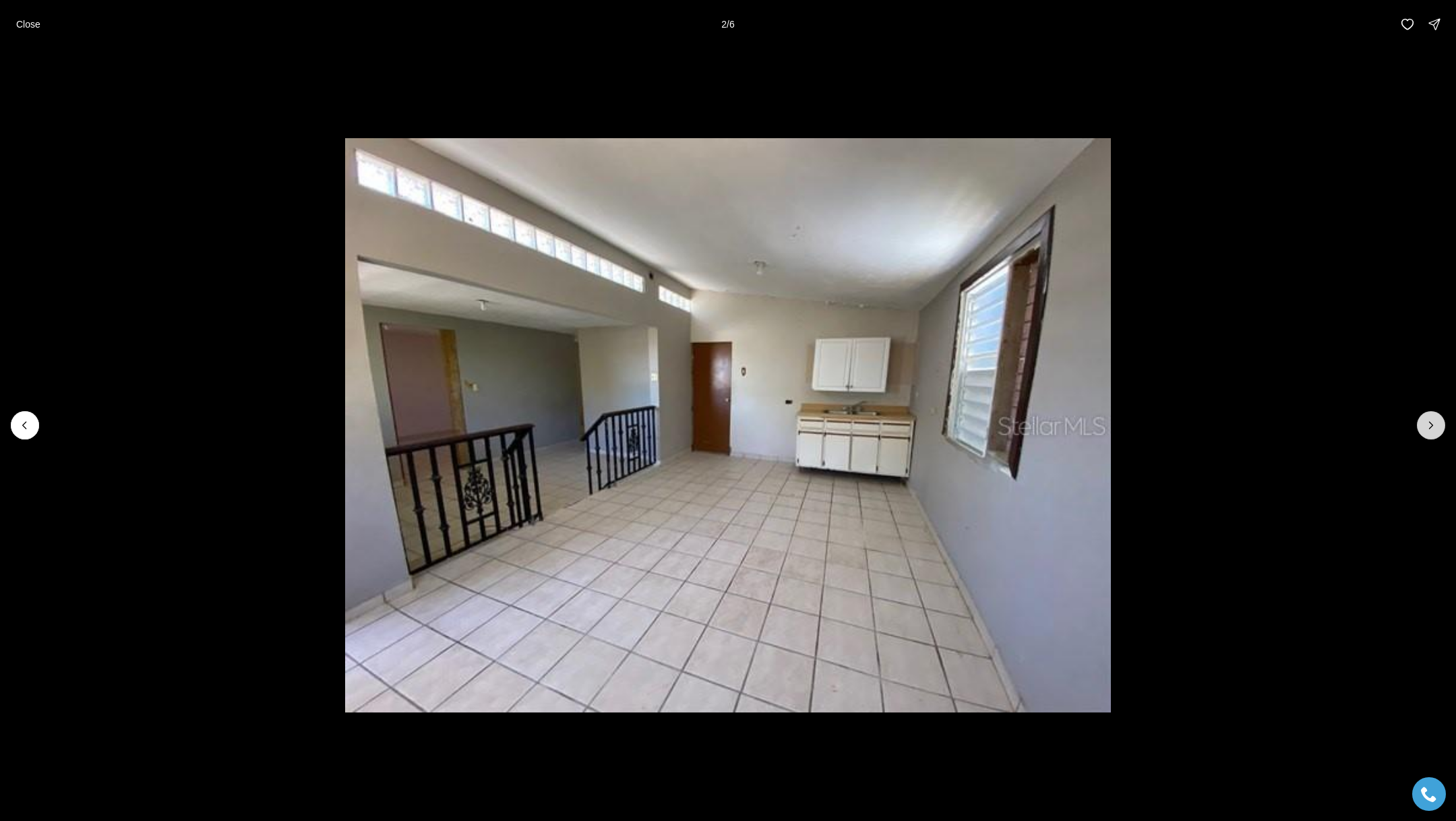 click at bounding box center [1431, 425] 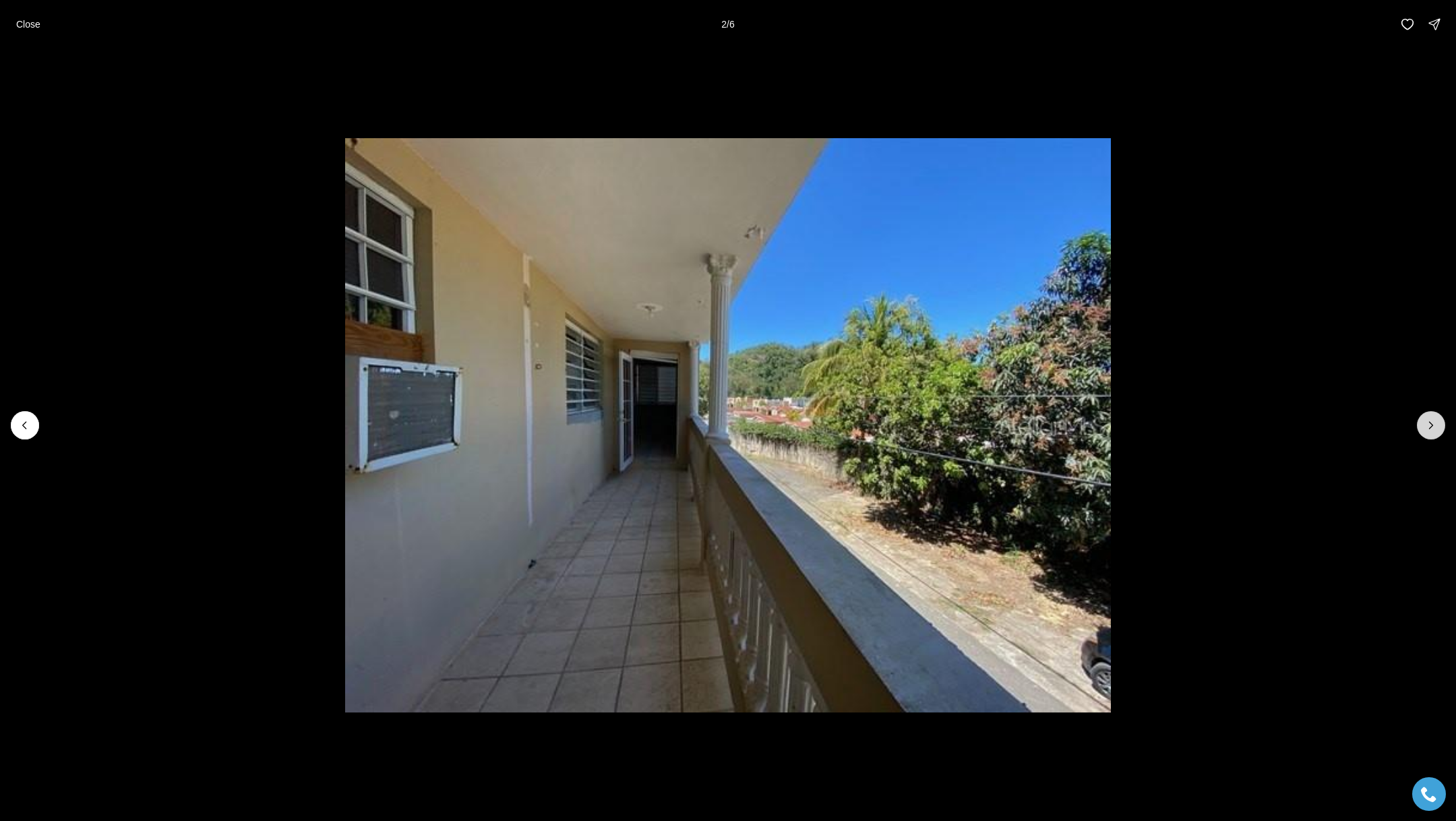 click at bounding box center [1431, 425] 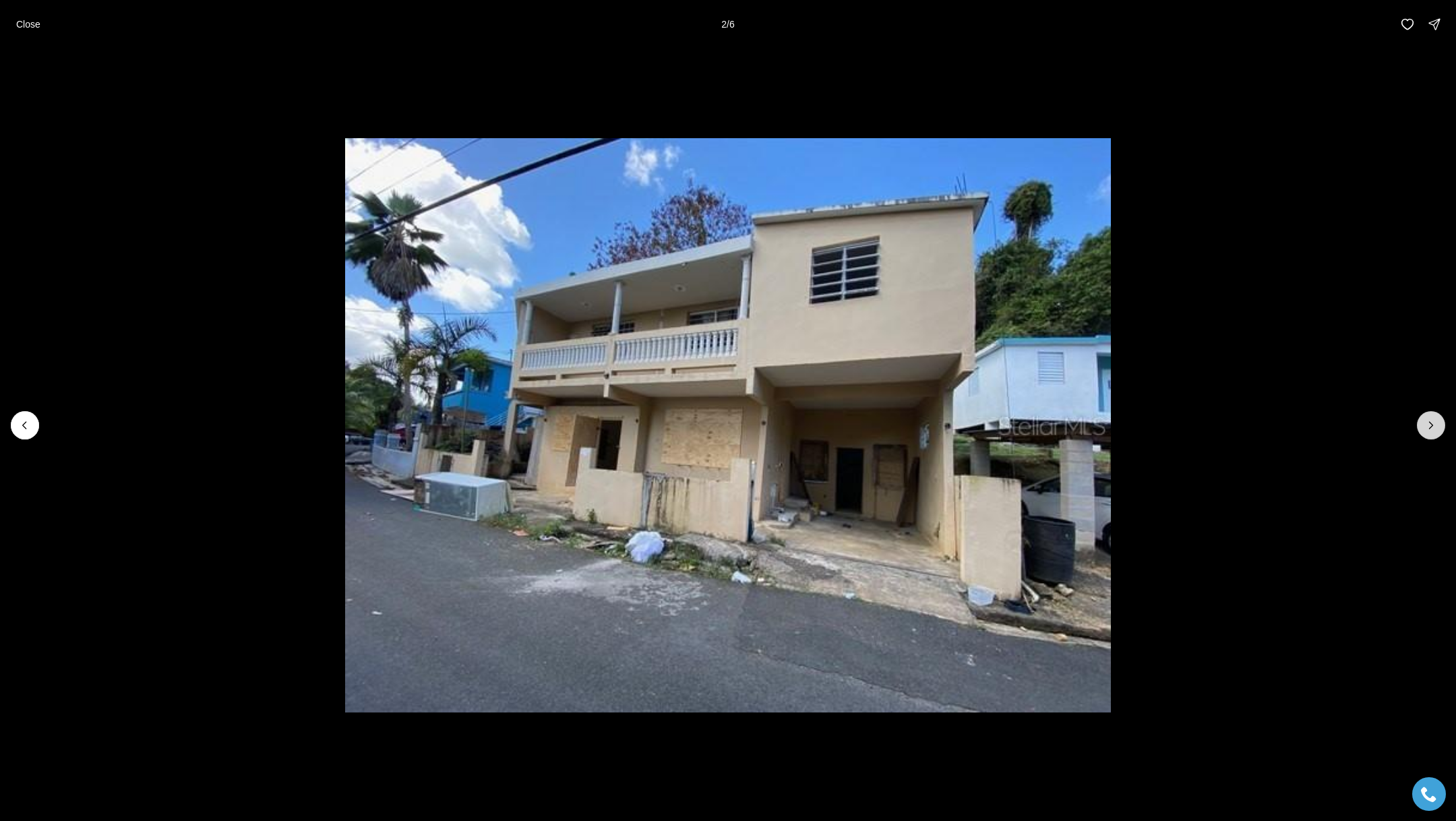 click at bounding box center (1431, 425) 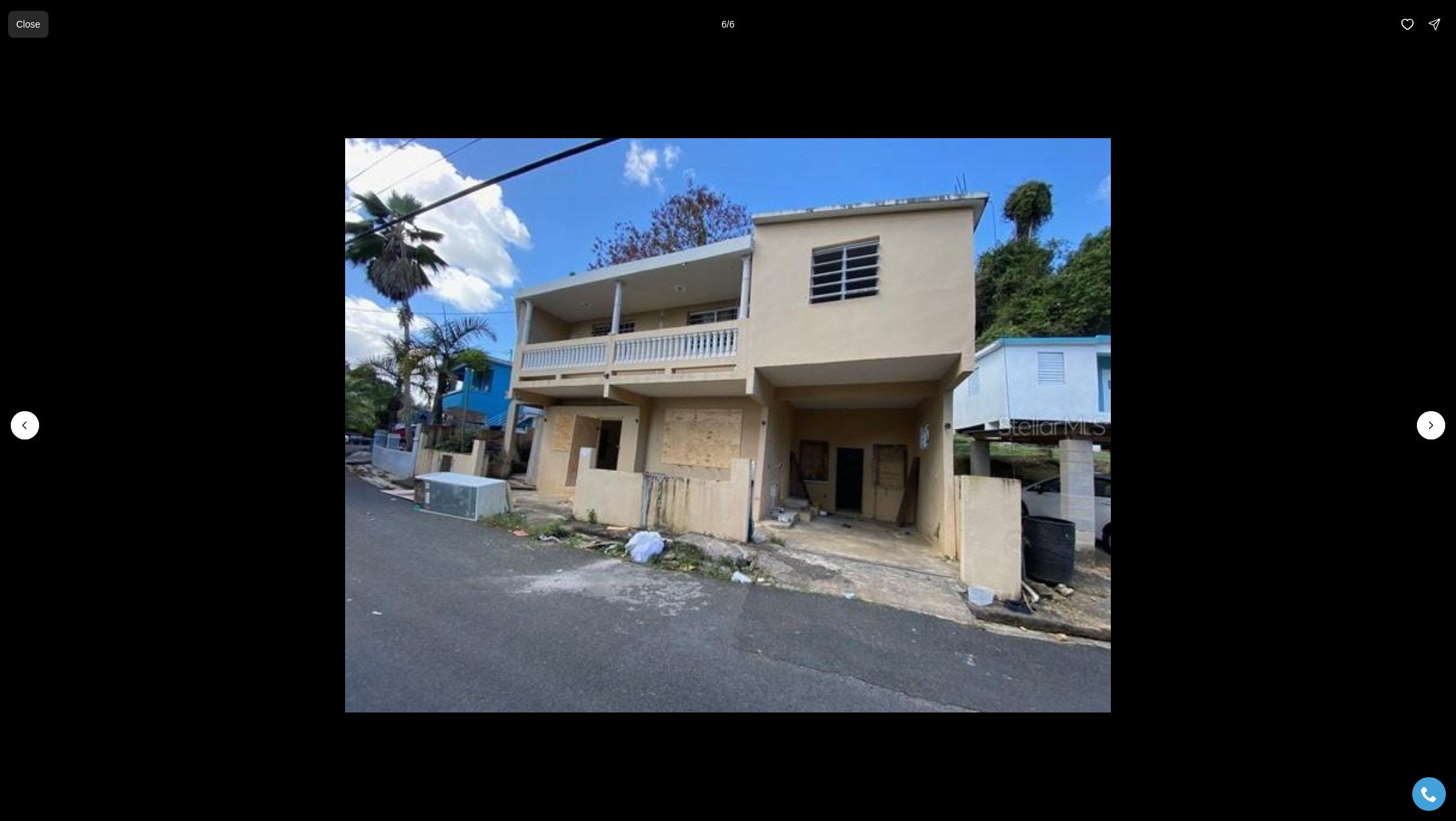 click on "Close" at bounding box center [28, 24] 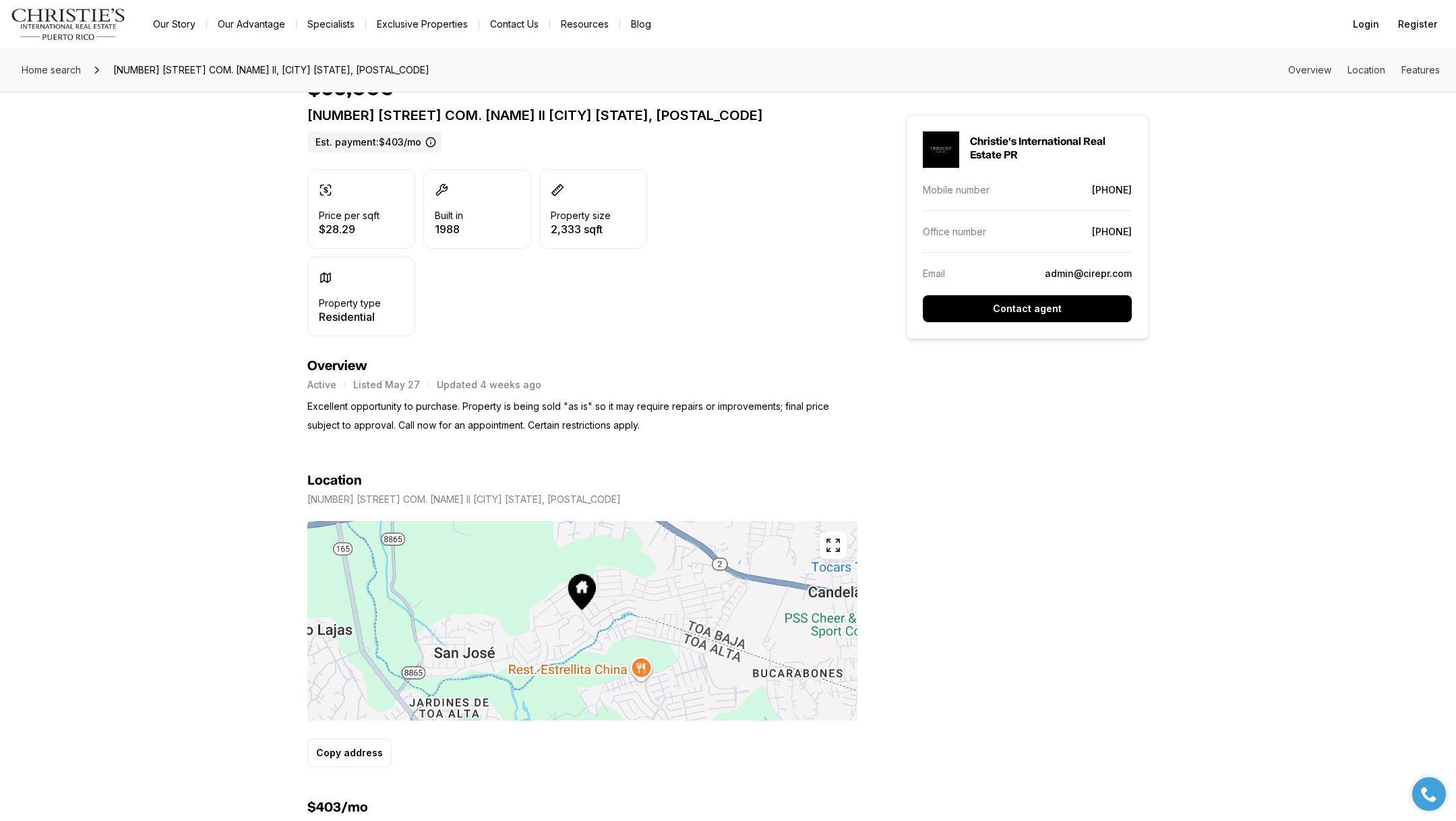 scroll, scrollTop: 0, scrollLeft: 0, axis: both 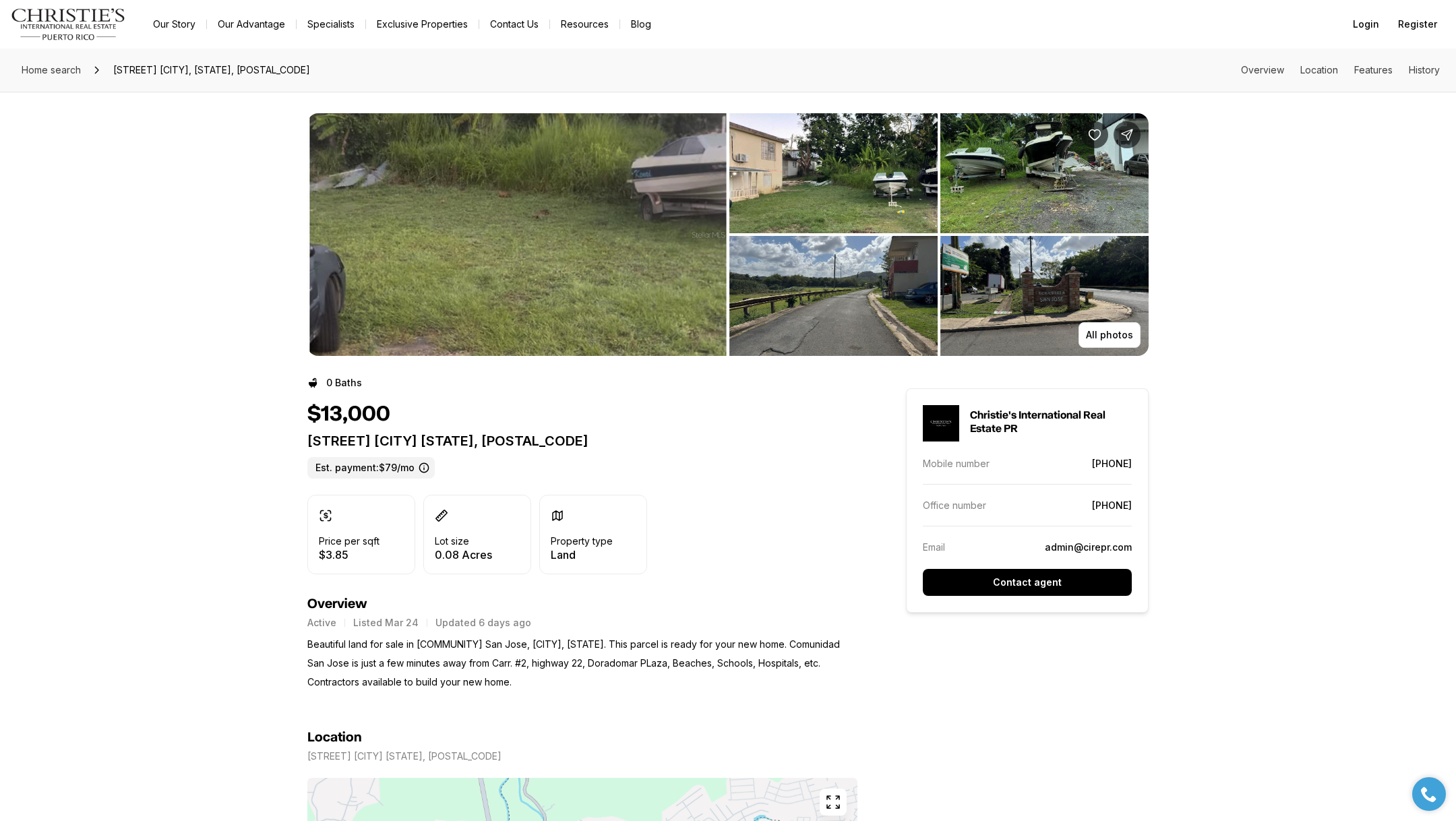 click at bounding box center (517, 235) 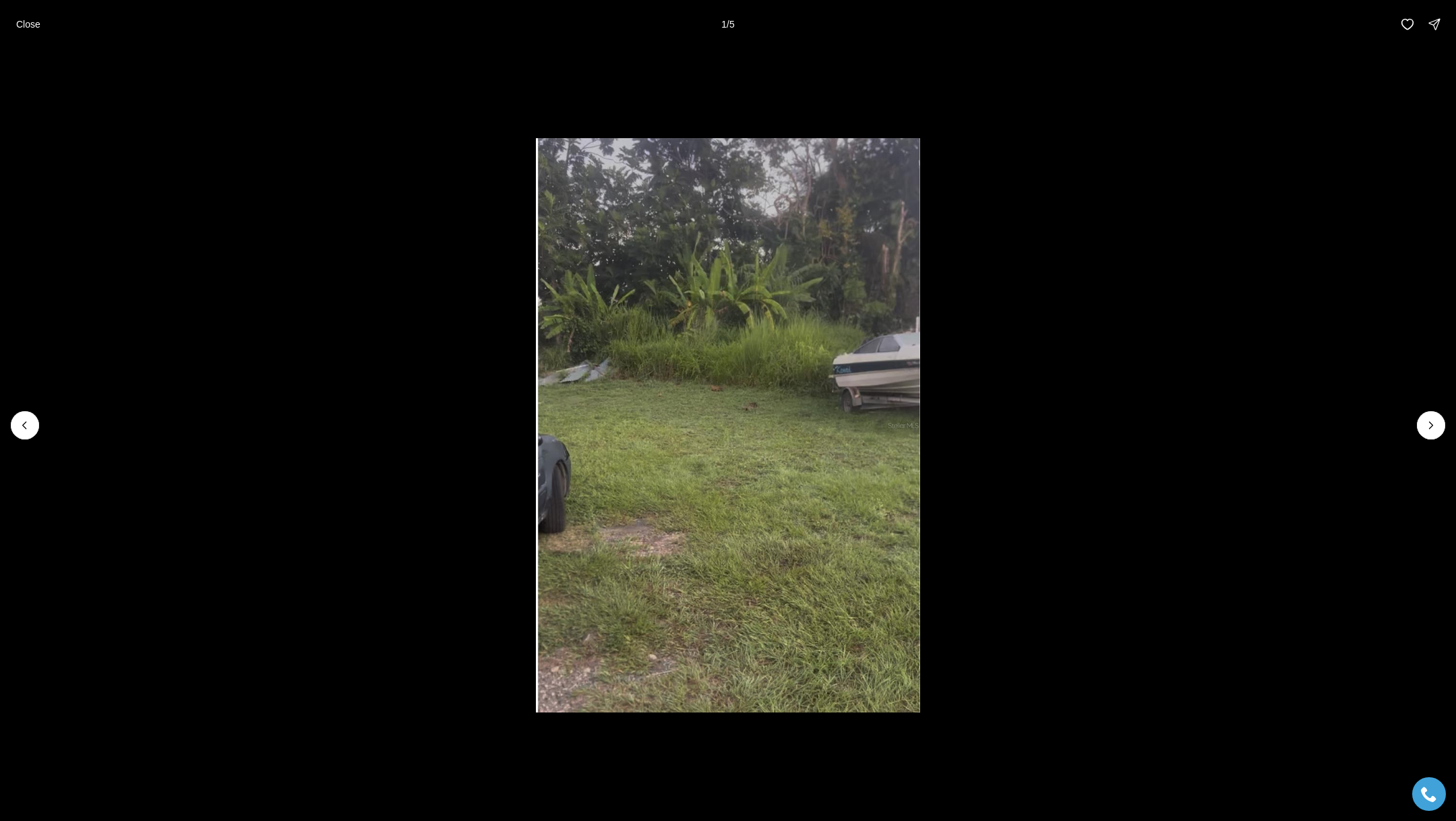 click at bounding box center [728, 425] 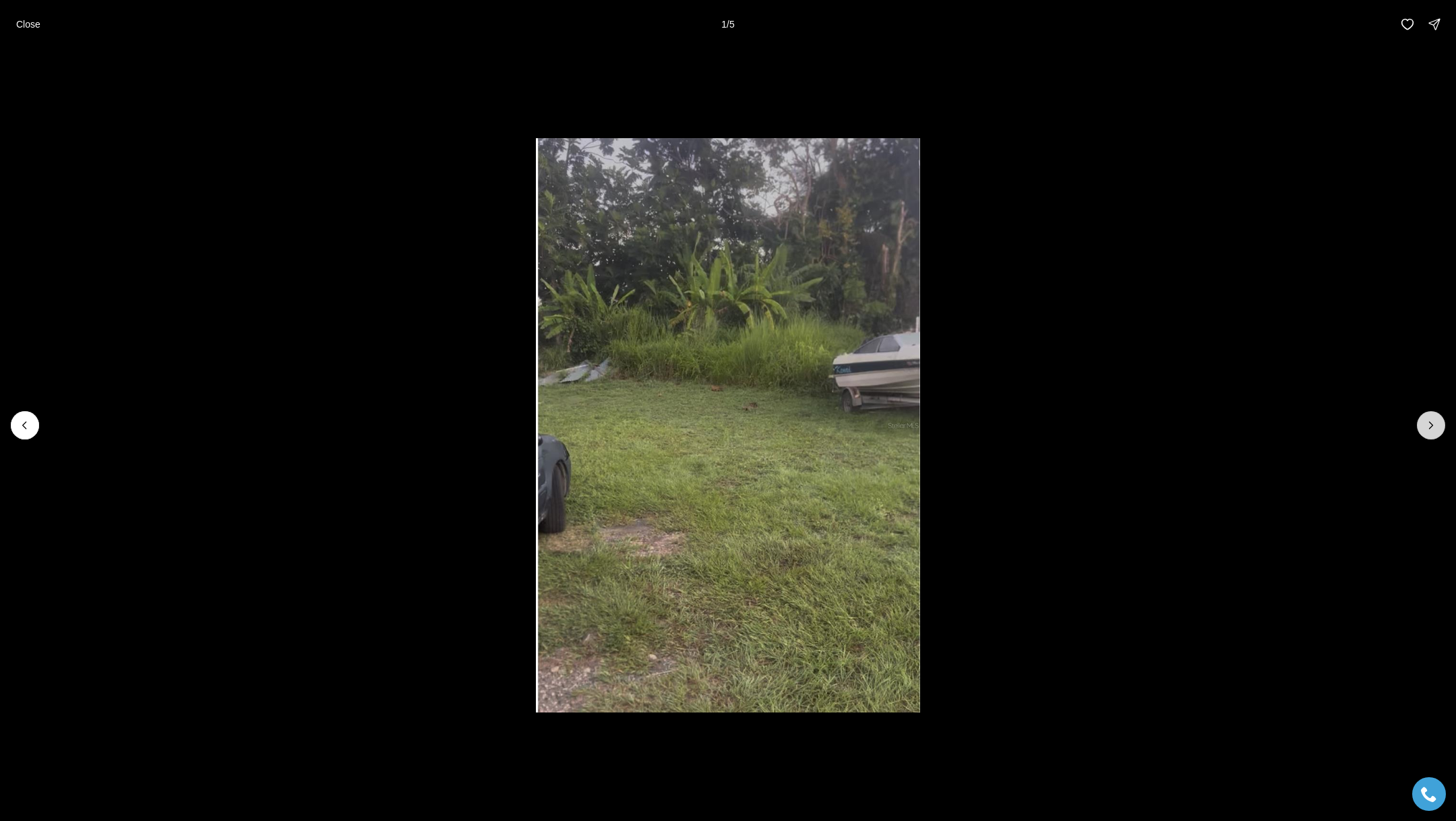 click 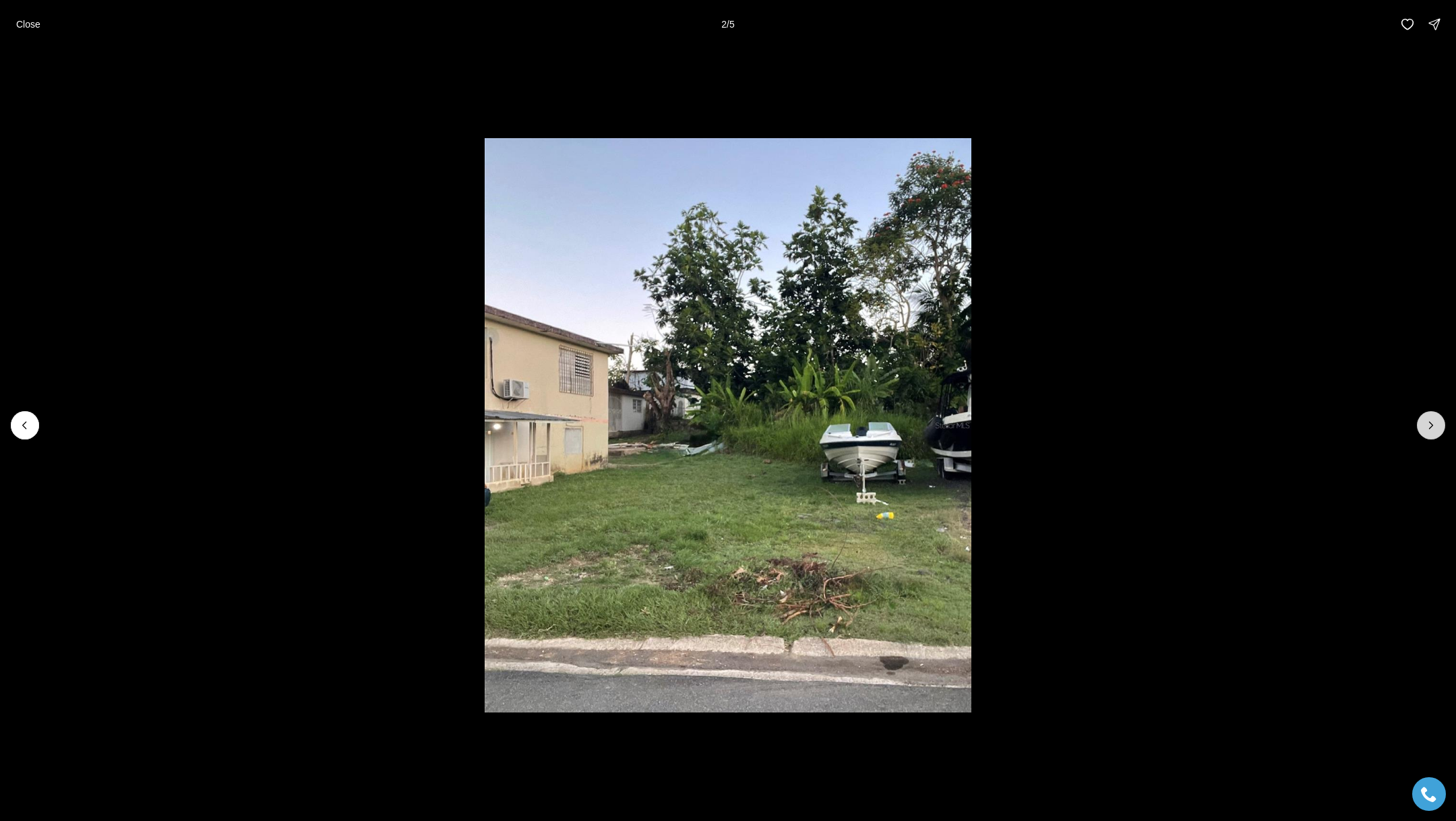 click 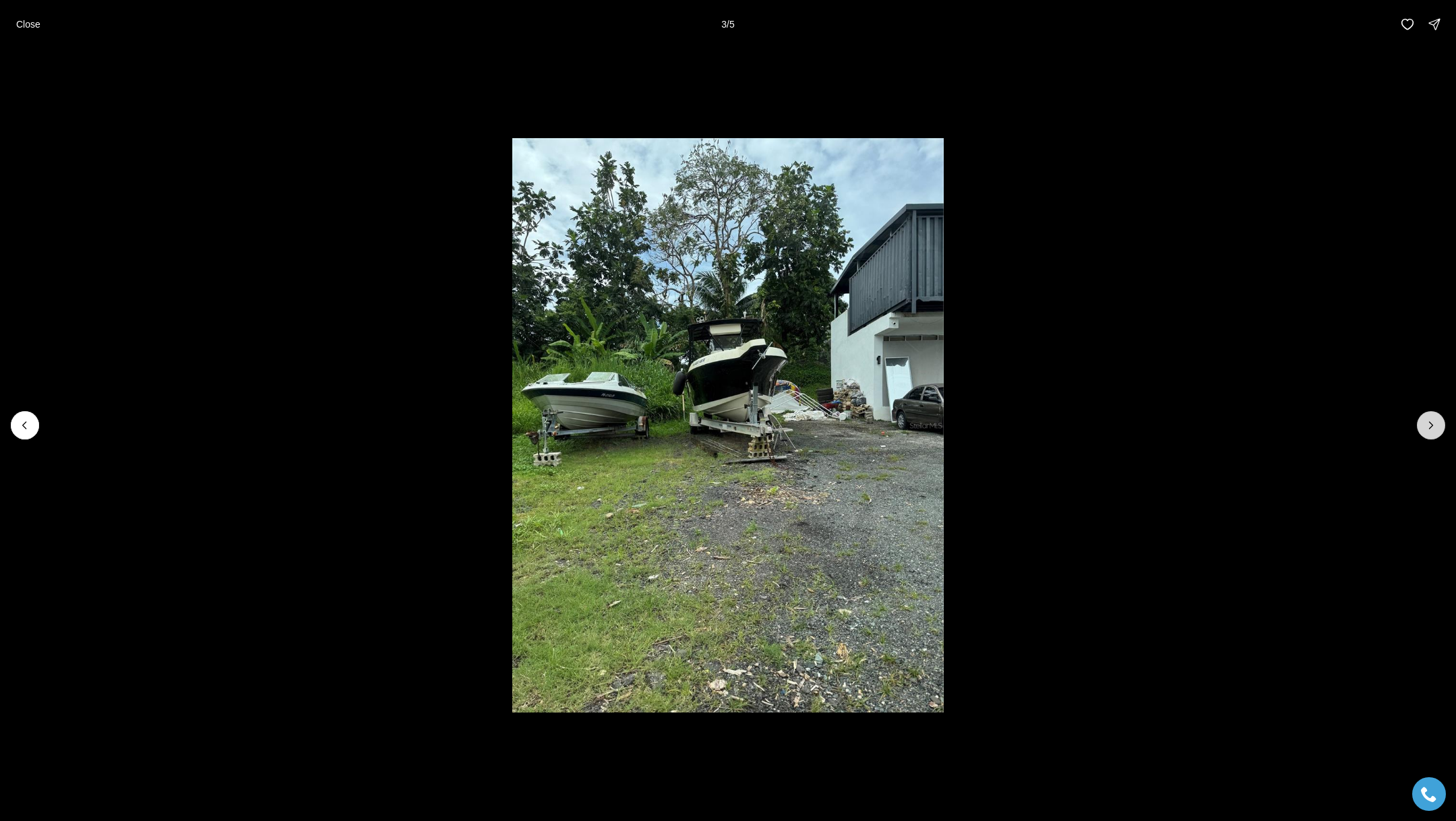 click 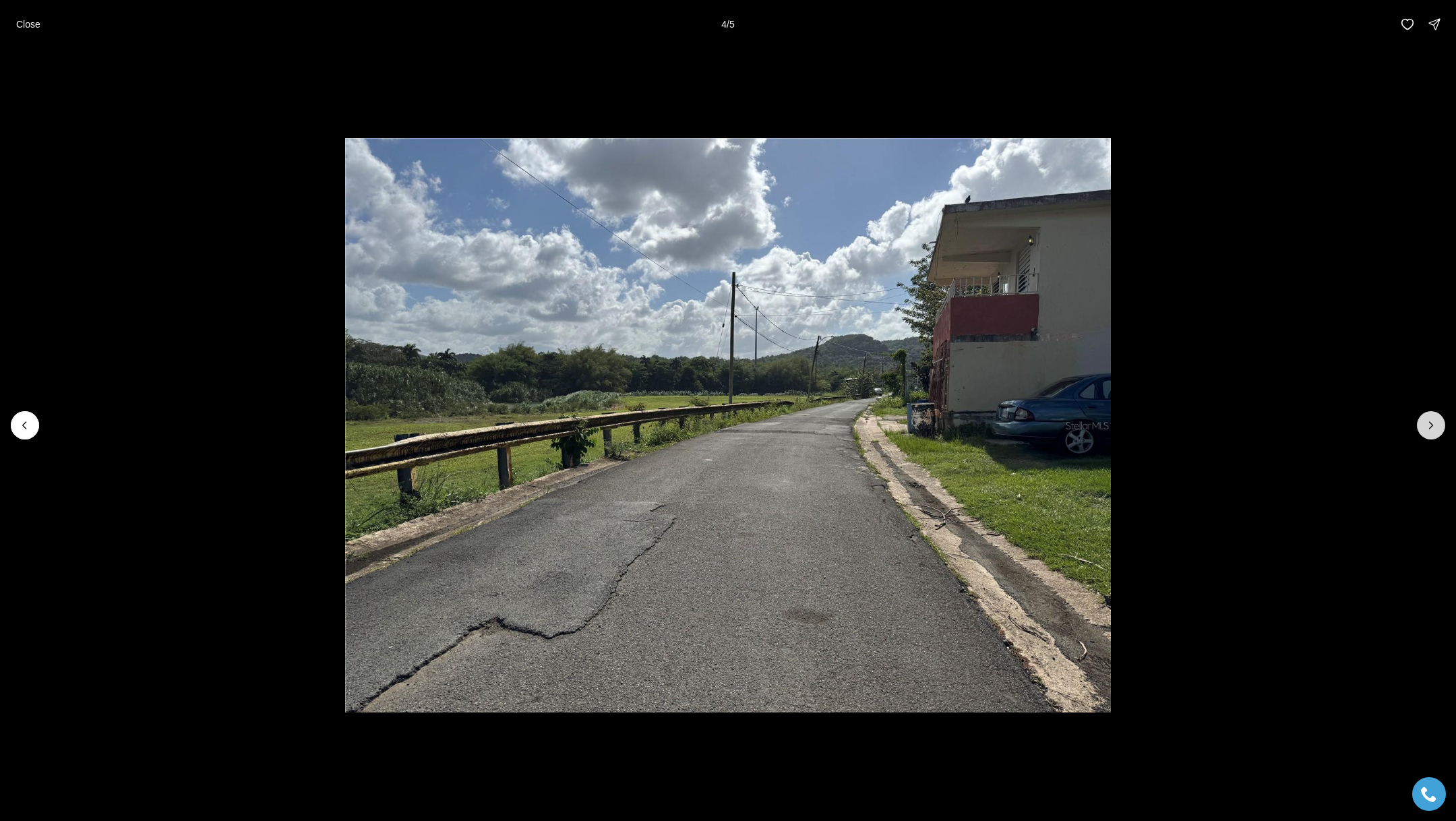 click 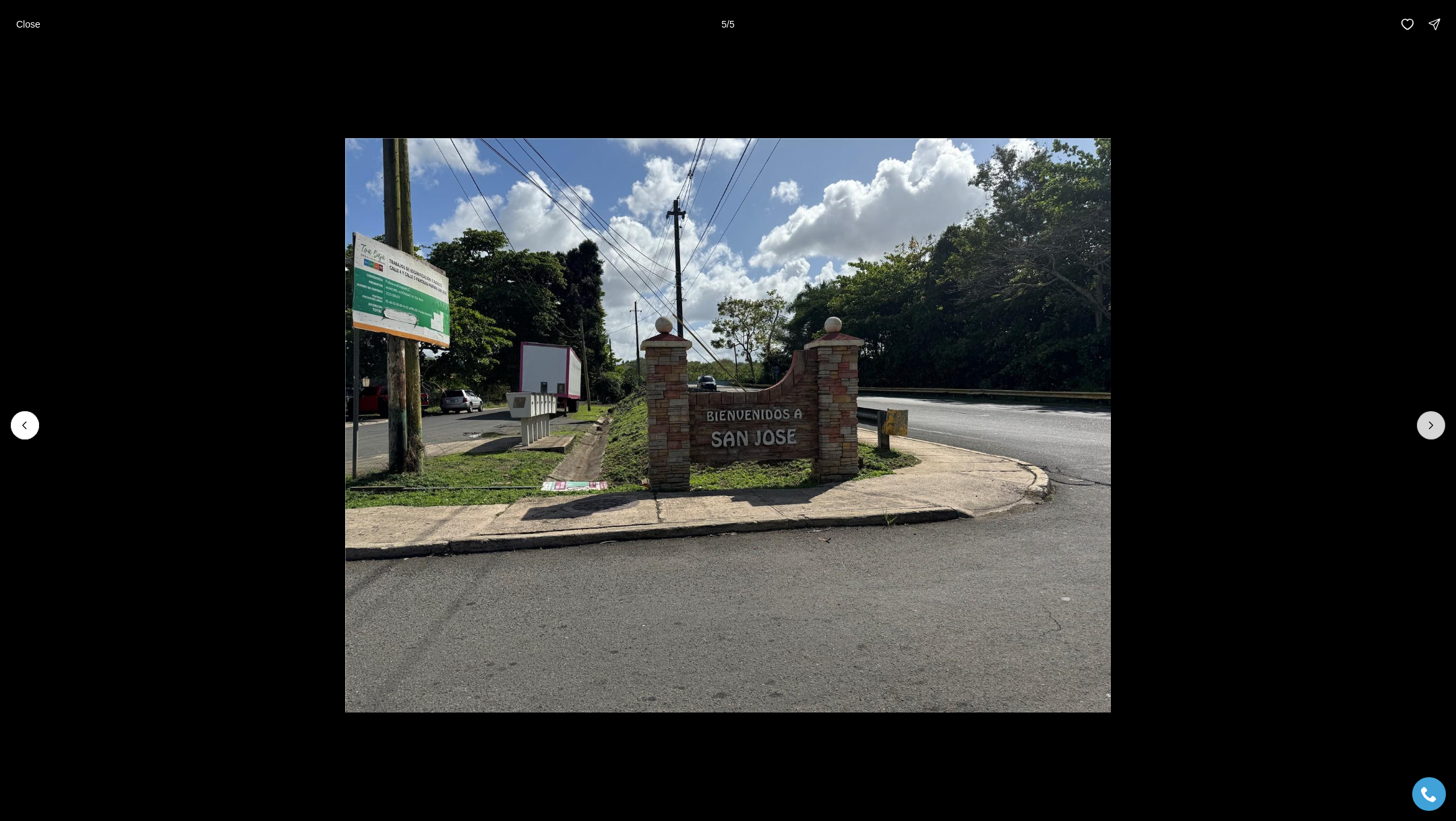 click at bounding box center [1431, 425] 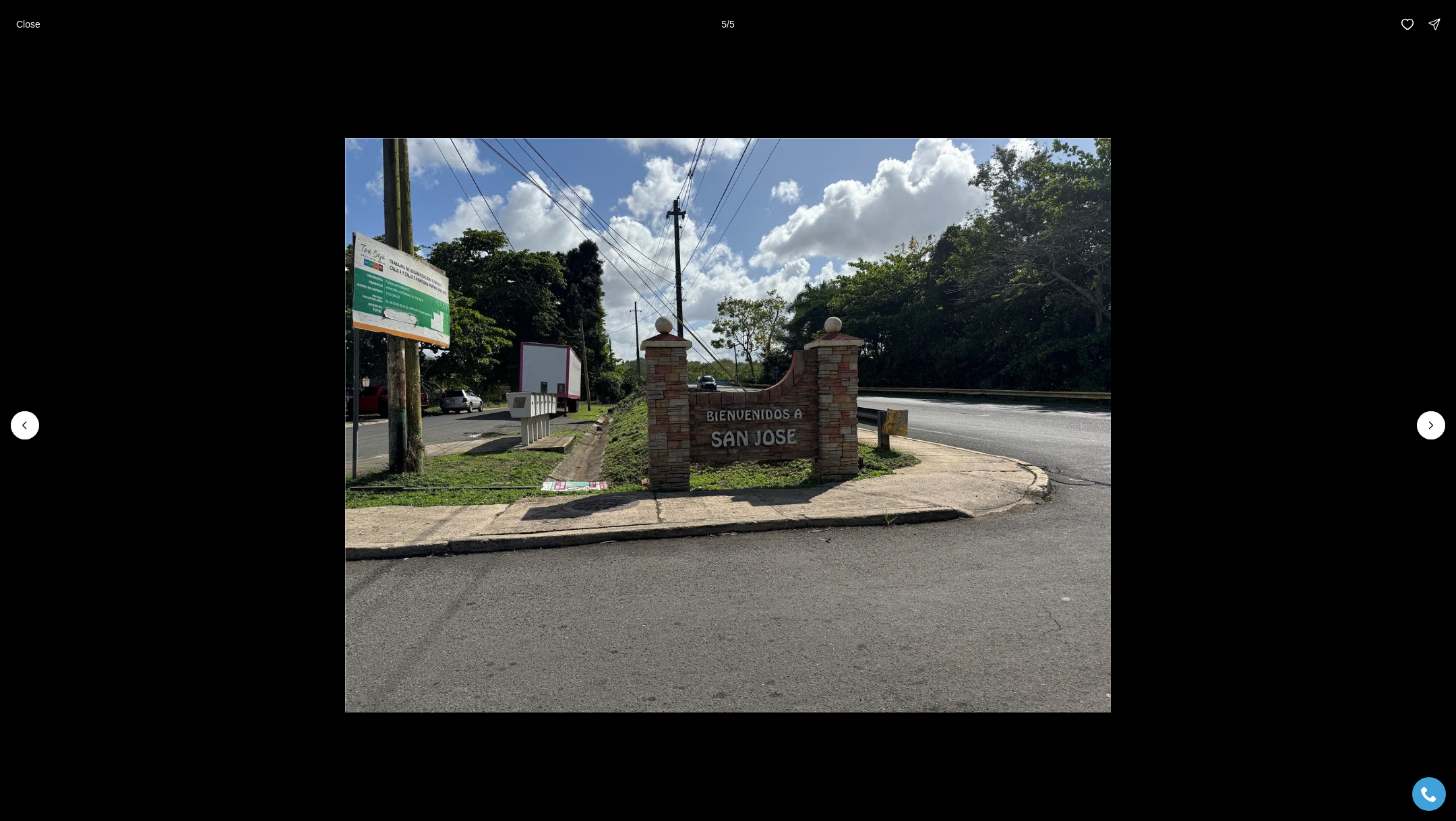 click at bounding box center [728, 425] 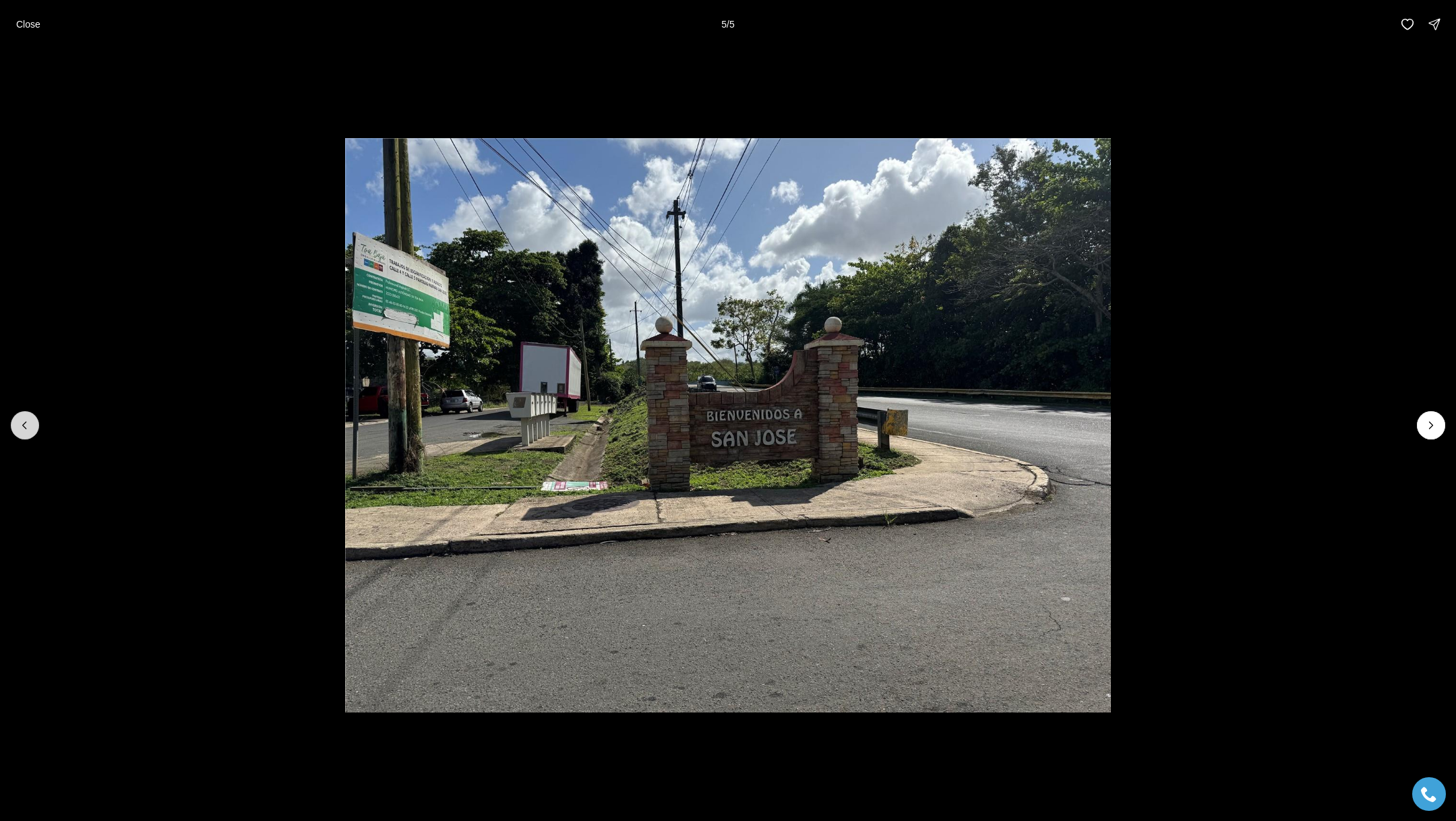 click at bounding box center [25, 425] 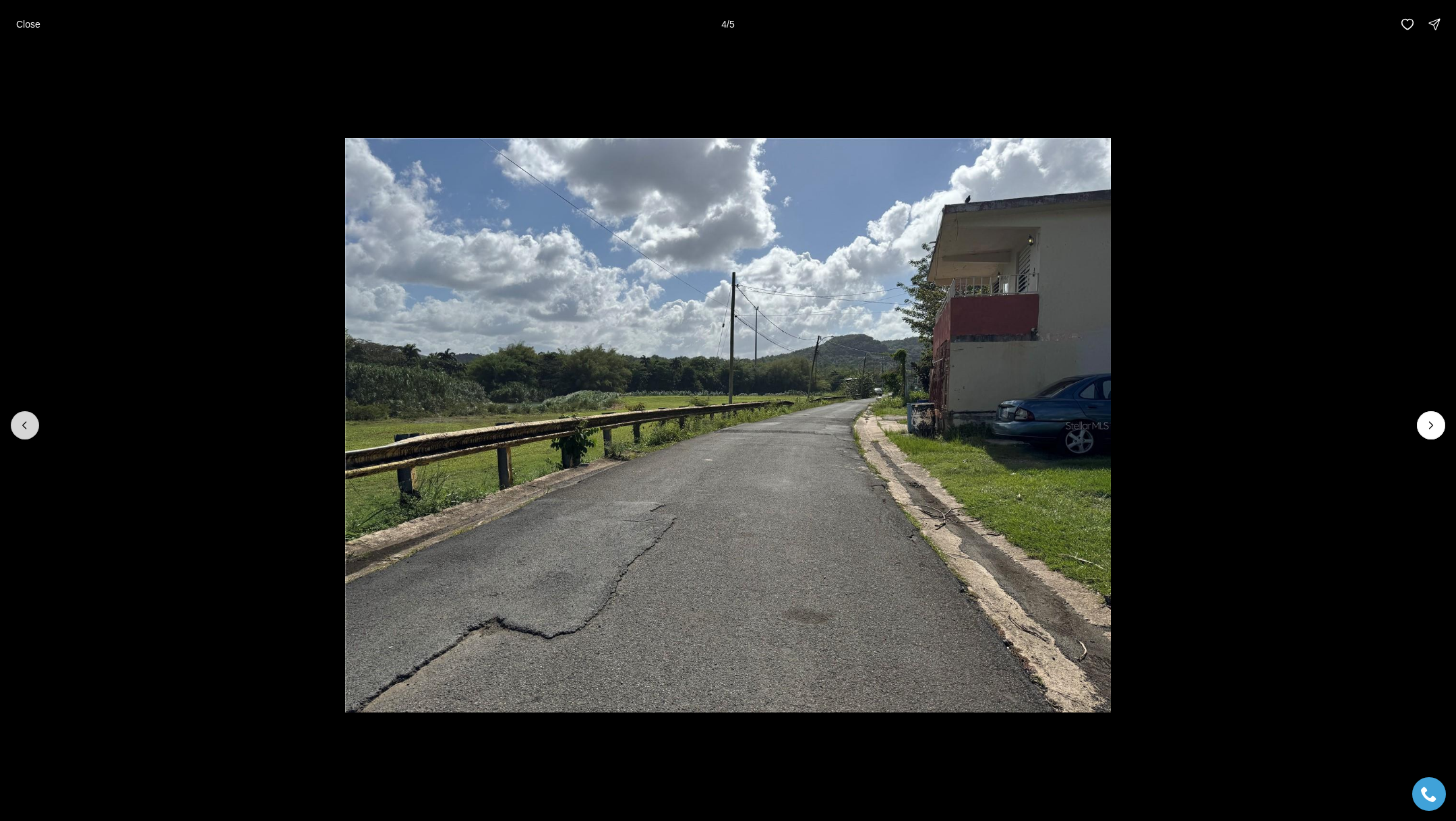 click at bounding box center [25, 425] 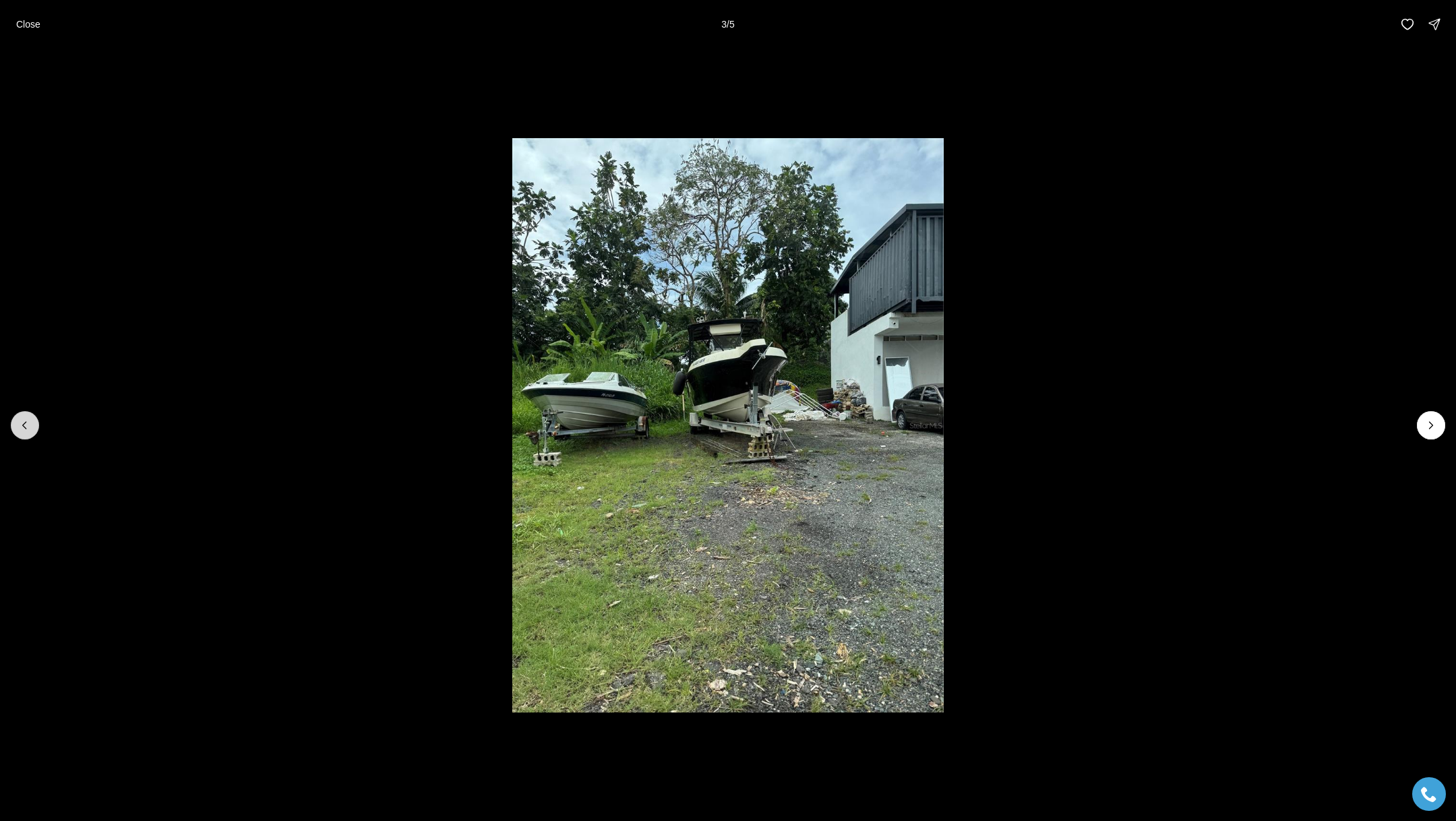 click at bounding box center [25, 425] 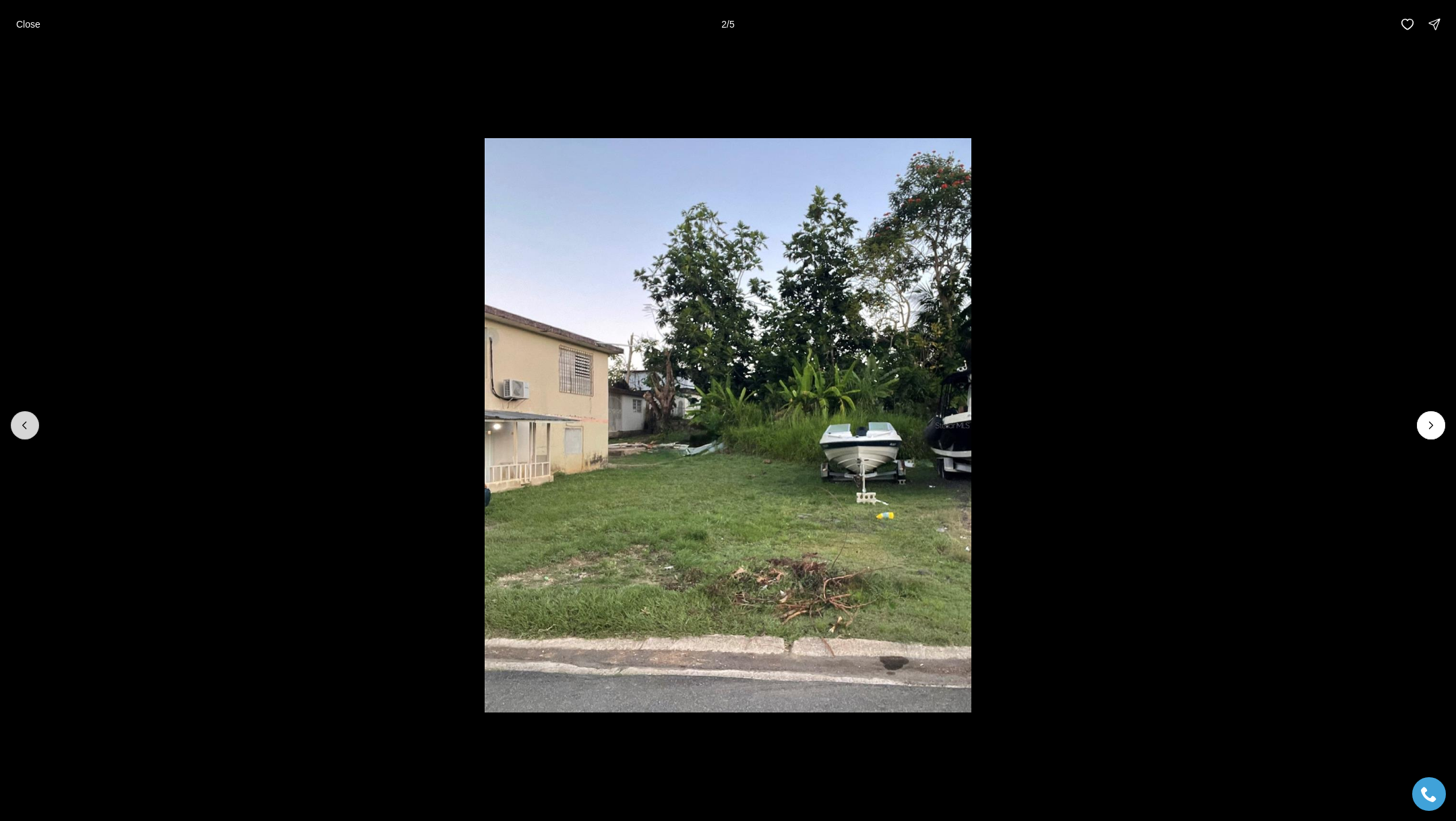 click at bounding box center (25, 425) 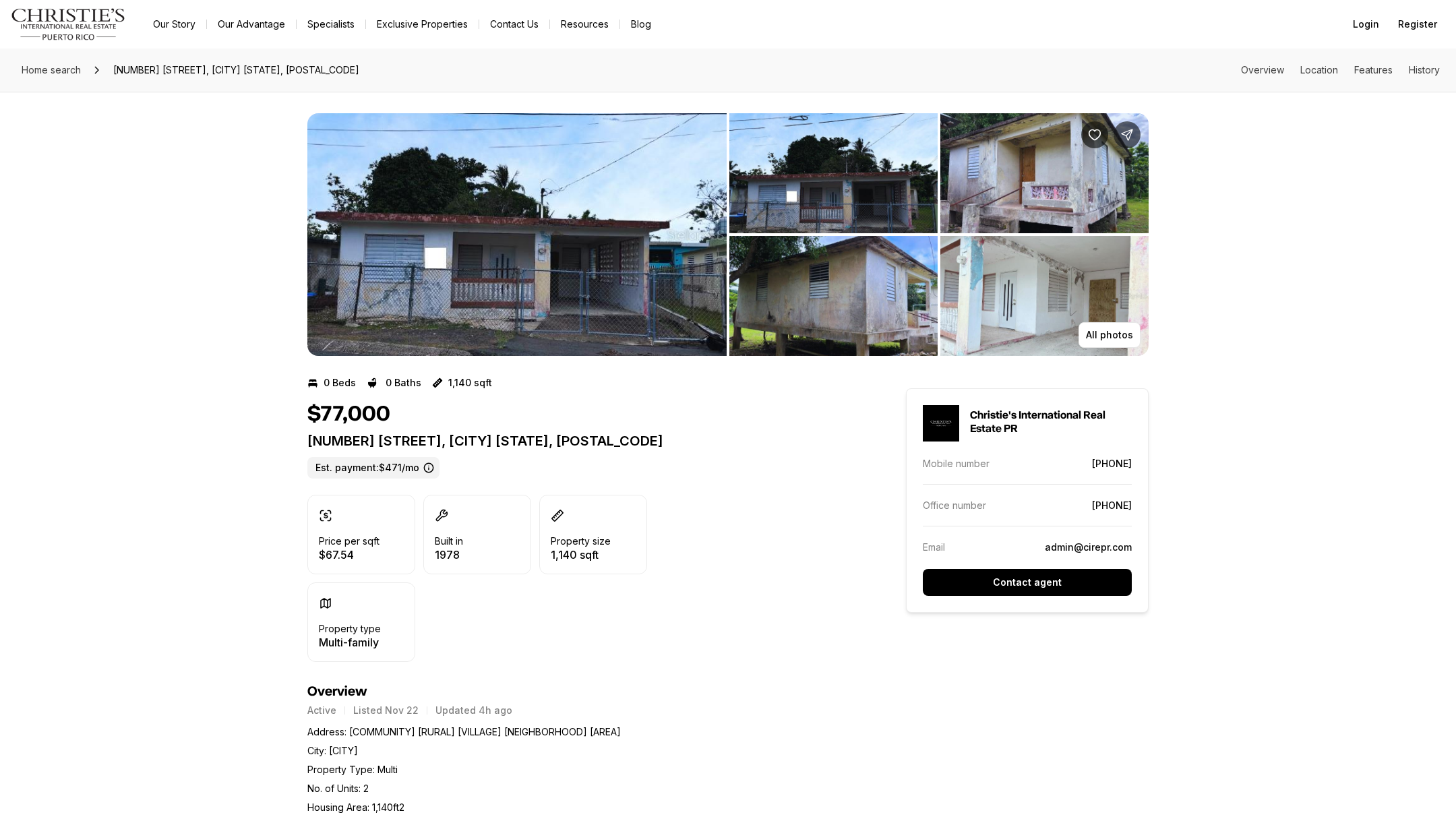 scroll, scrollTop: 0, scrollLeft: 0, axis: both 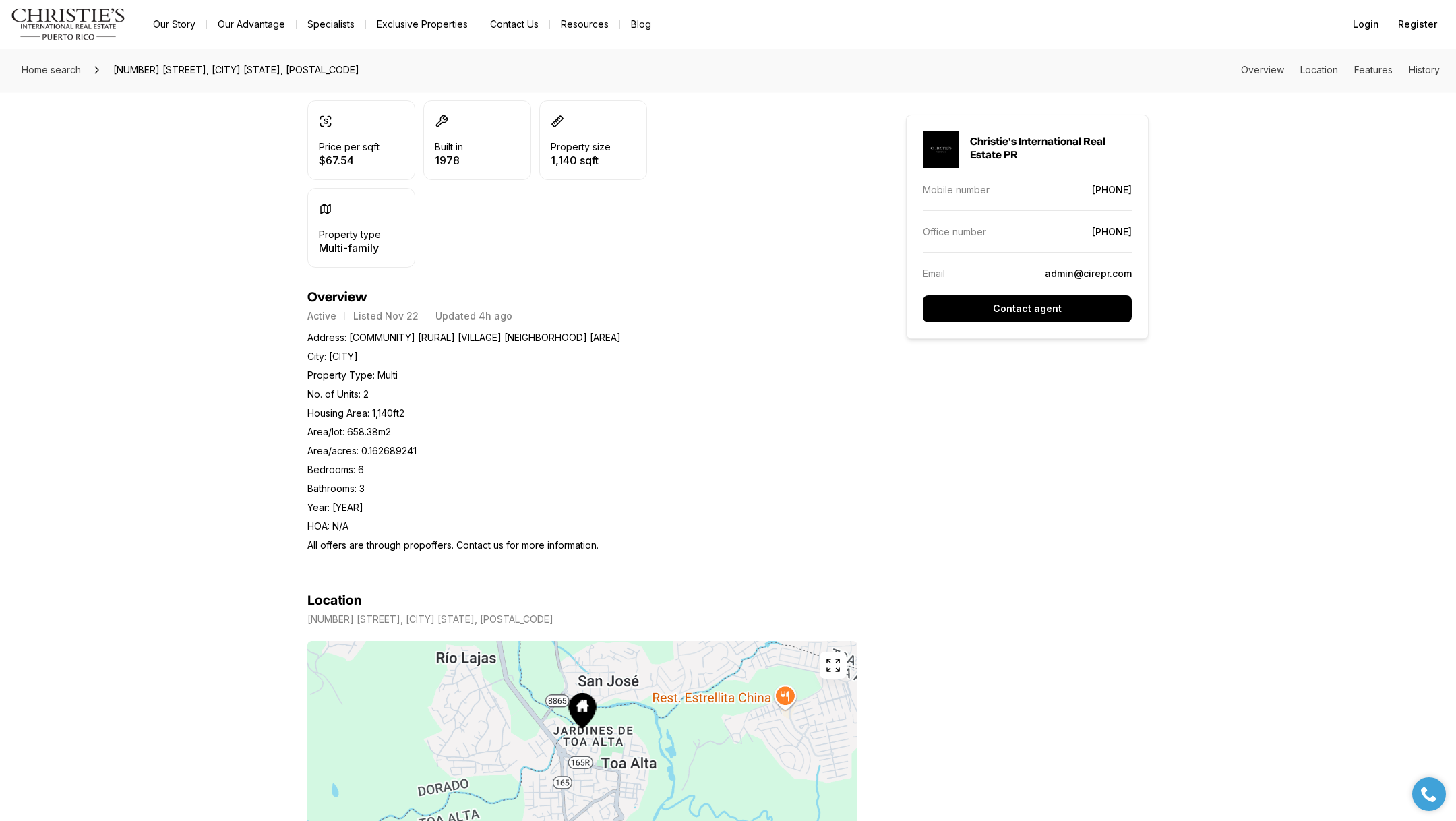 click at bounding box center (833, 665) 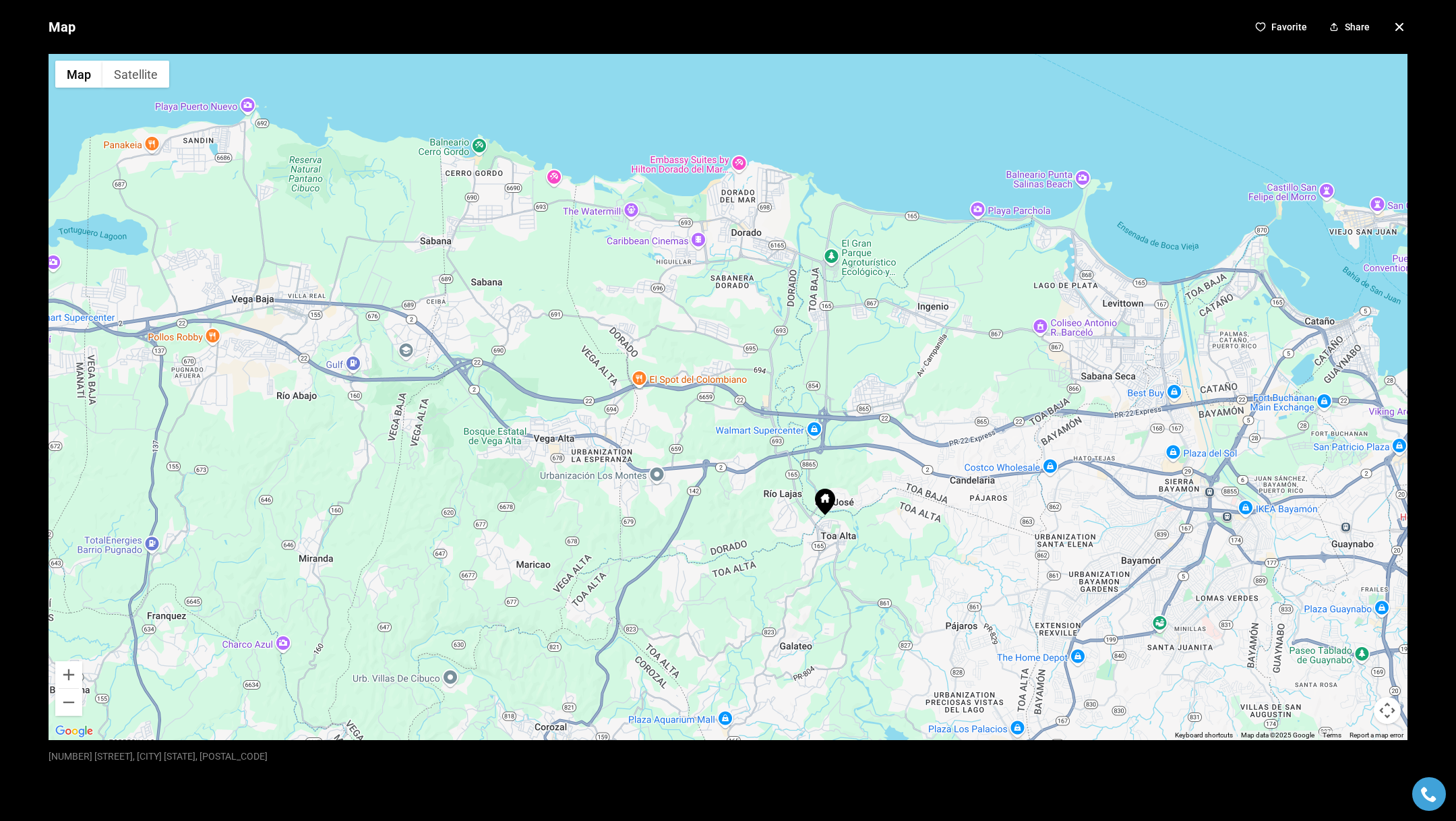 click 